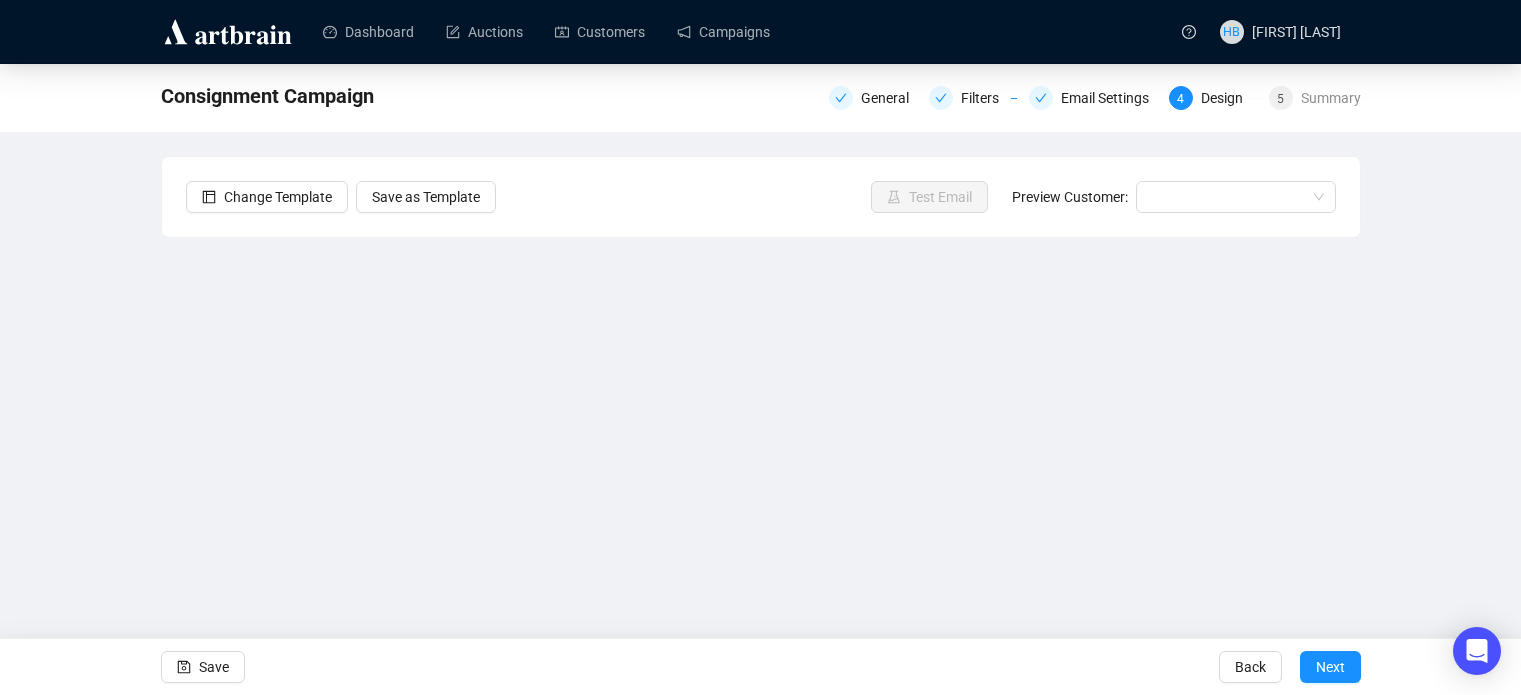 scroll, scrollTop: 48, scrollLeft: 0, axis: vertical 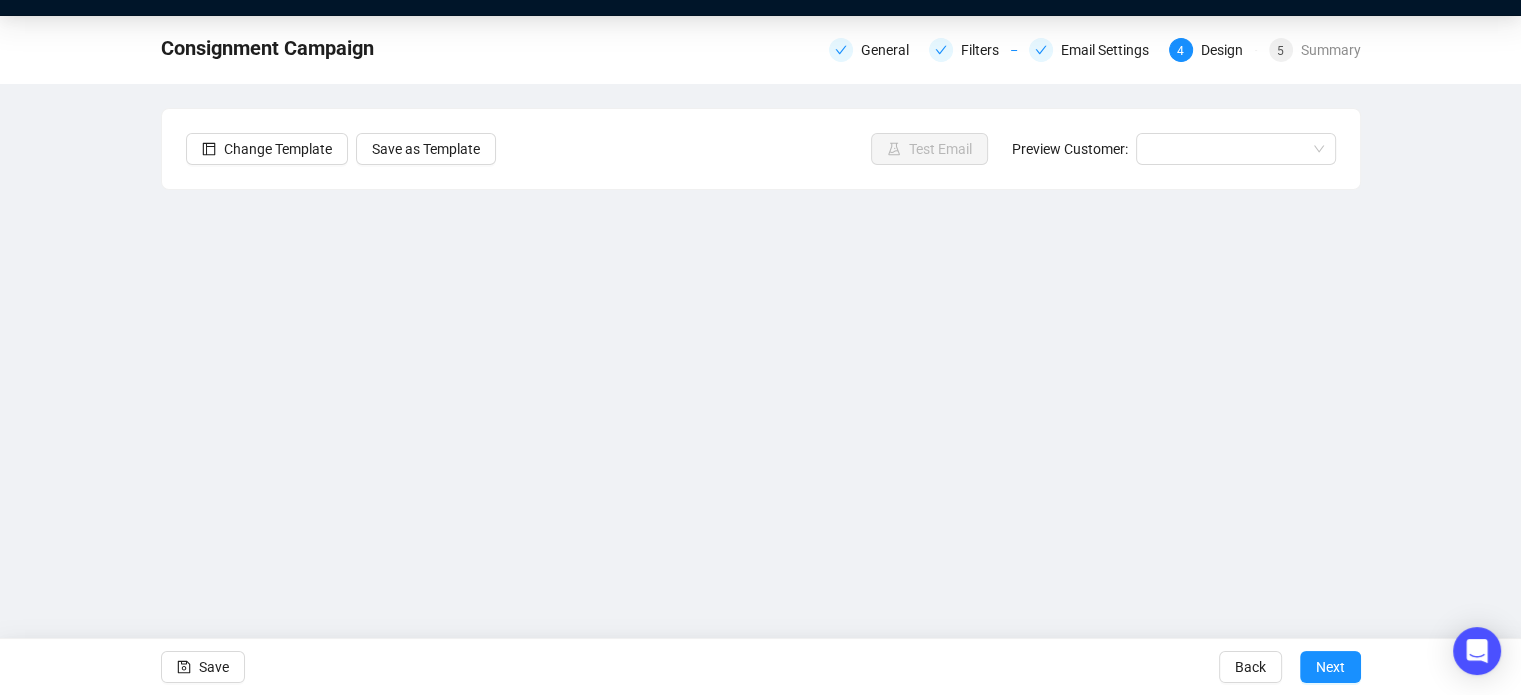 click on "Consignment Campaign General Filters Email Settings 4 Design 5 Summary Change Template Save as Template Test Email Preview Customer: Save Back Next" at bounding box center [760, 353] 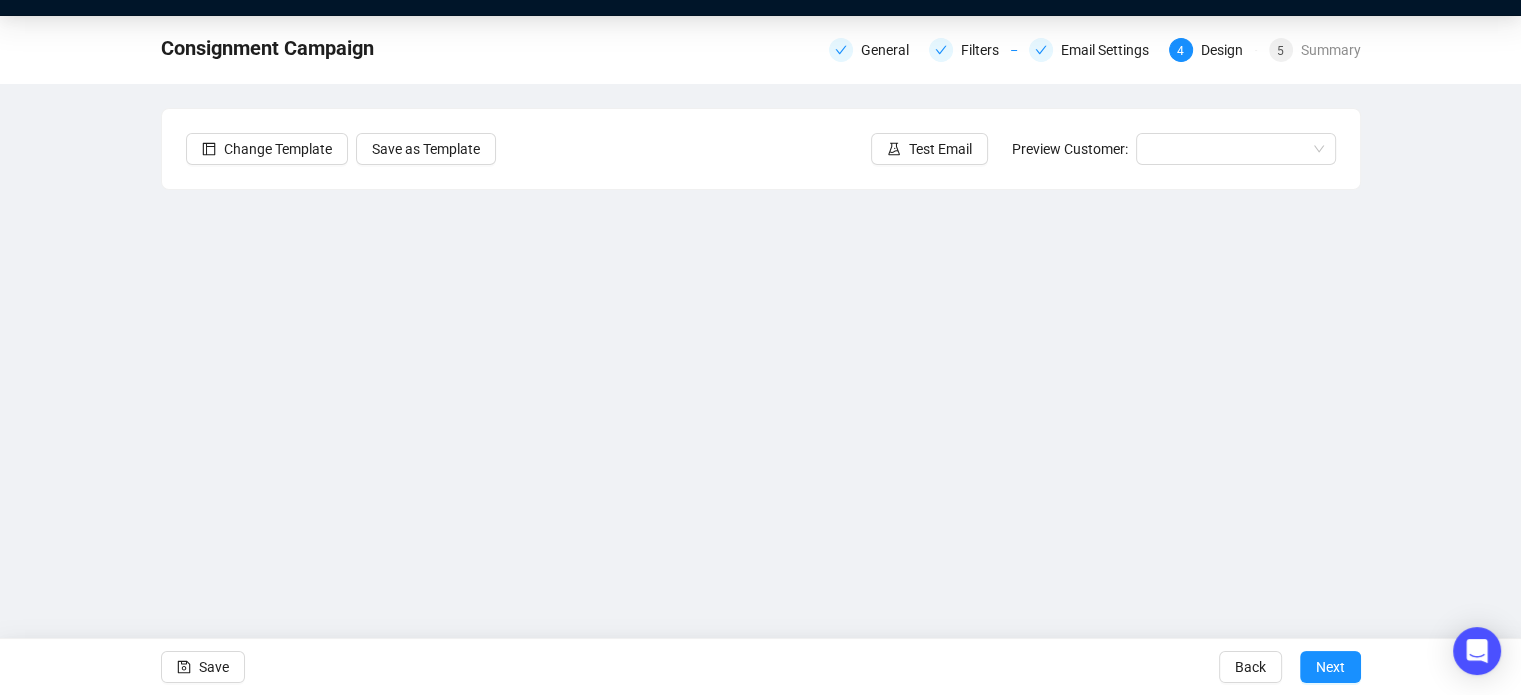 scroll, scrollTop: 0, scrollLeft: 0, axis: both 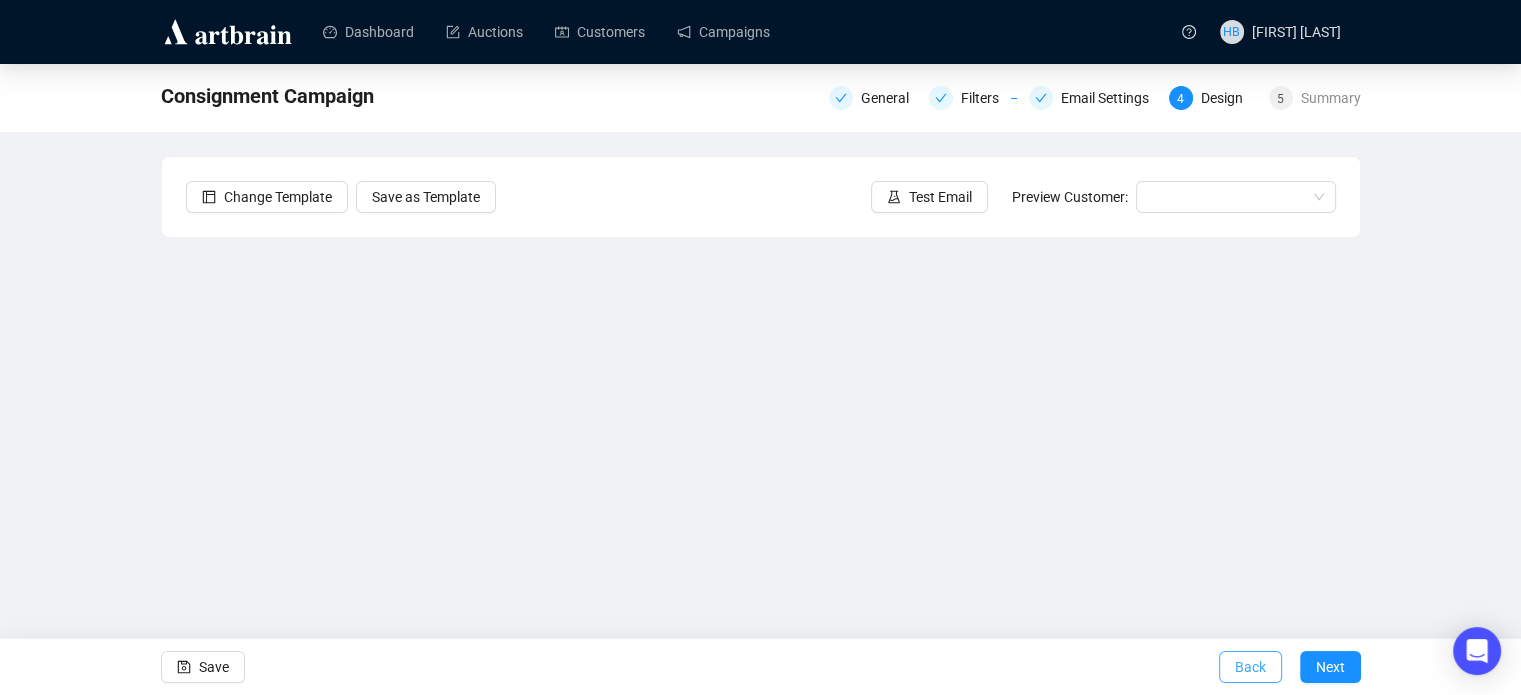 click on "Back" at bounding box center [1250, 667] 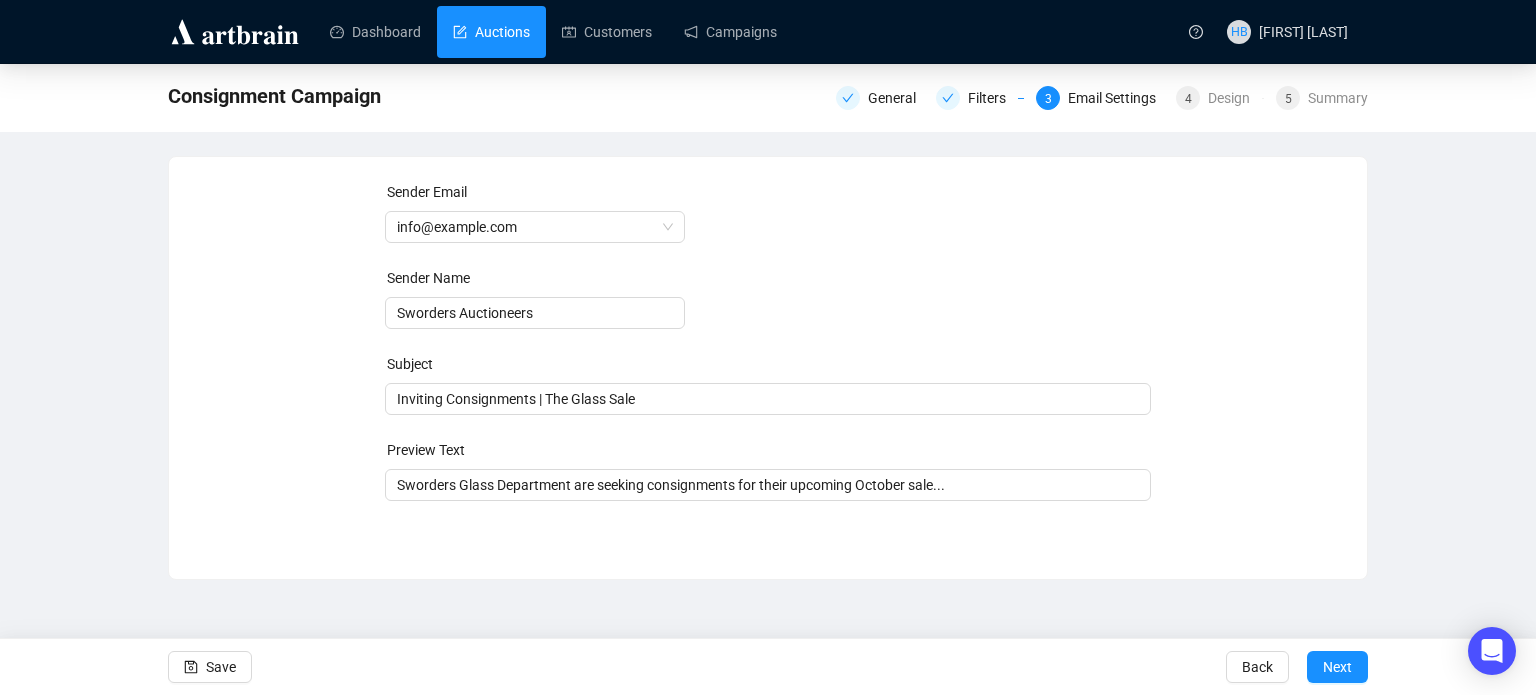 click on "Auctions" at bounding box center (491, 32) 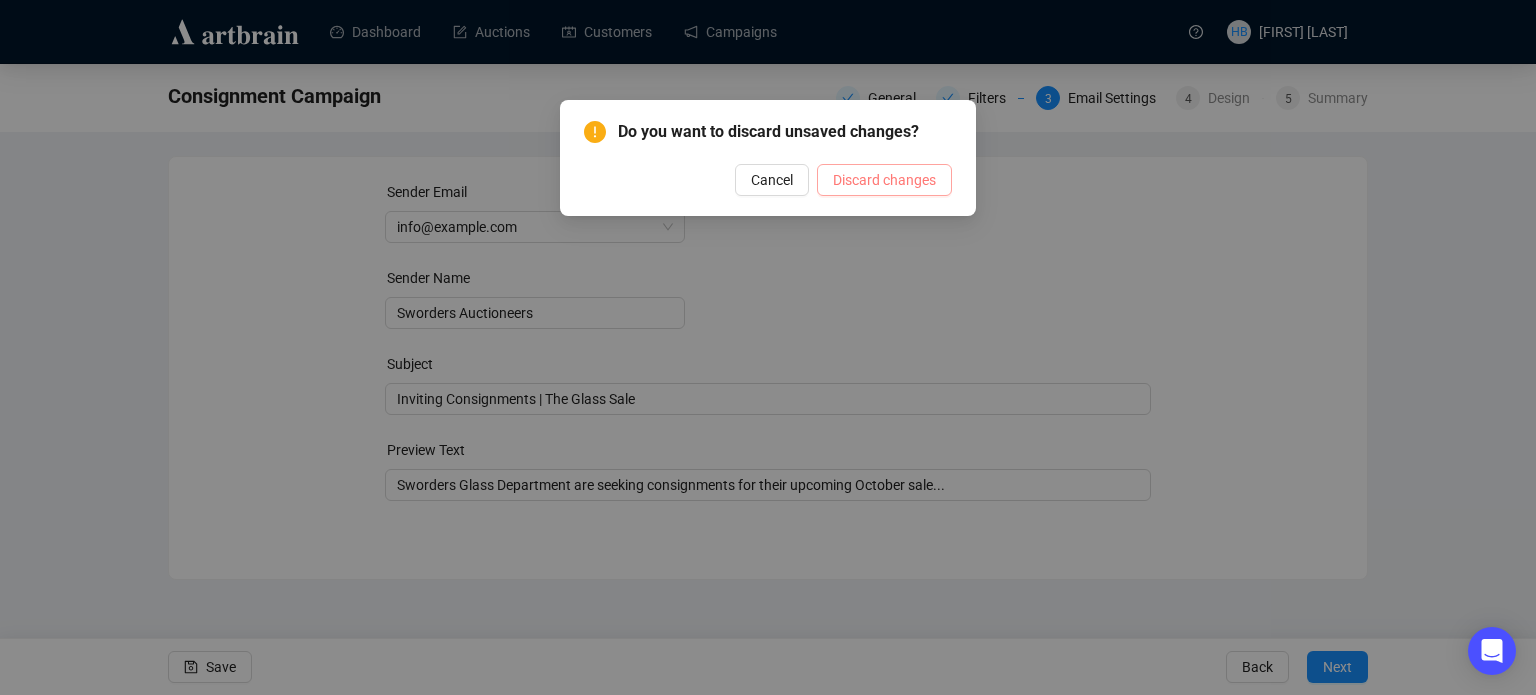 click on "Discard changes" at bounding box center [884, 180] 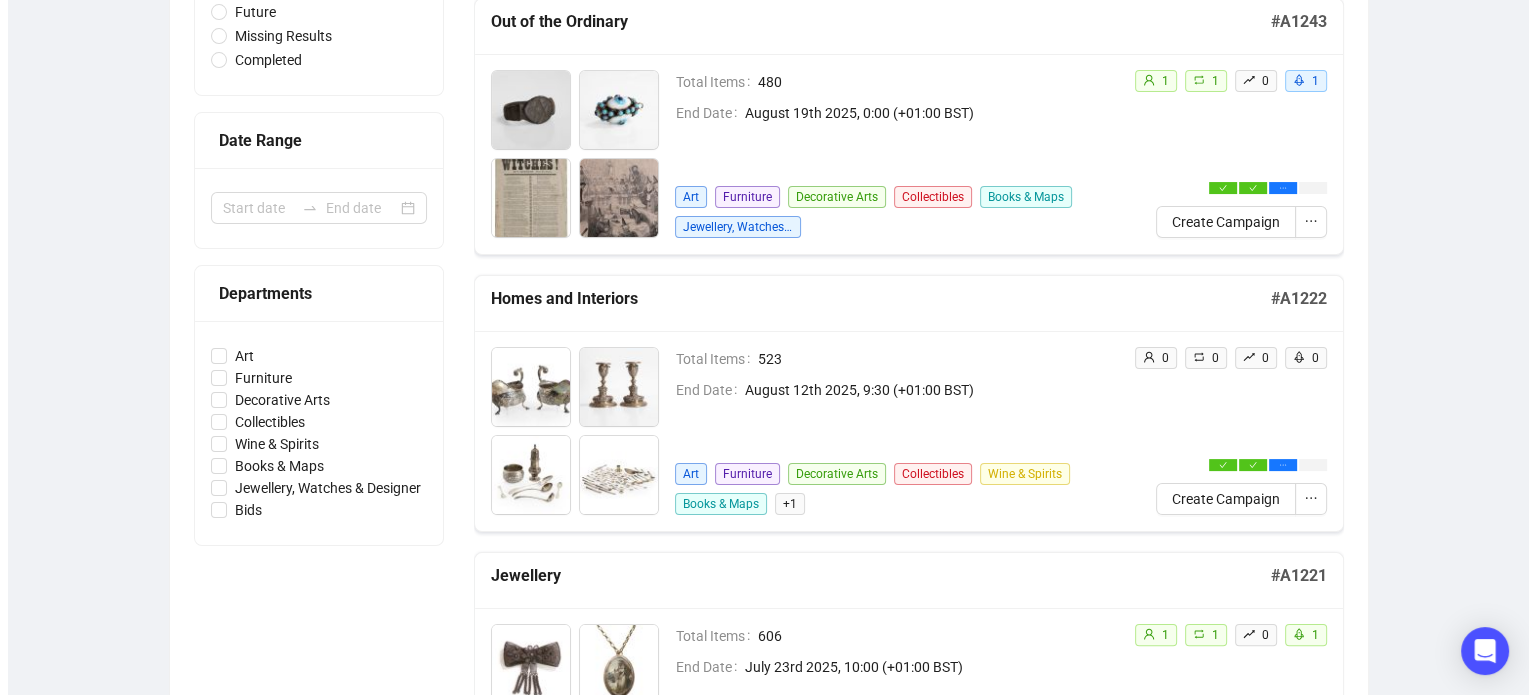 scroll, scrollTop: 504, scrollLeft: 0, axis: vertical 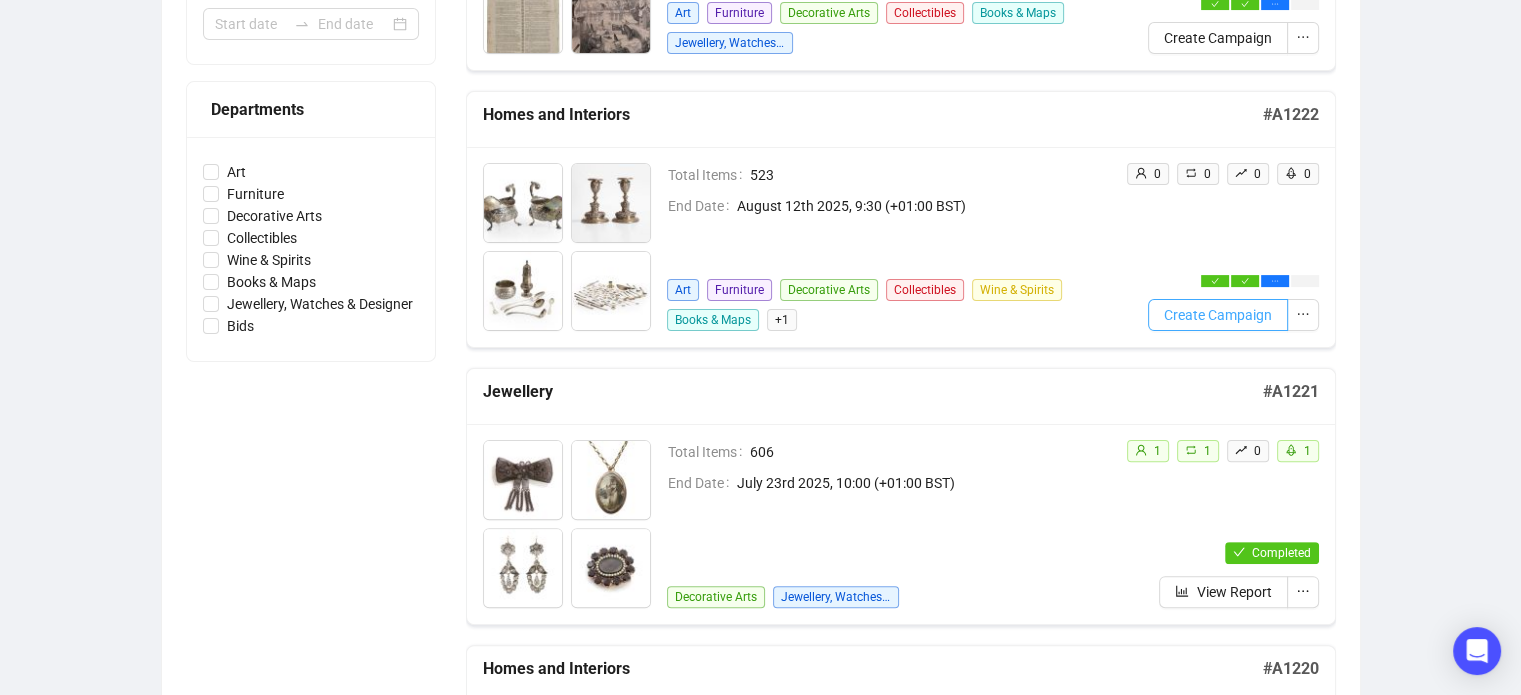 click on "Create Campaign" at bounding box center (1218, 315) 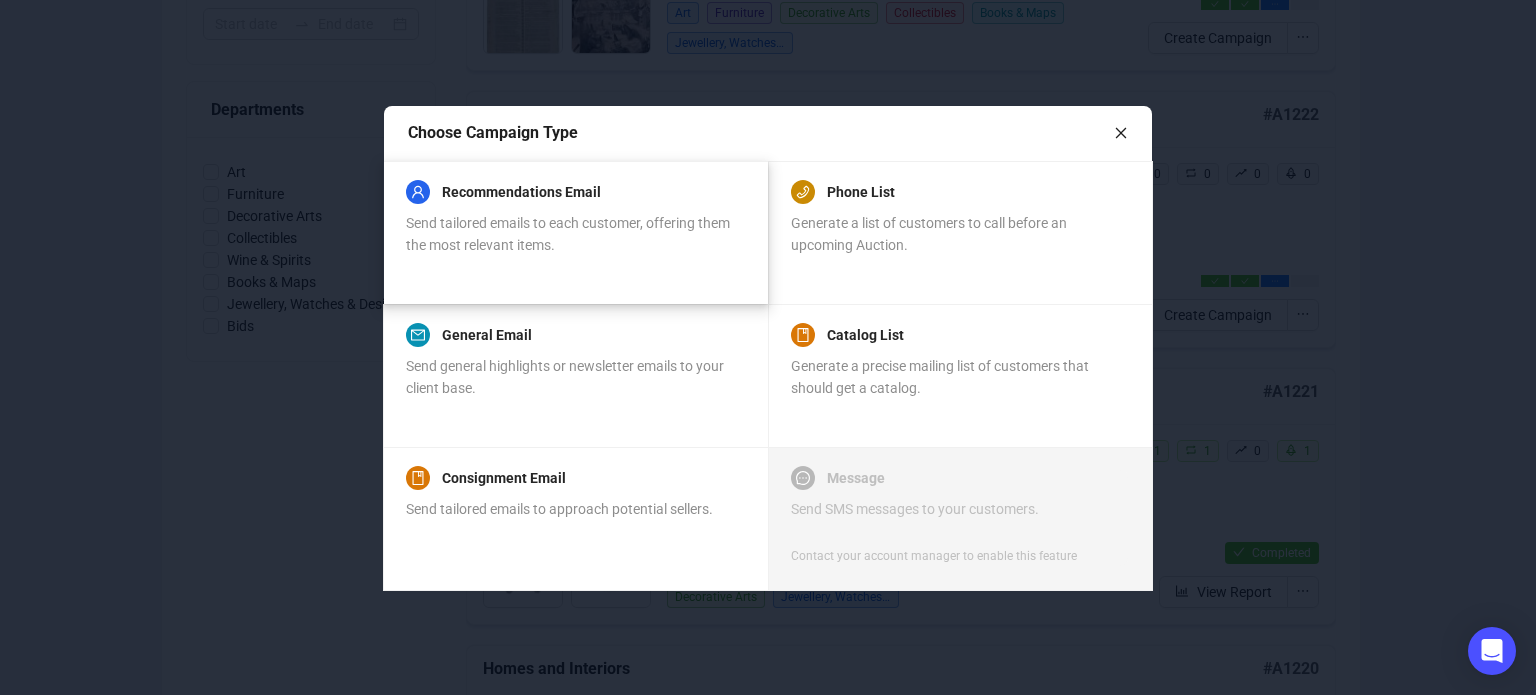 click on "Send tailored emails to each customer, offering them the most relevant items." at bounding box center [575, 234] 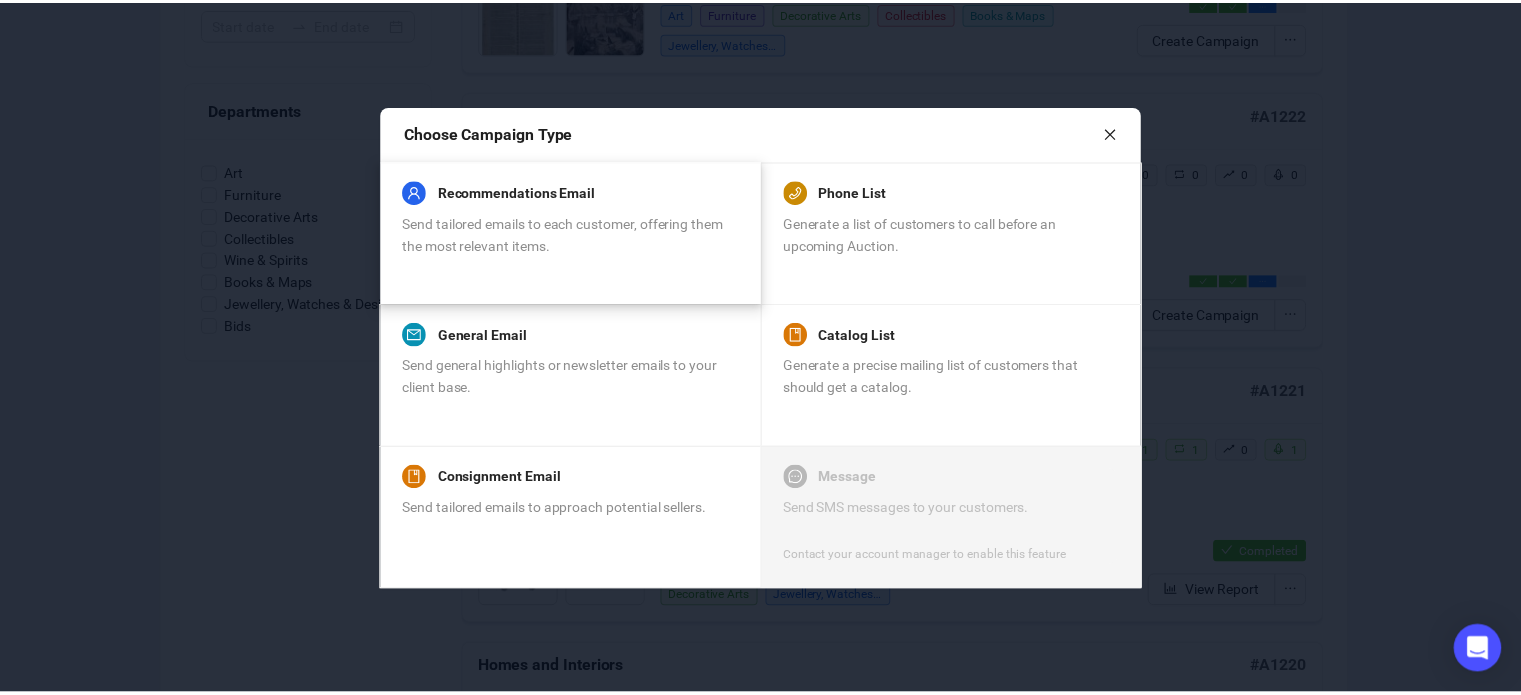 scroll, scrollTop: 0, scrollLeft: 0, axis: both 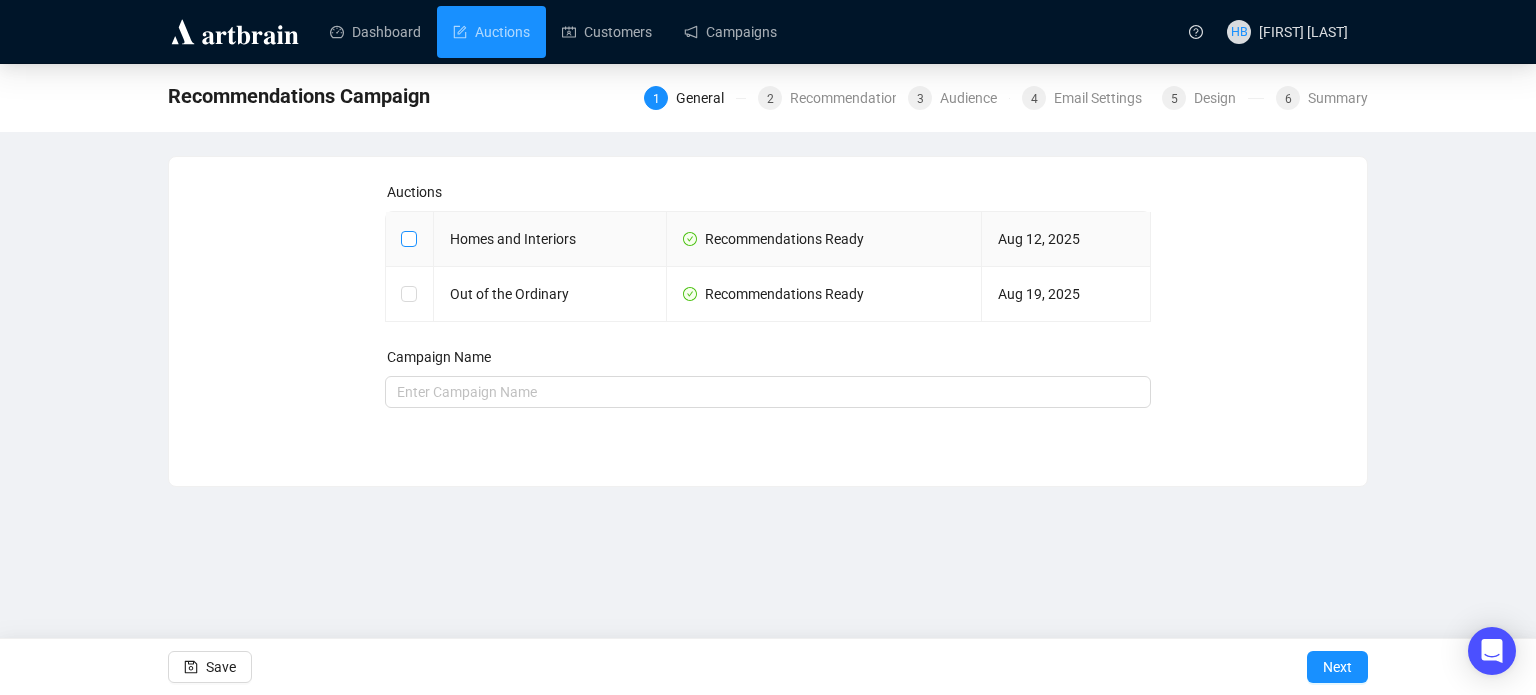 click at bounding box center (408, 238) 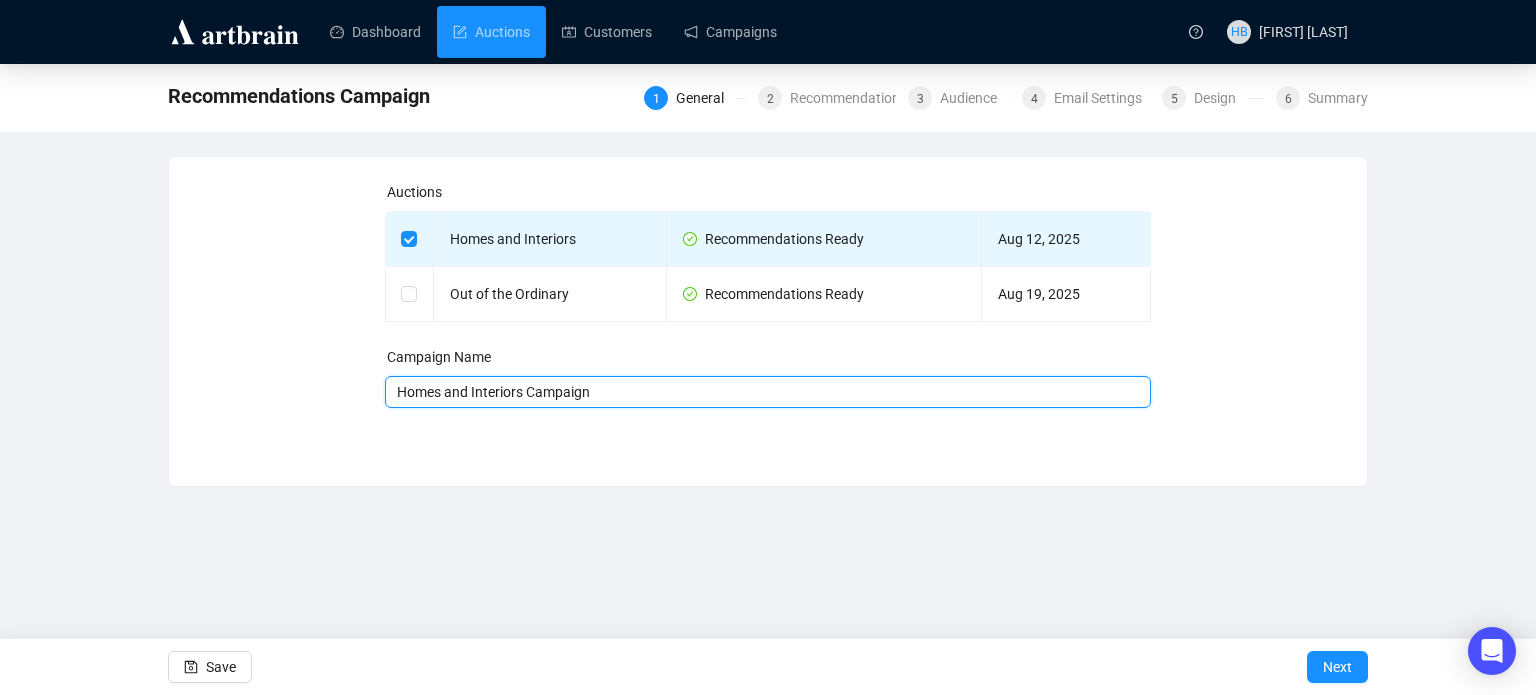 click on "Homes and Interiors Campaign" at bounding box center (768, 392) 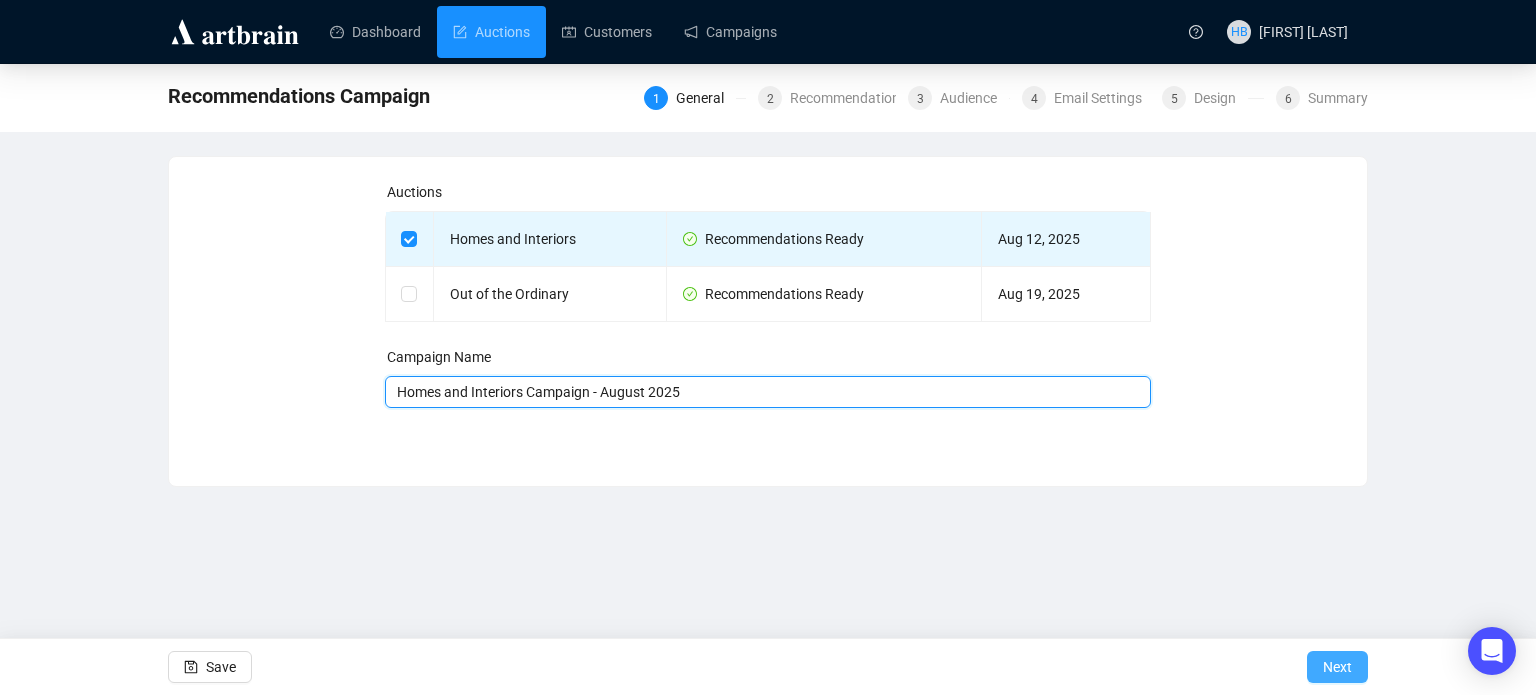 type on "[CATEGORY] Campaign - [MONTH] [YEAR]" 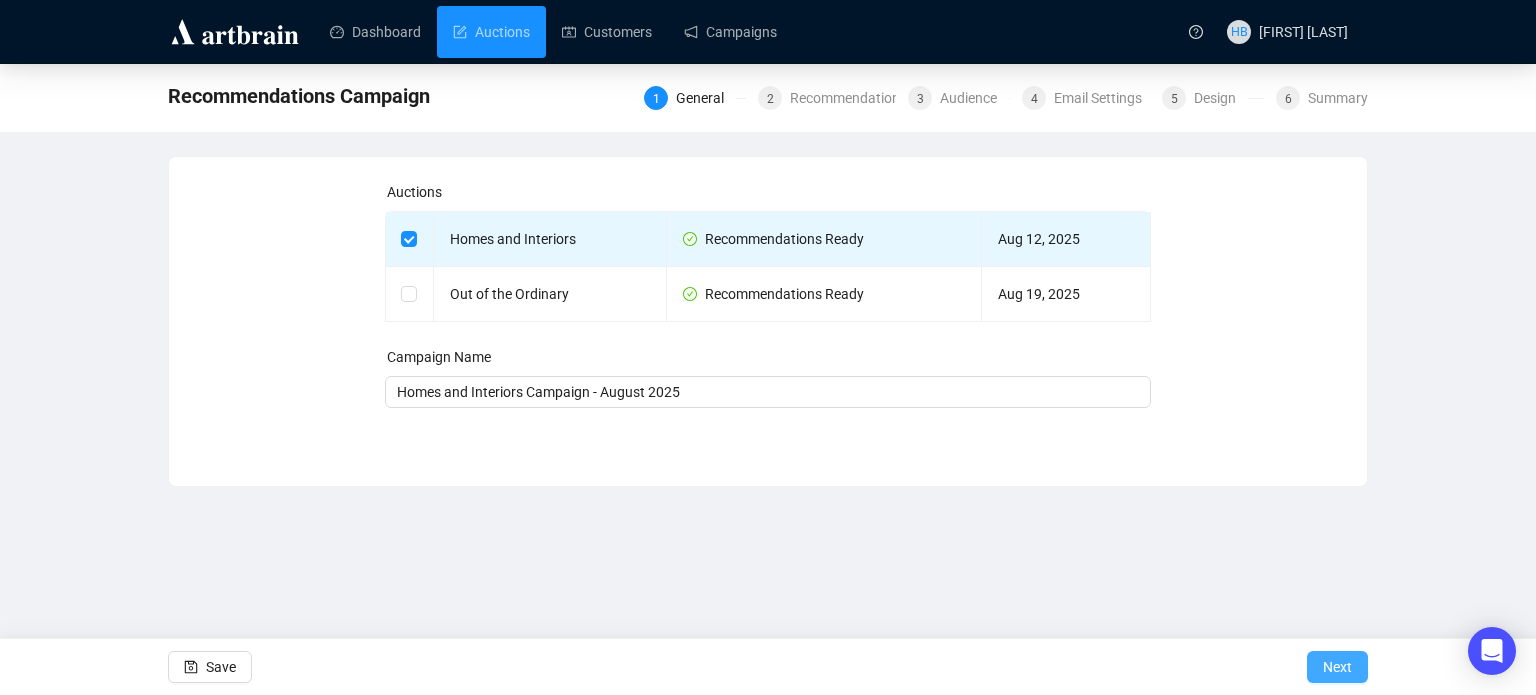 click on "Next" at bounding box center [1337, 667] 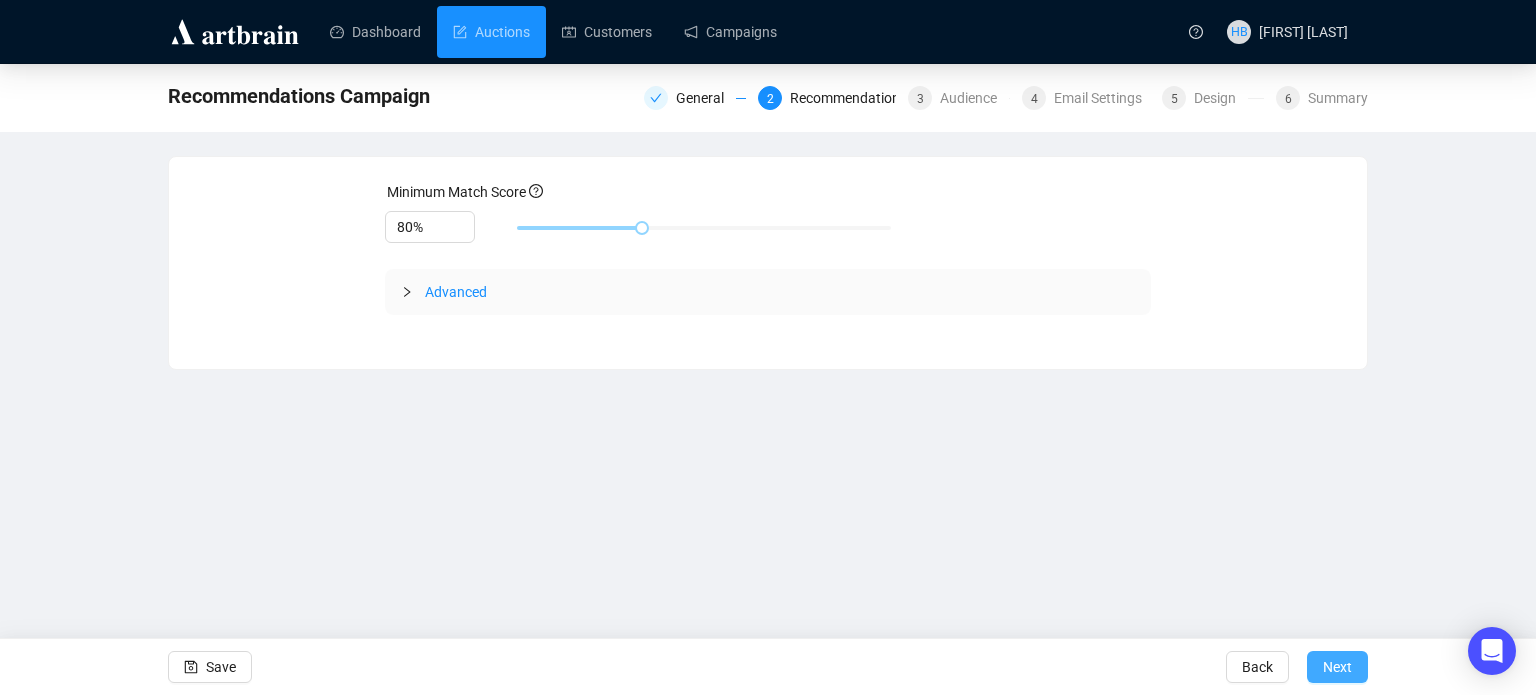 click on "Next" at bounding box center [1337, 667] 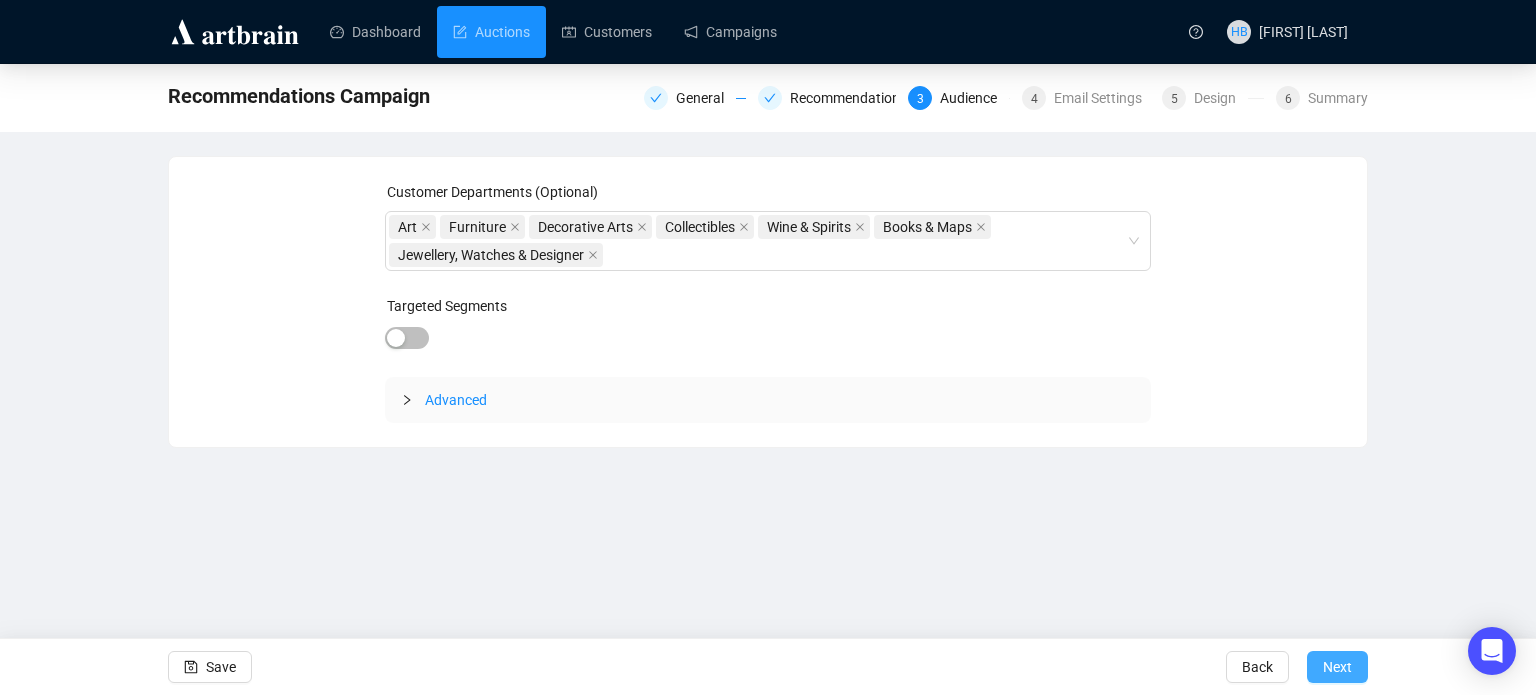click on "Next" at bounding box center (1337, 667) 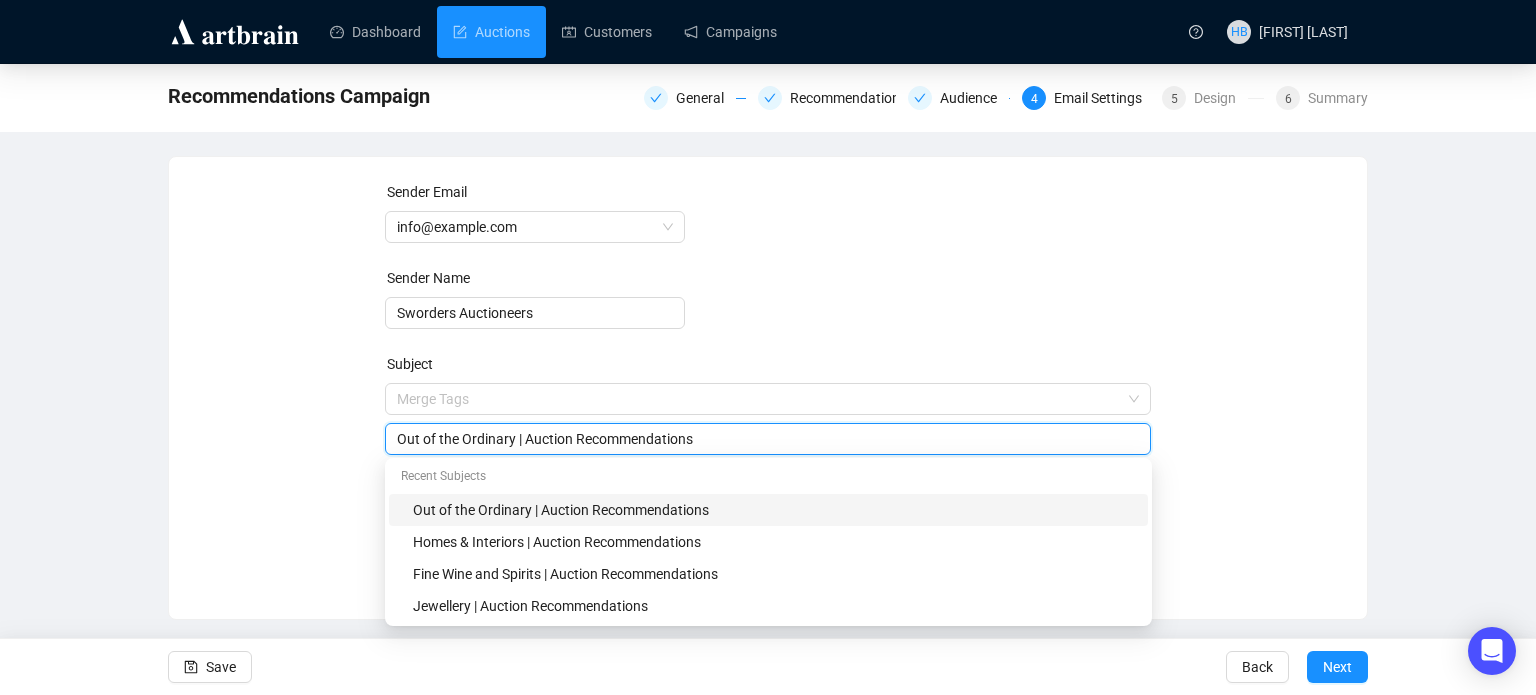 drag, startPoint x: 516, startPoint y: 401, endPoint x: 365, endPoint y: 416, distance: 151.74321 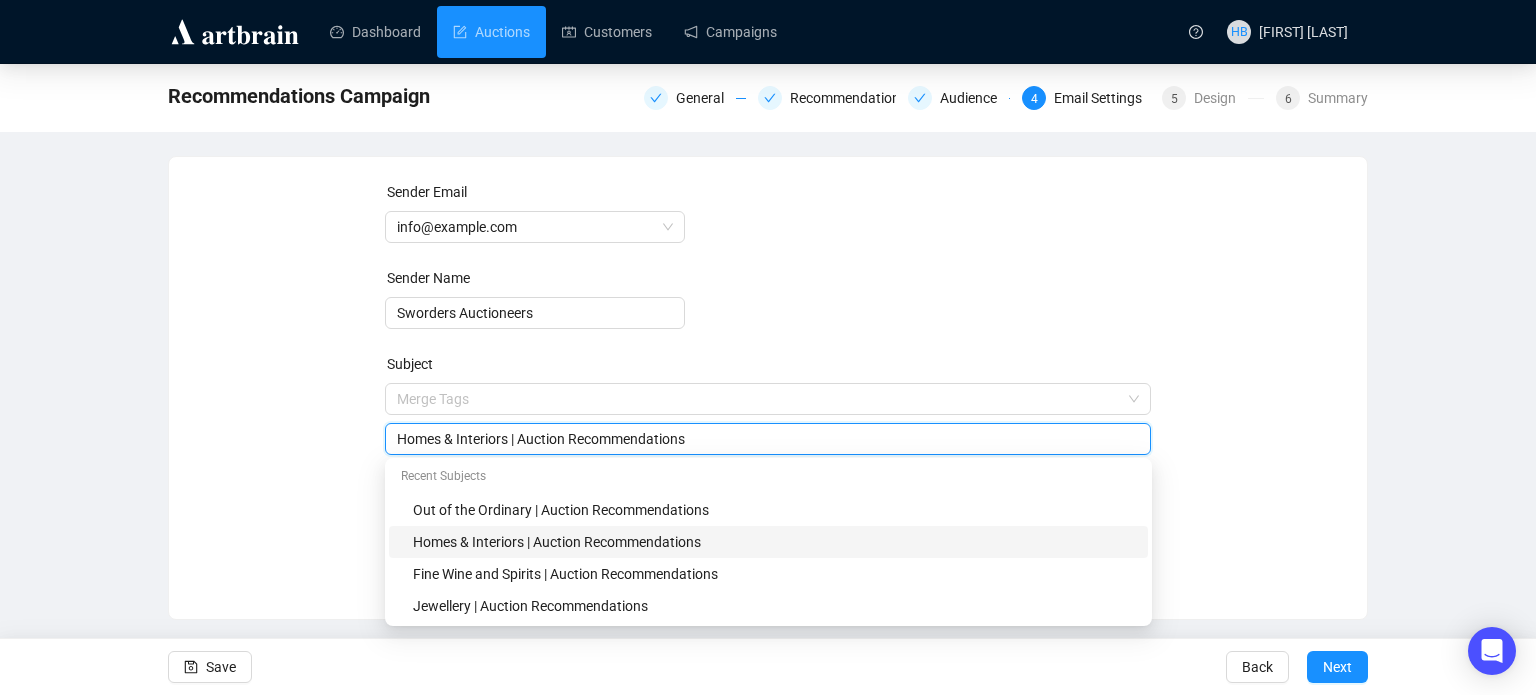 type on "Homes & Interiors | Auction Recommendations" 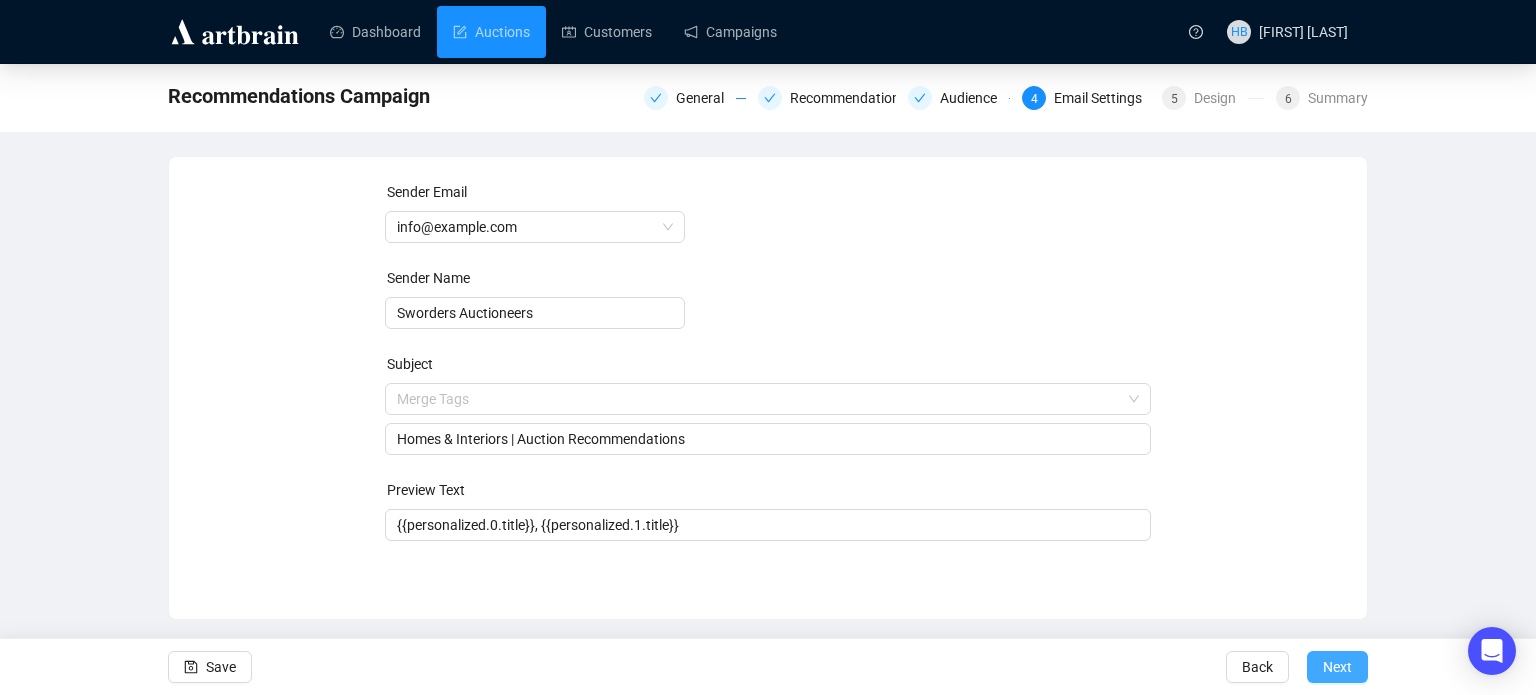 click on "Next" at bounding box center [1337, 667] 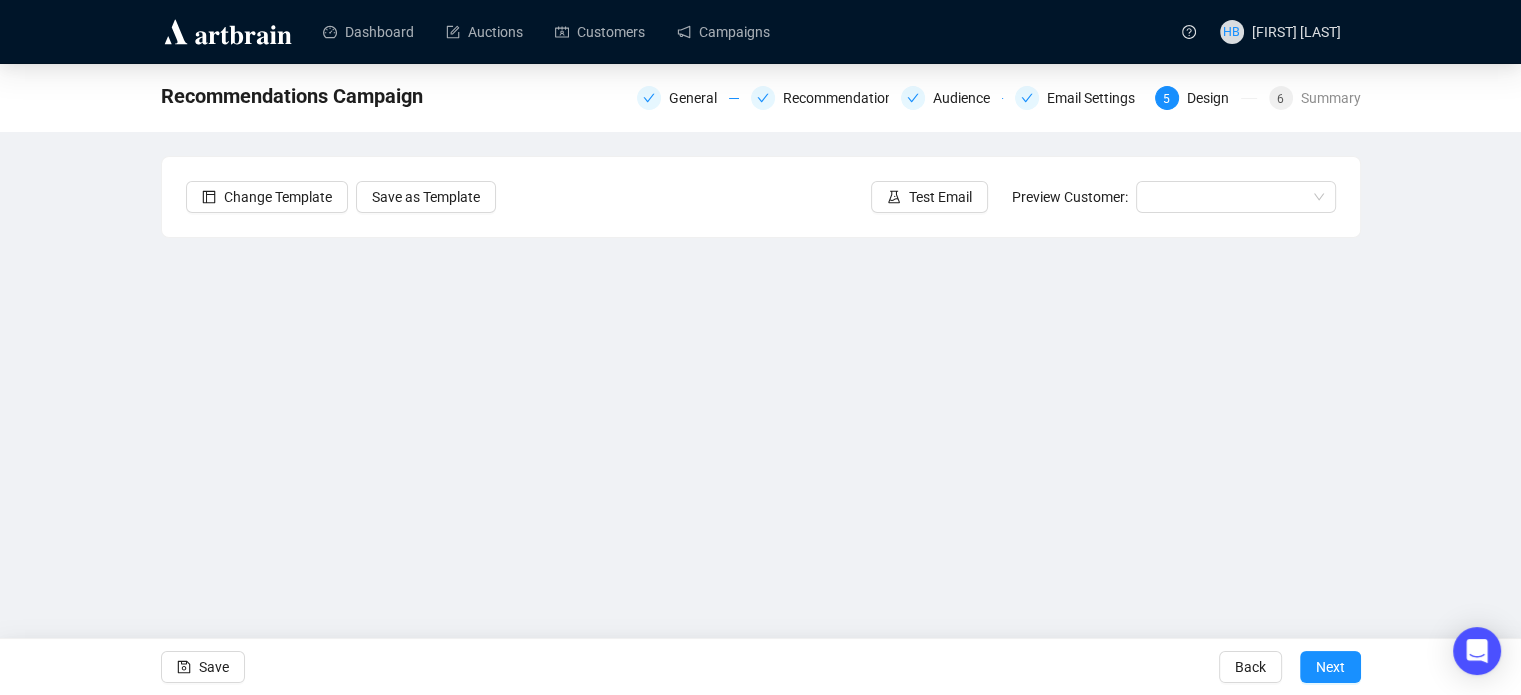 scroll, scrollTop: 18, scrollLeft: 0, axis: vertical 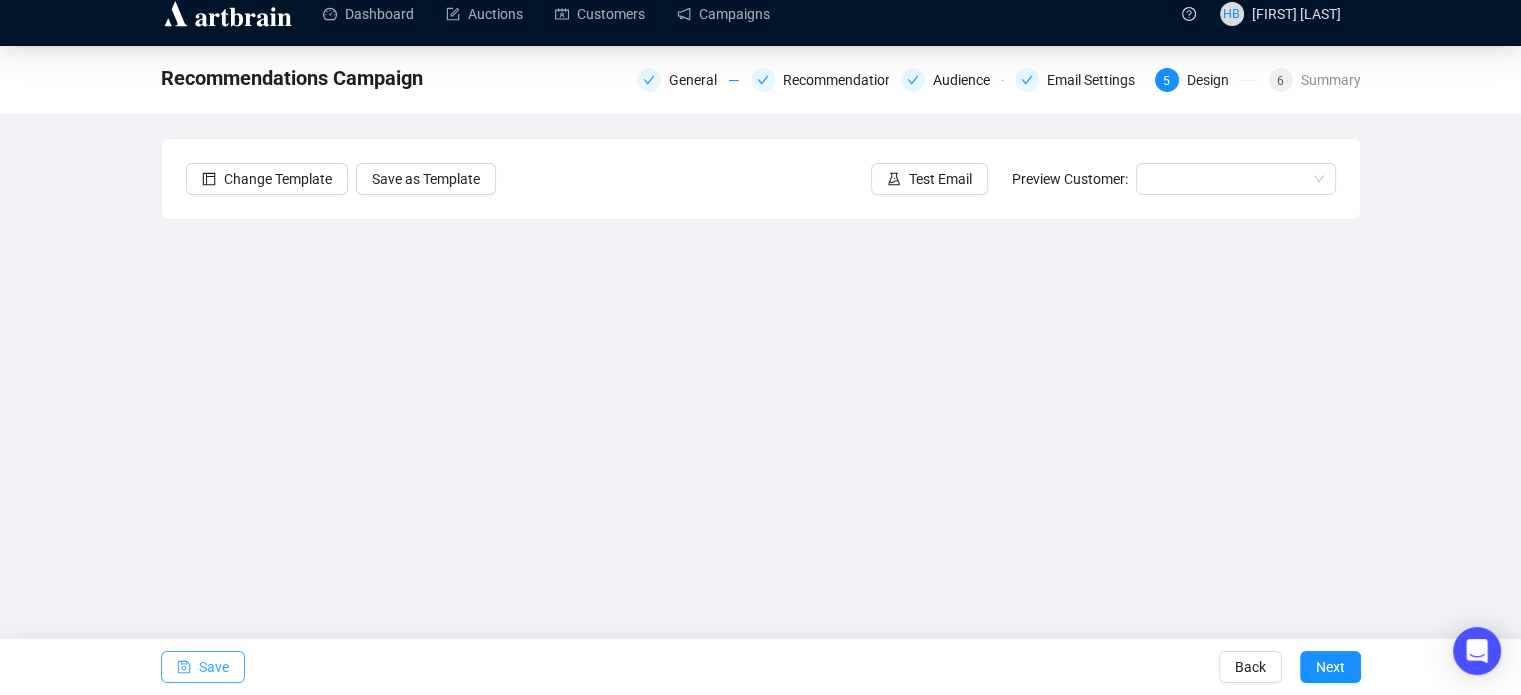 click on "Save" at bounding box center (203, 667) 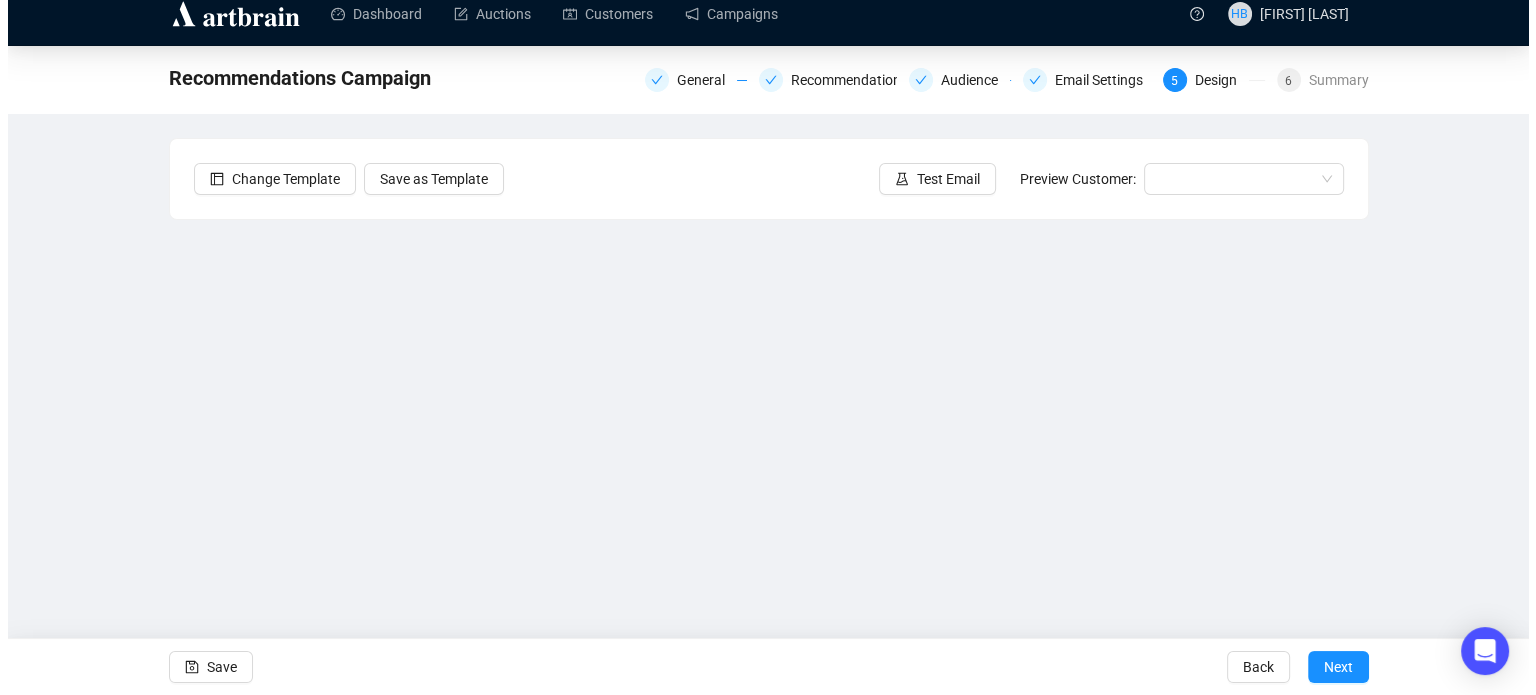scroll, scrollTop: 0, scrollLeft: 0, axis: both 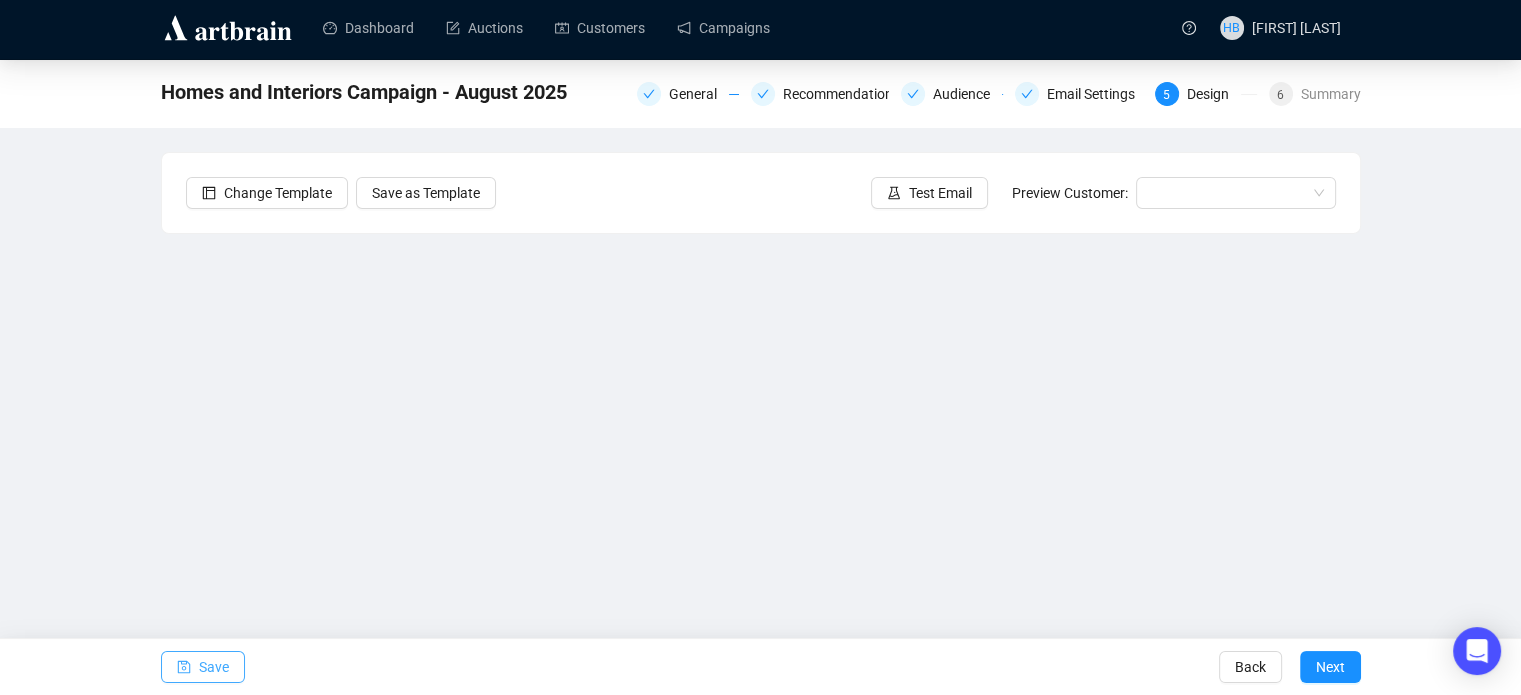 click on "Save" at bounding box center (214, 667) 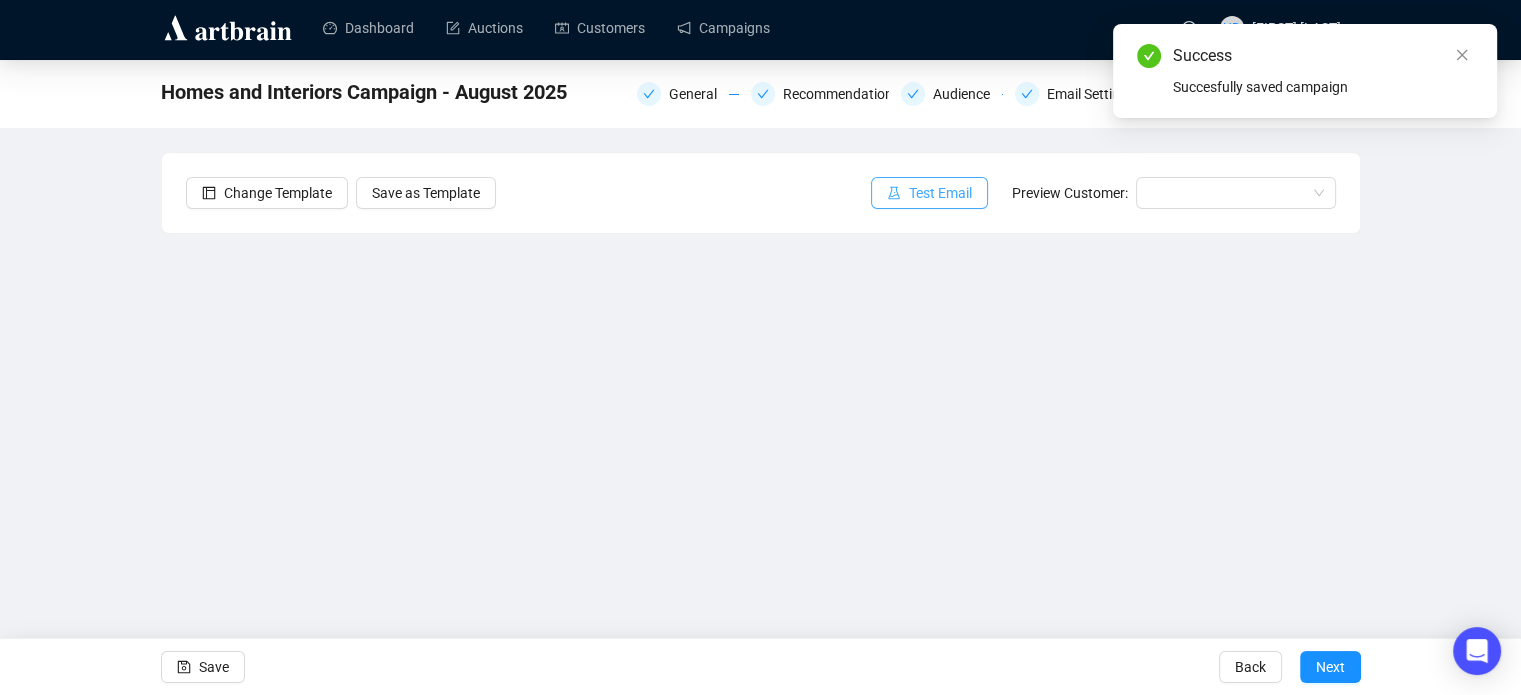 click on "Test Email" at bounding box center [940, 193] 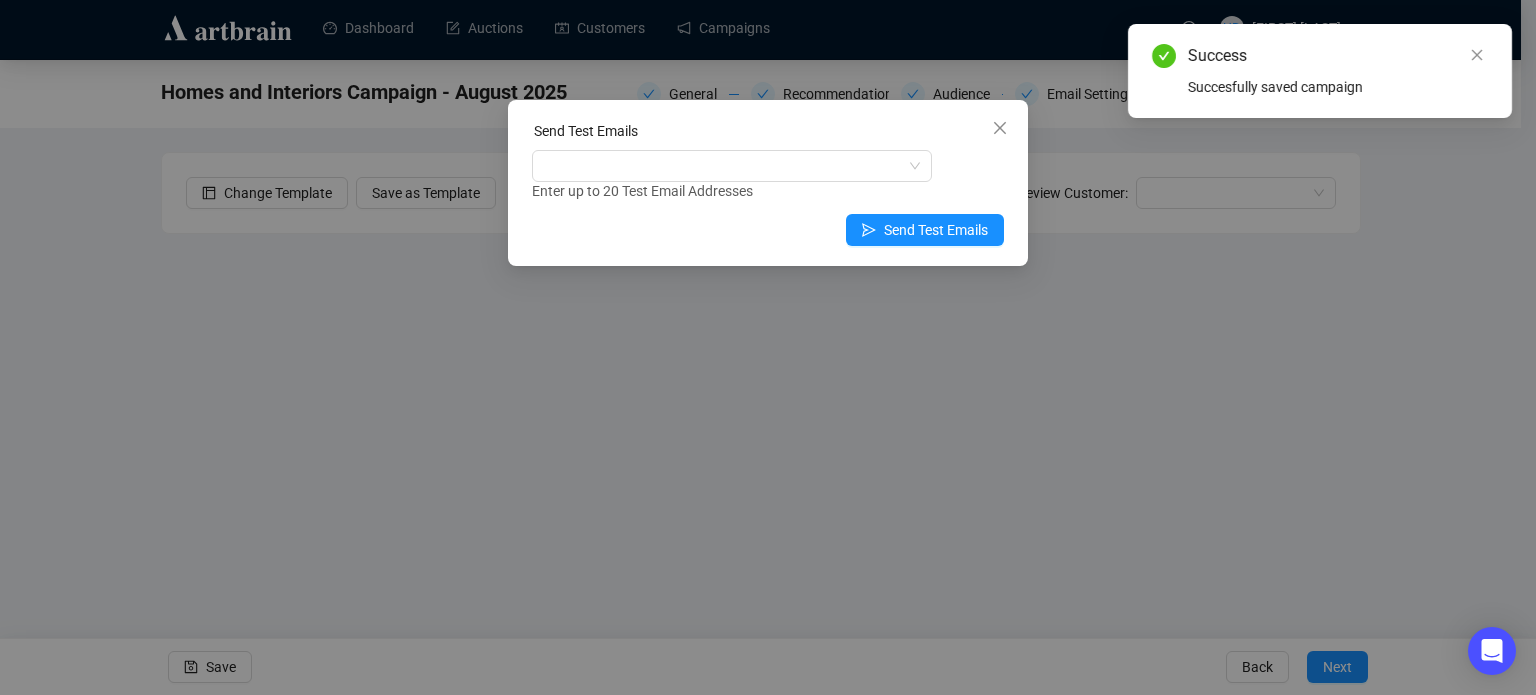 type 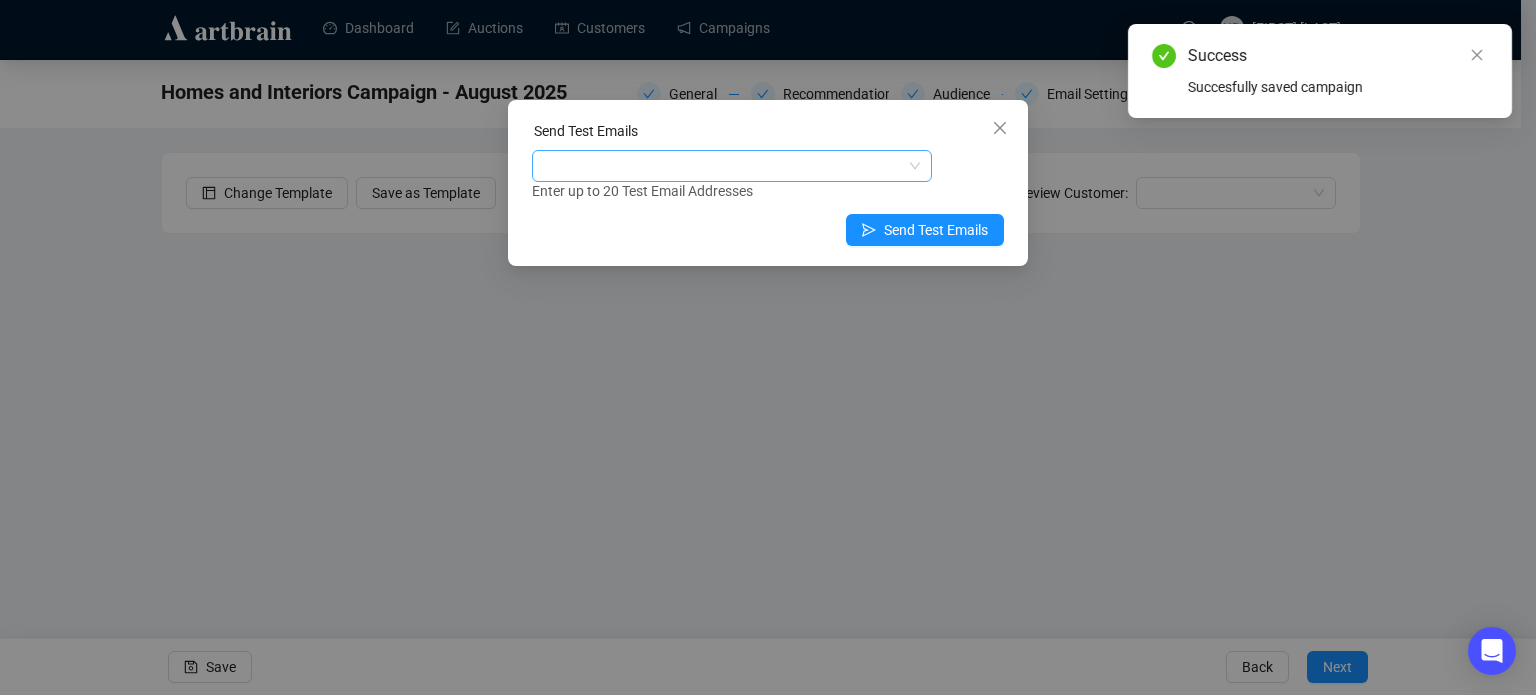 click at bounding box center [721, 166] 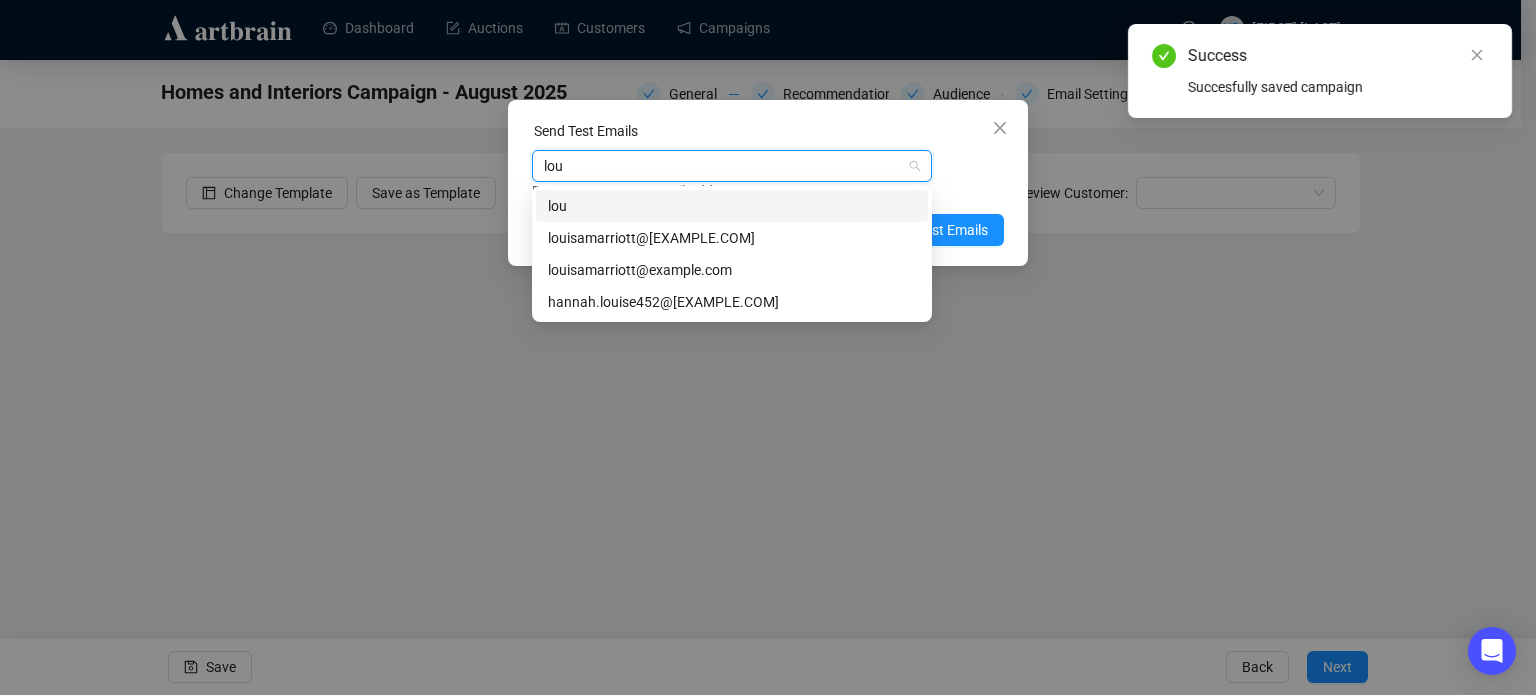 type on "loui" 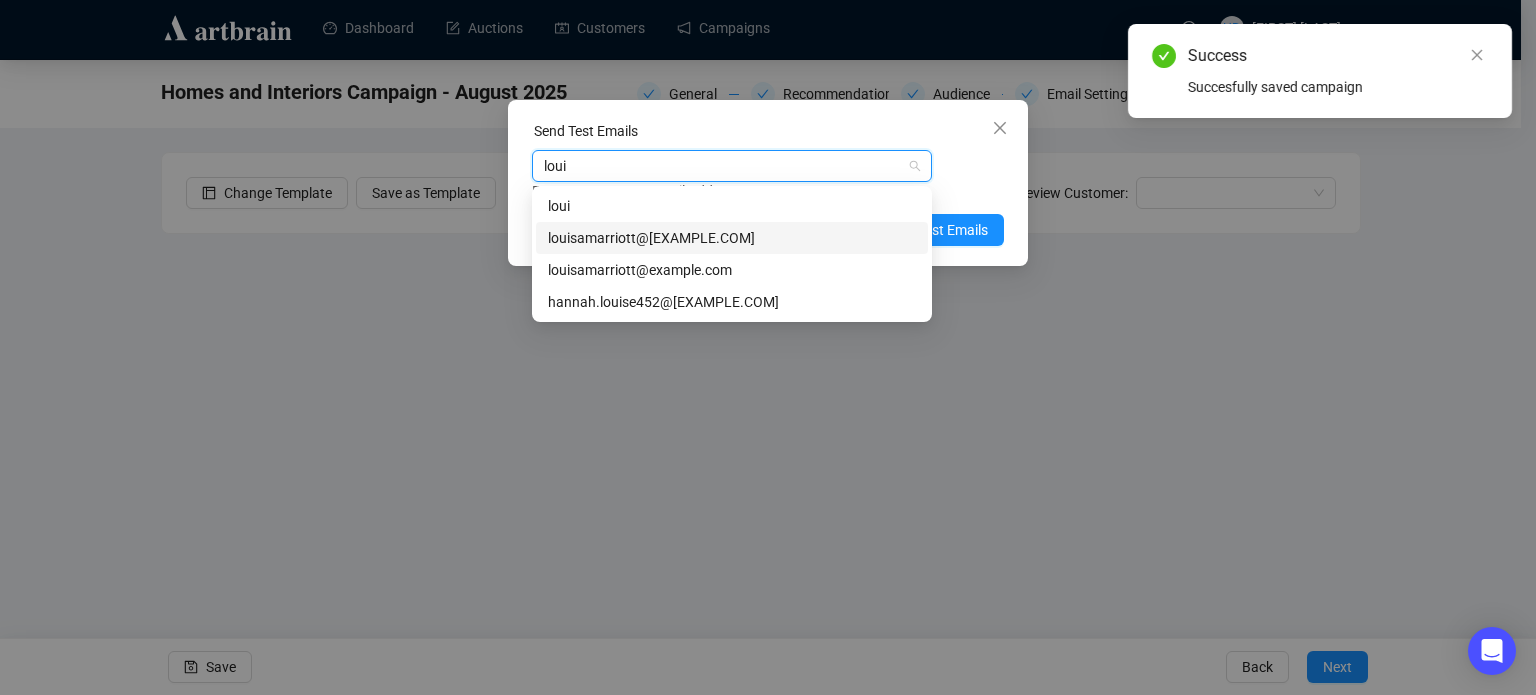 click on "louisamarriott@sworder.co.uk" at bounding box center (732, 238) 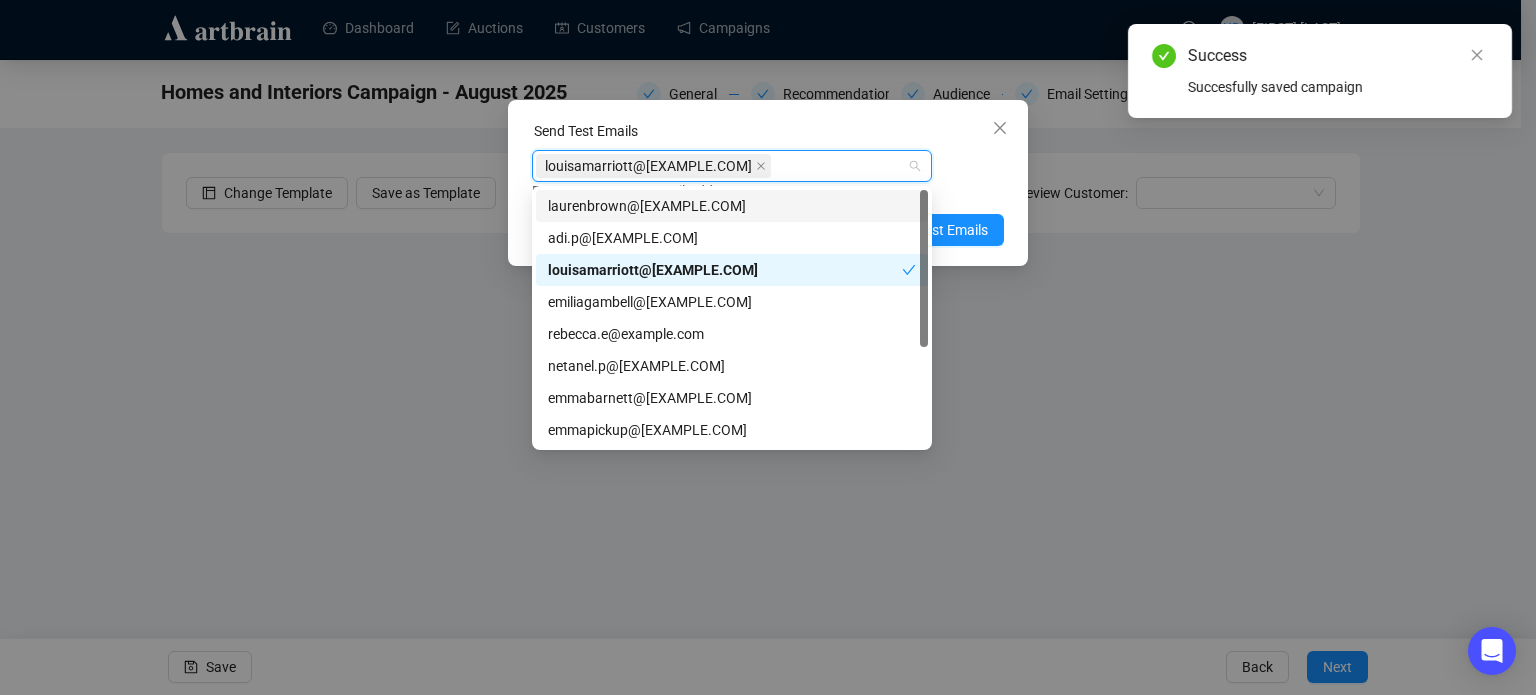 click on "louisamarriott@sworder.co.uk   Enter up to 20 Test Email Addresses" at bounding box center (768, 176) 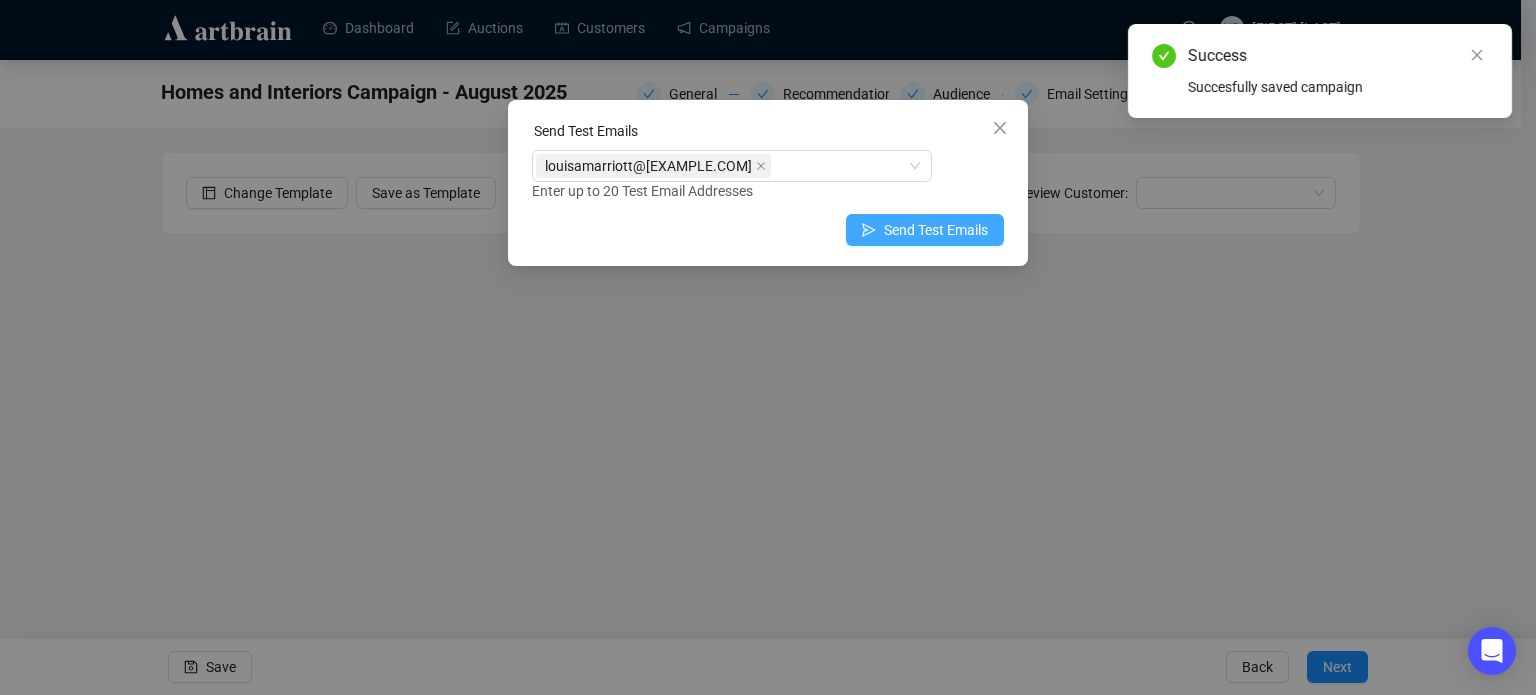click on "Send Test Emails" at bounding box center [936, 230] 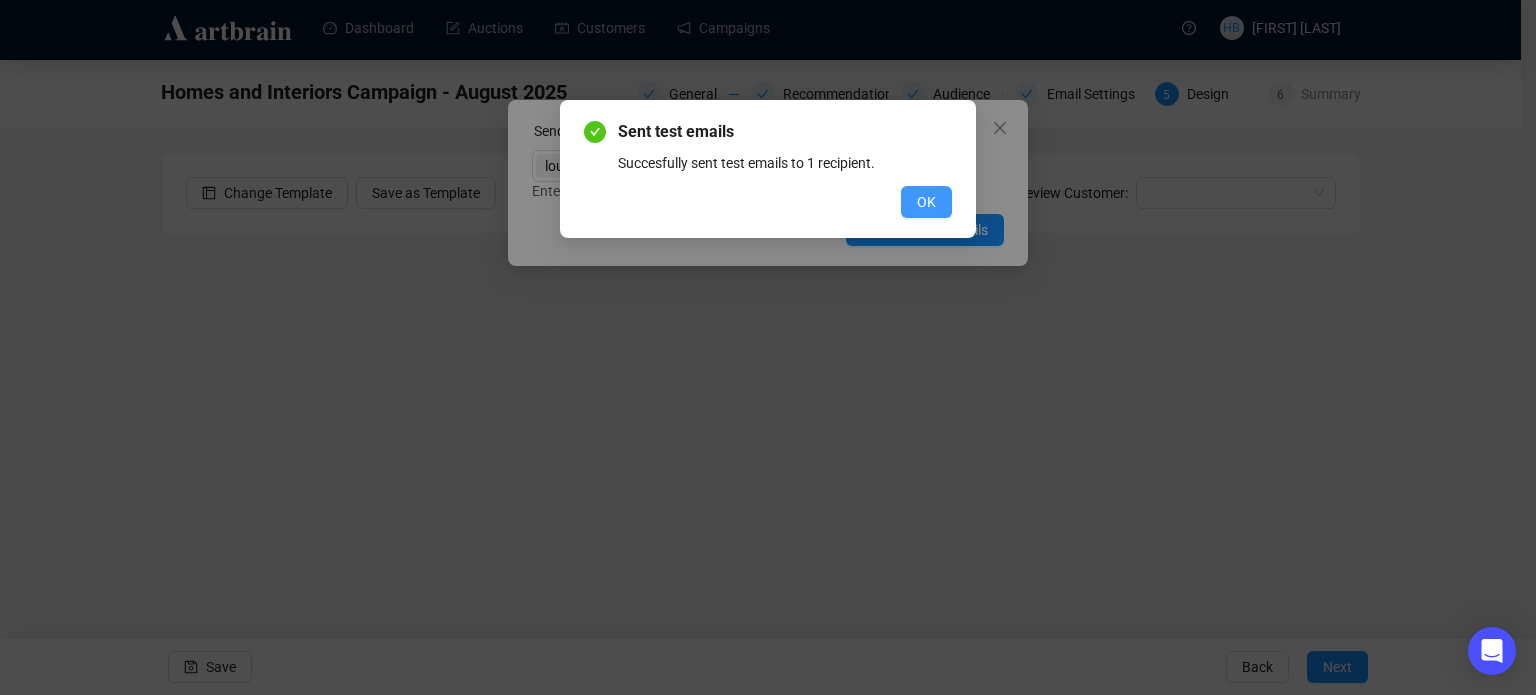 click on "OK" at bounding box center (926, 202) 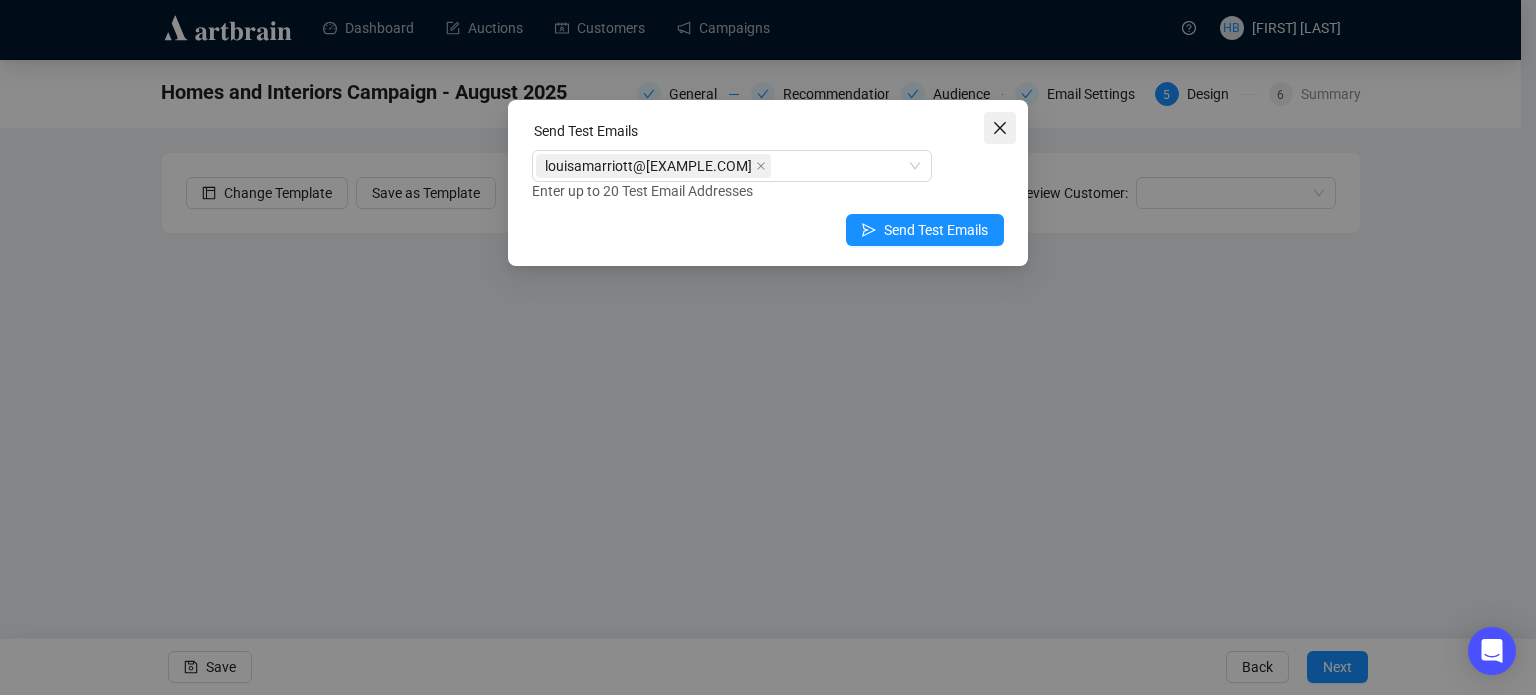 click at bounding box center (1000, 128) 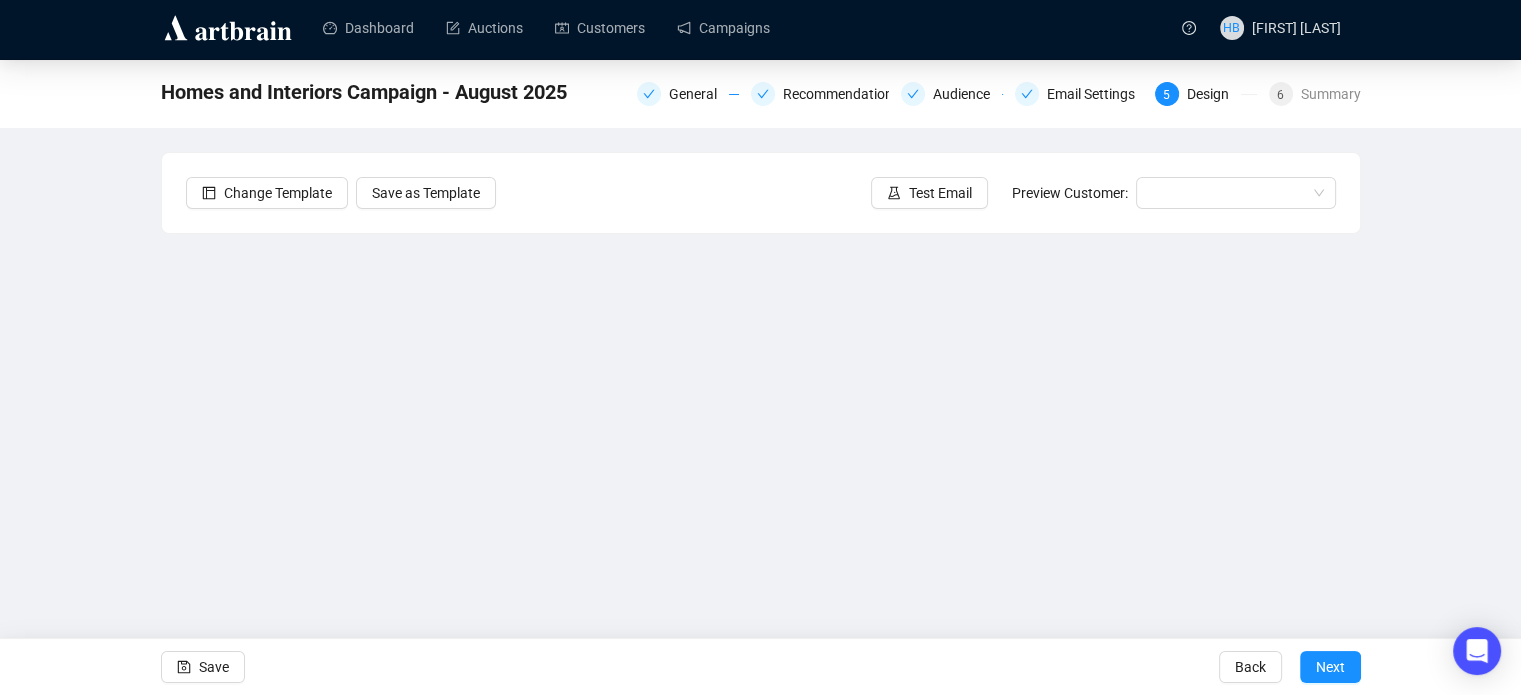 click on "Homes and Interiors Campaign - August 2025 General Recommendations Audience Email Settings 5 Design 6 Summary Change Template Save as Template Test Email Preview Customer: Save Back Next" at bounding box center [760, 397] 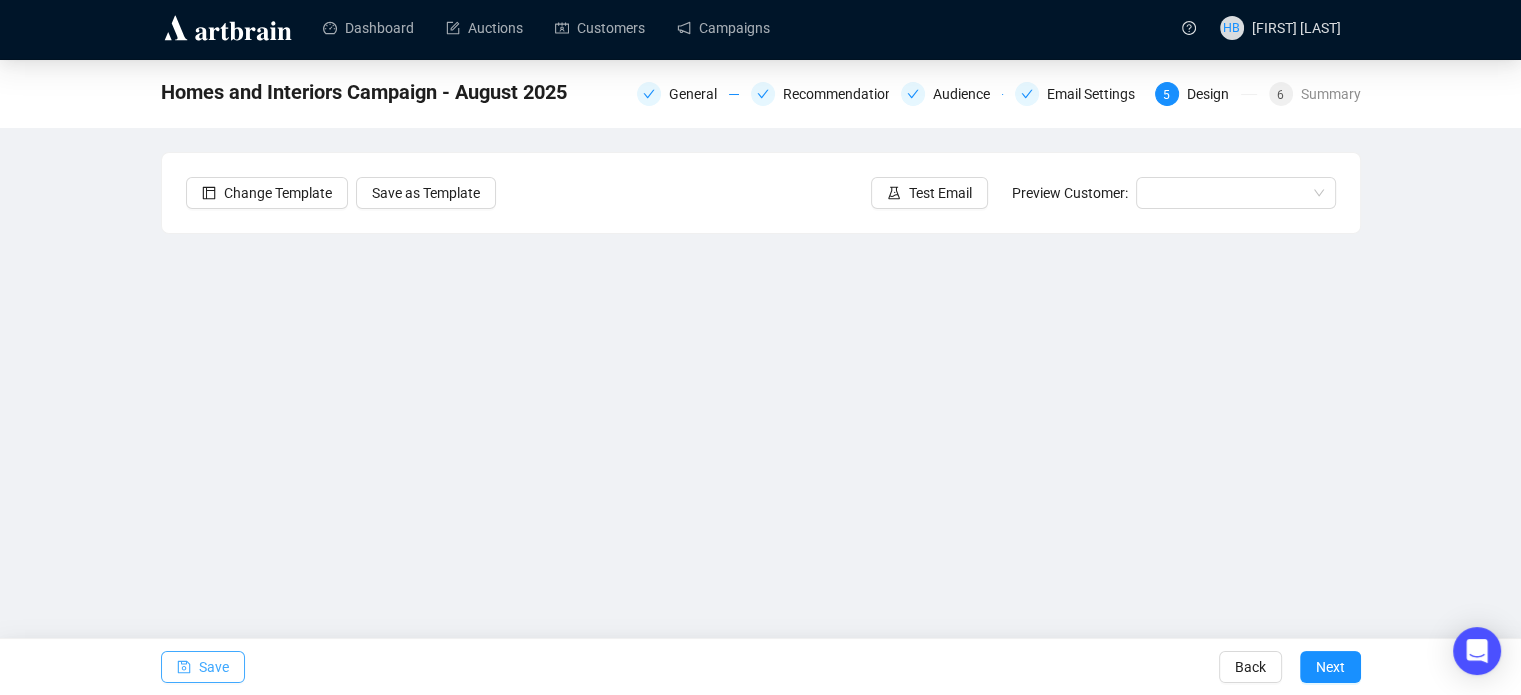 click on "Save" at bounding box center (214, 667) 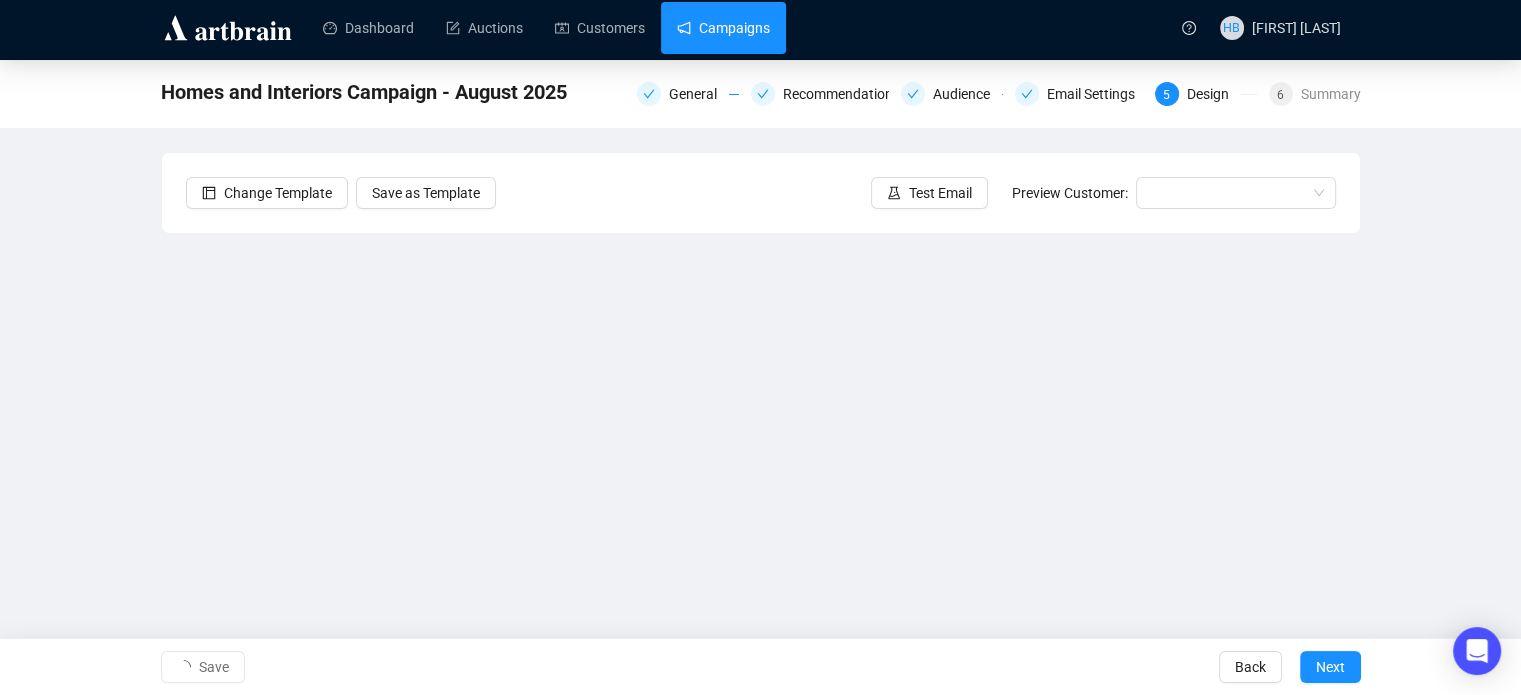 click on "Campaigns" at bounding box center (723, 28) 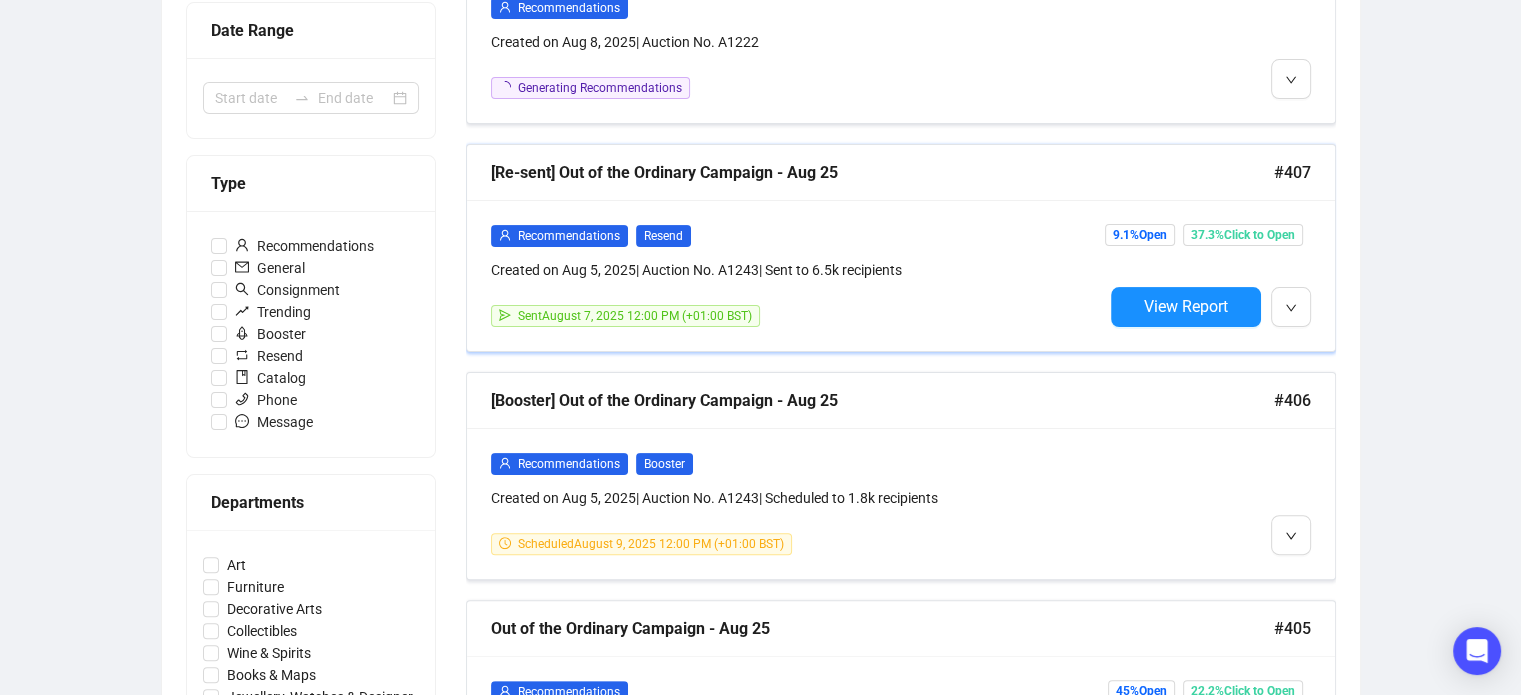 scroll, scrollTop: 428, scrollLeft: 0, axis: vertical 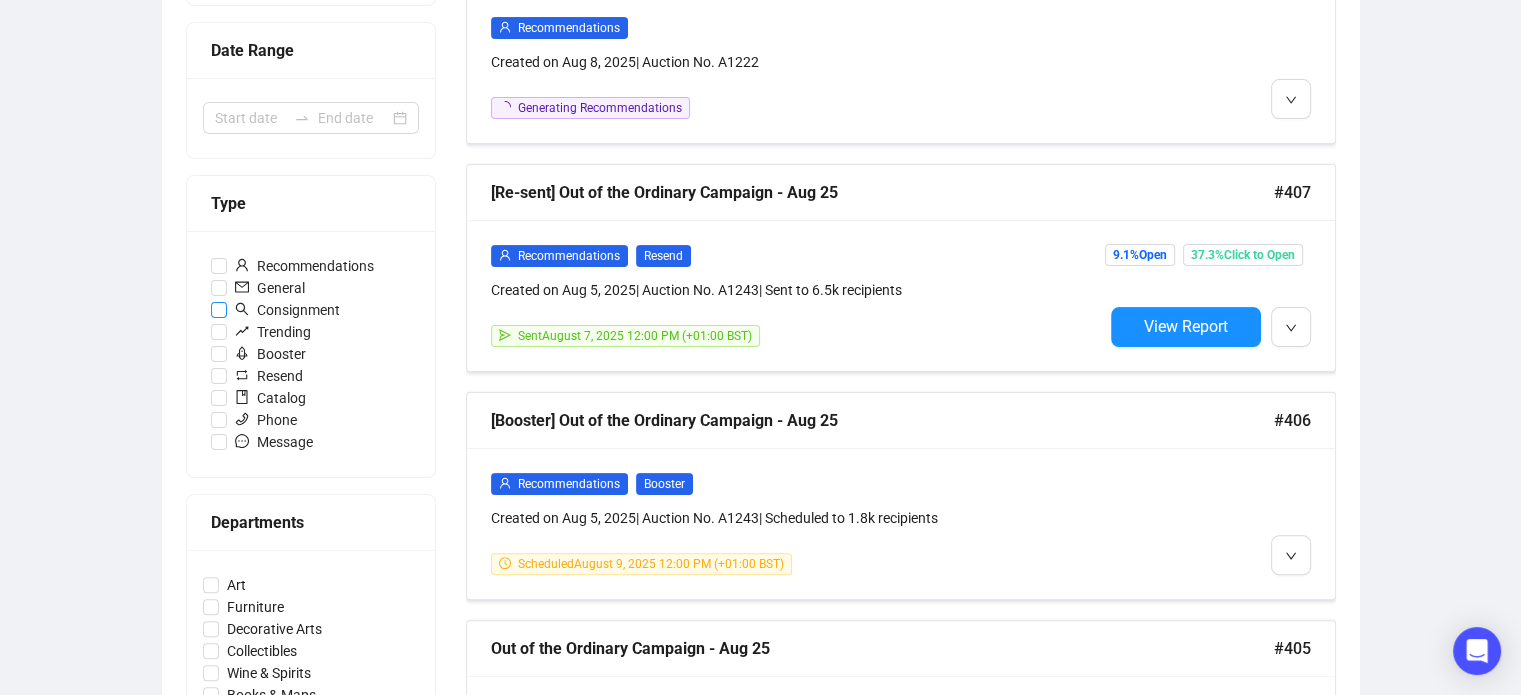 click on "Consignment" at bounding box center [287, 310] 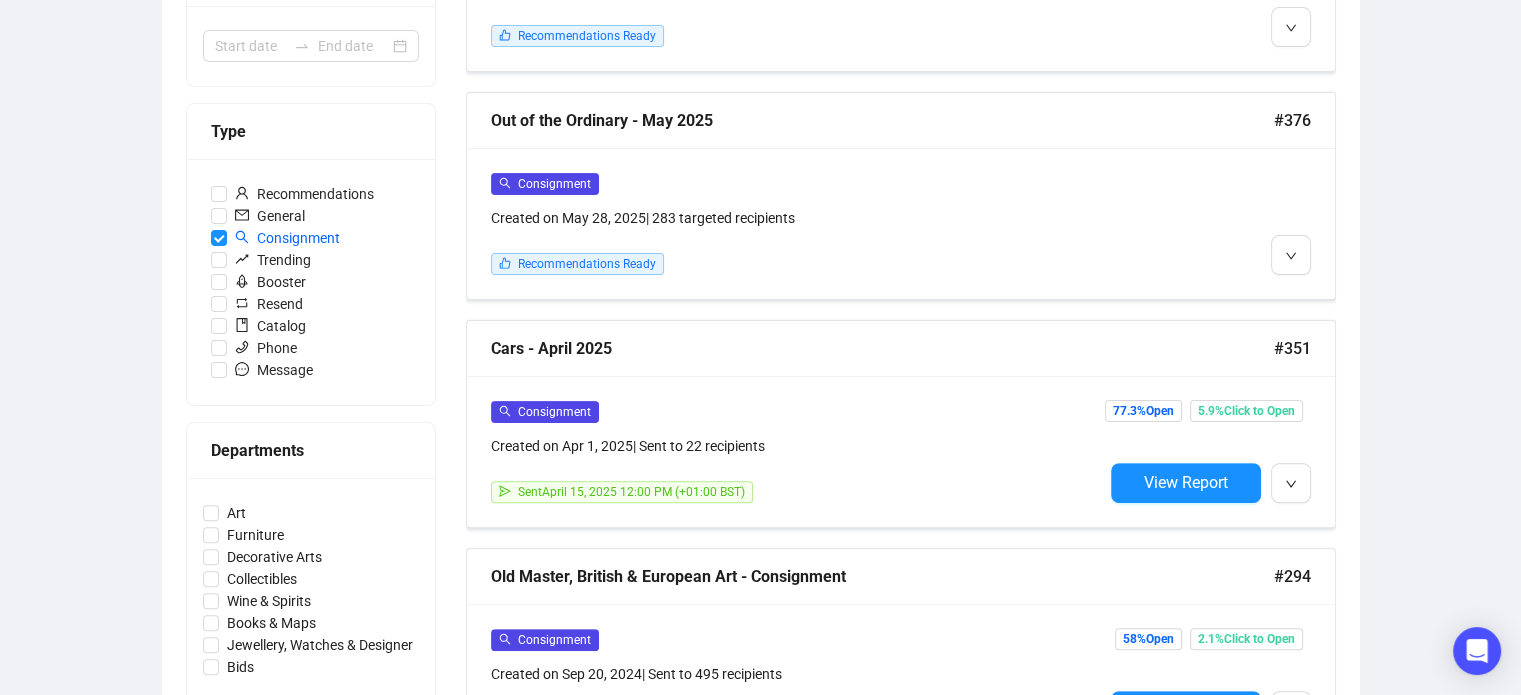 scroll, scrollTop: 0, scrollLeft: 0, axis: both 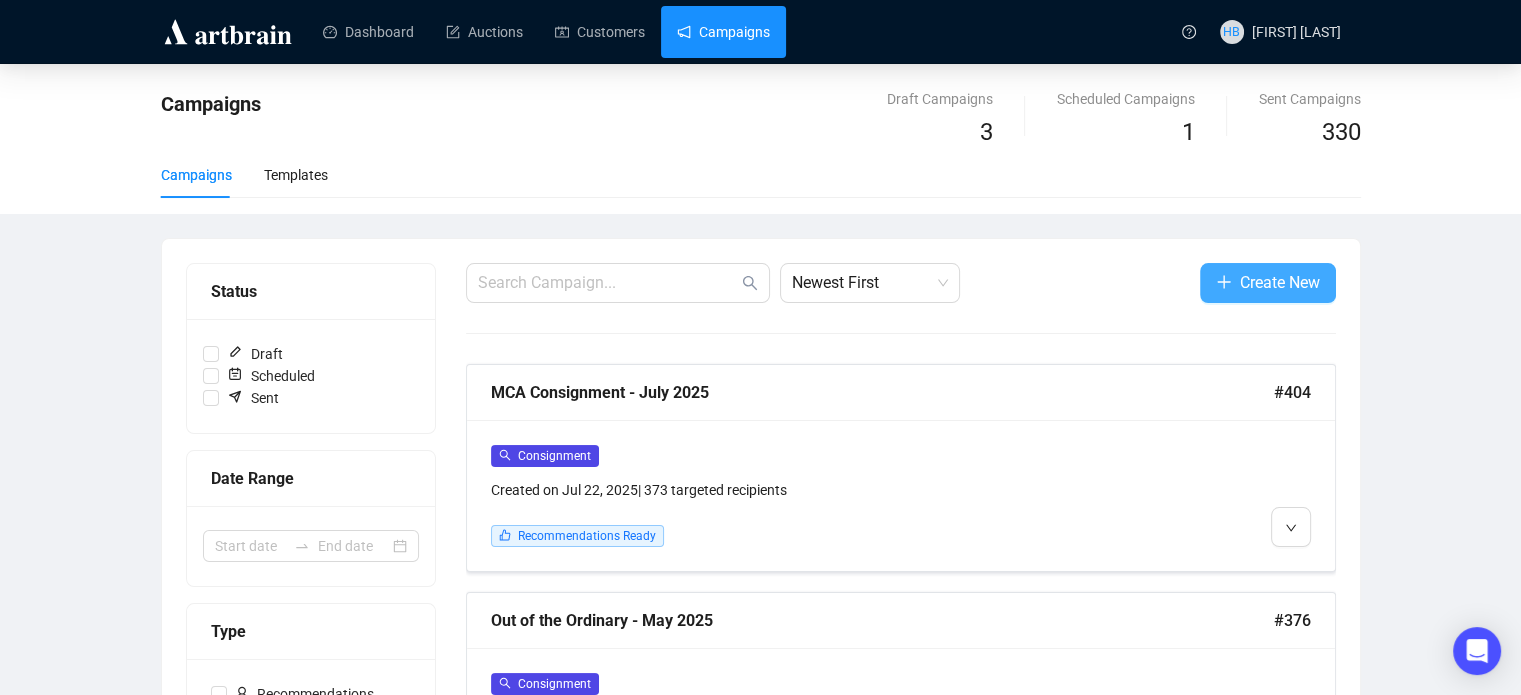 click 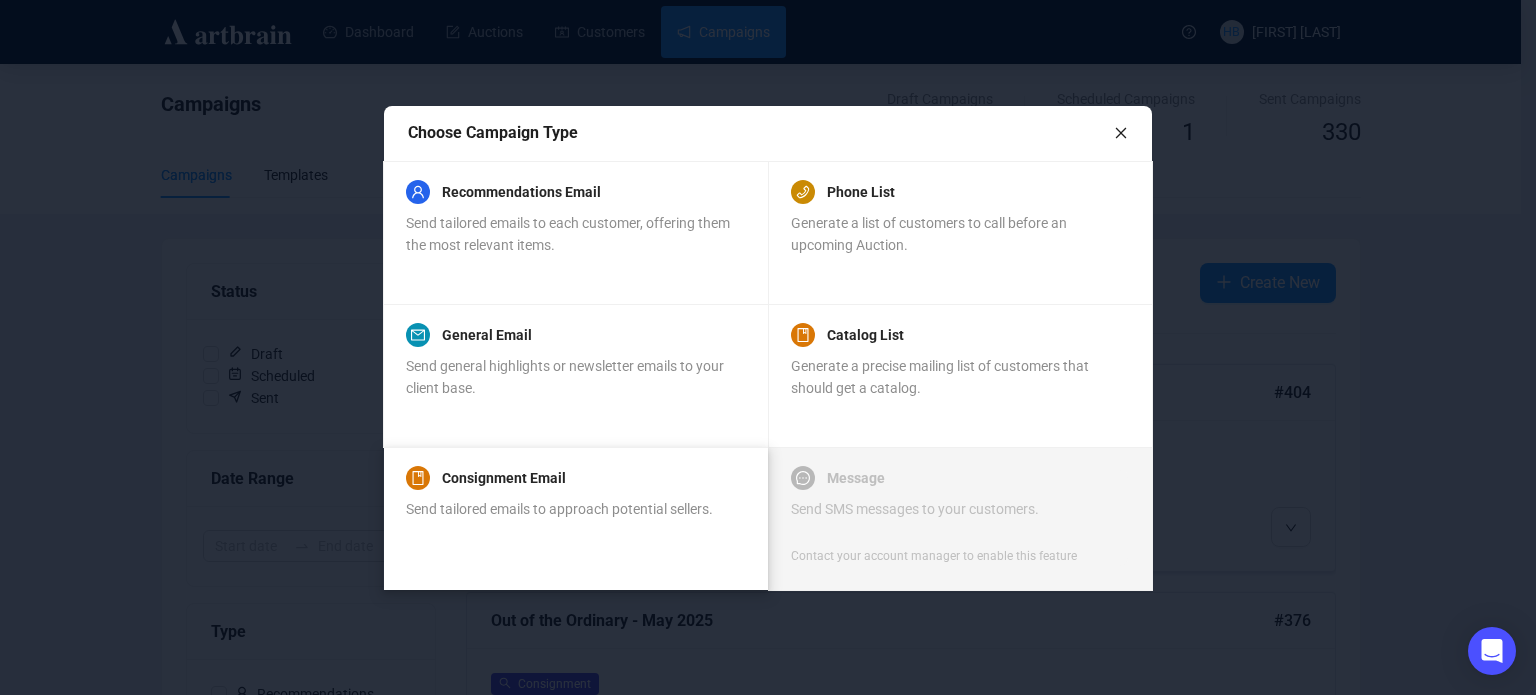 click on "Send tailored emails to approach potential sellers." at bounding box center [559, 509] 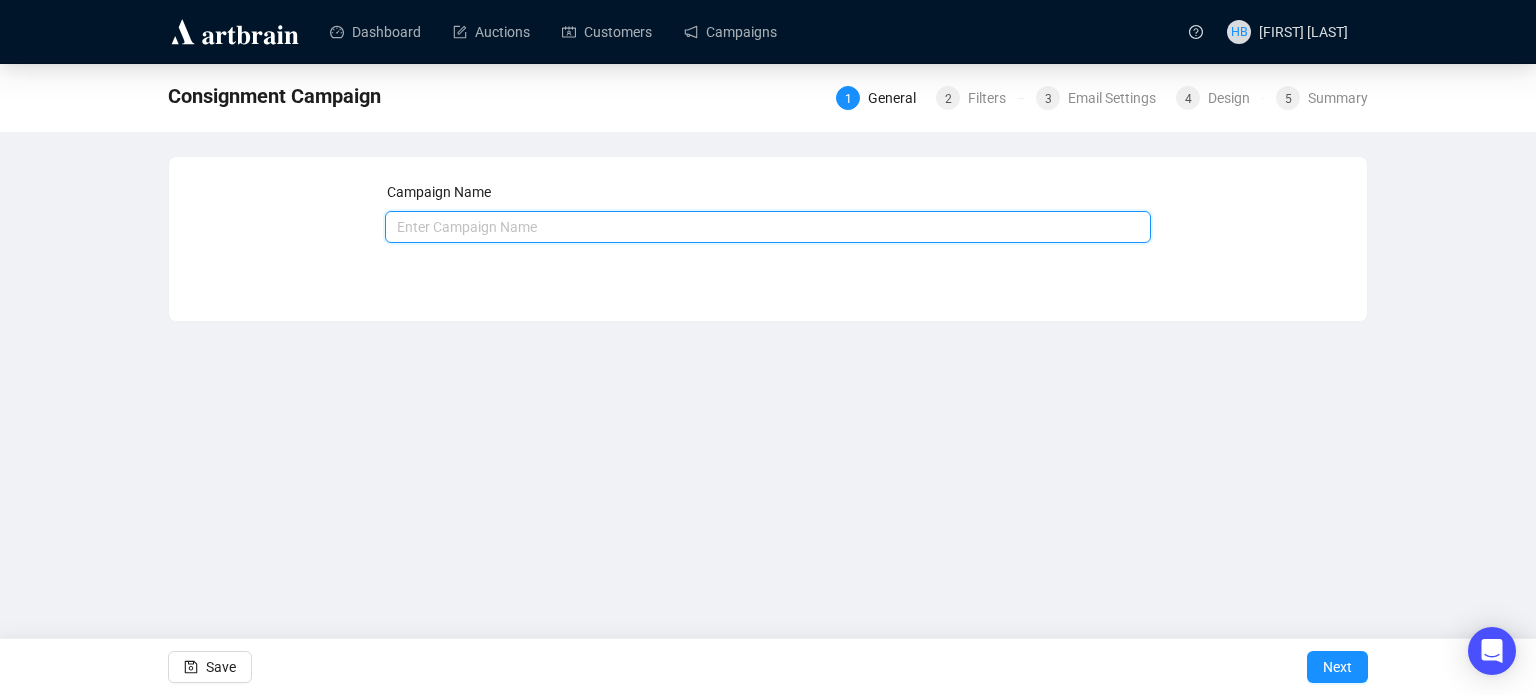 click at bounding box center [768, 227] 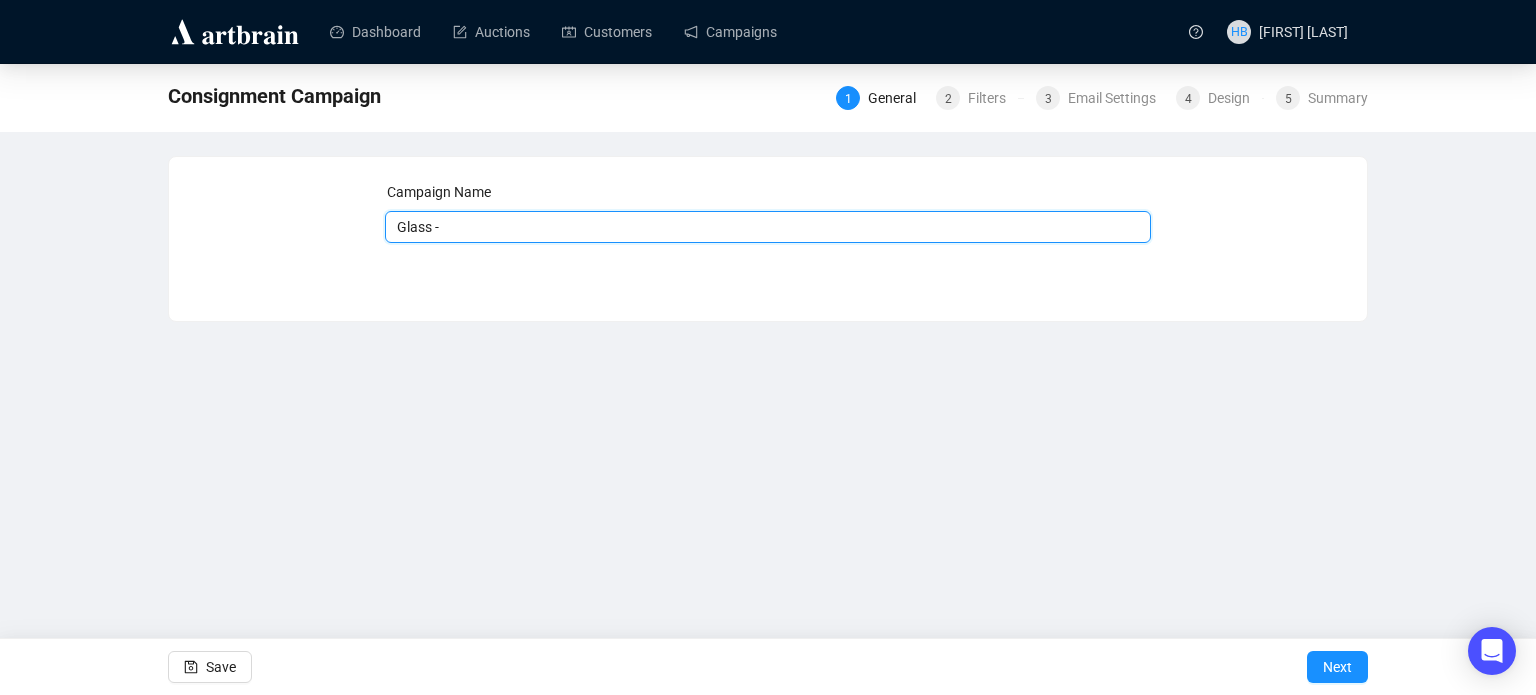 type on "Glass - 2025" 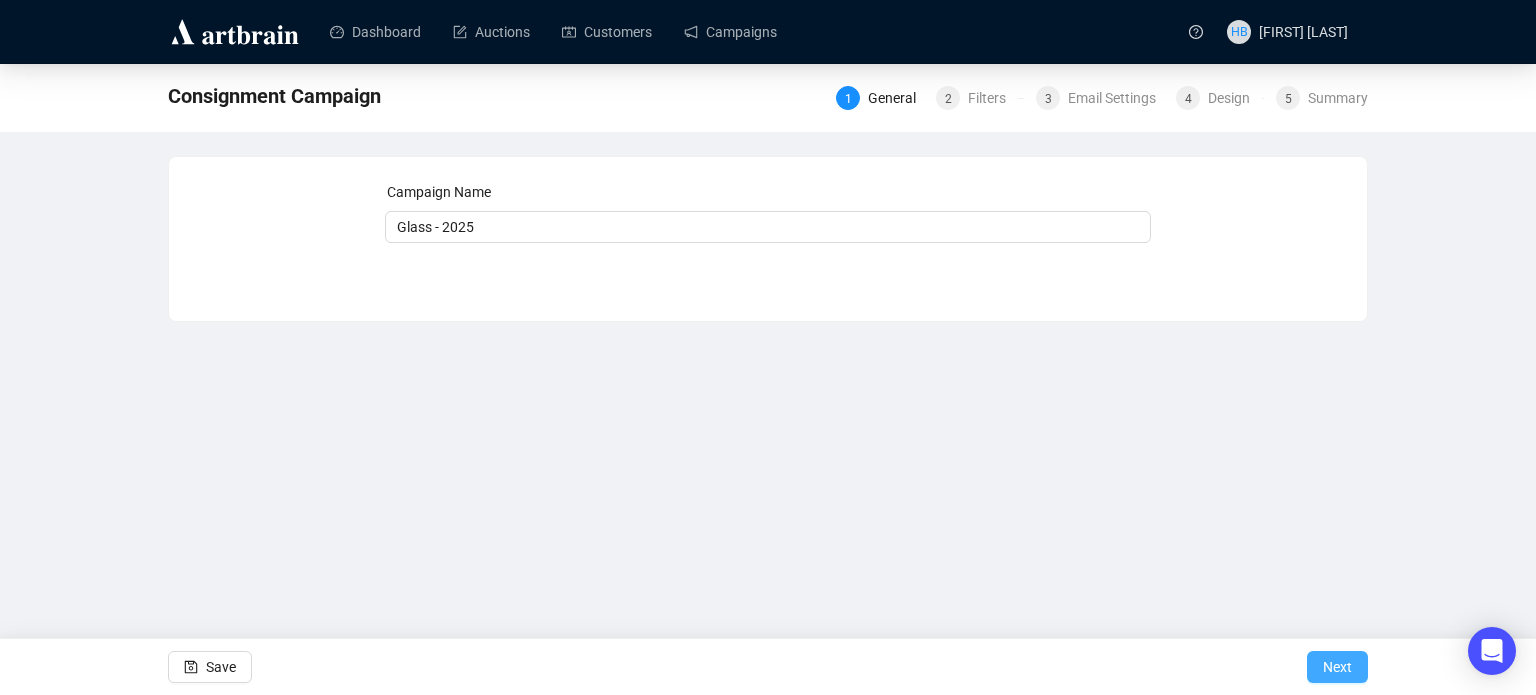 click on "Next" at bounding box center (1337, 667) 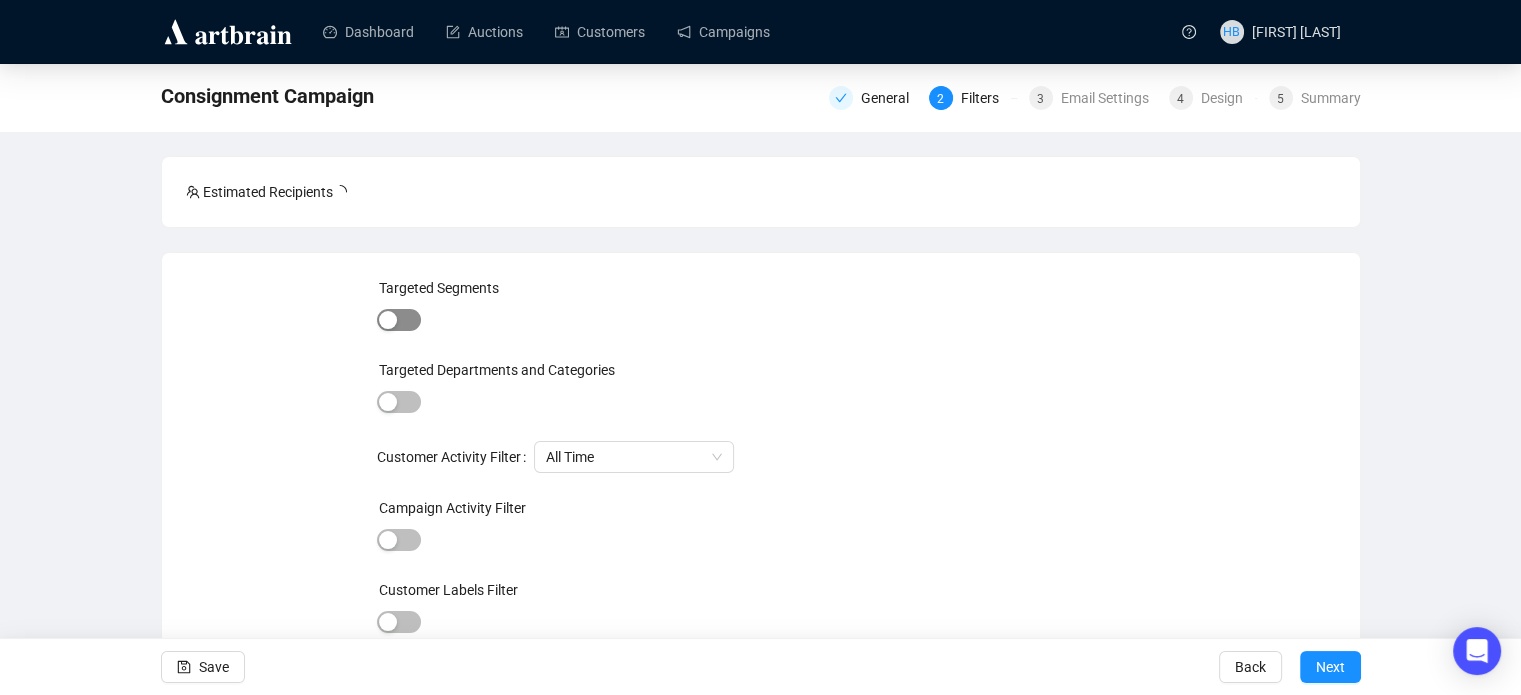 click at bounding box center (399, 320) 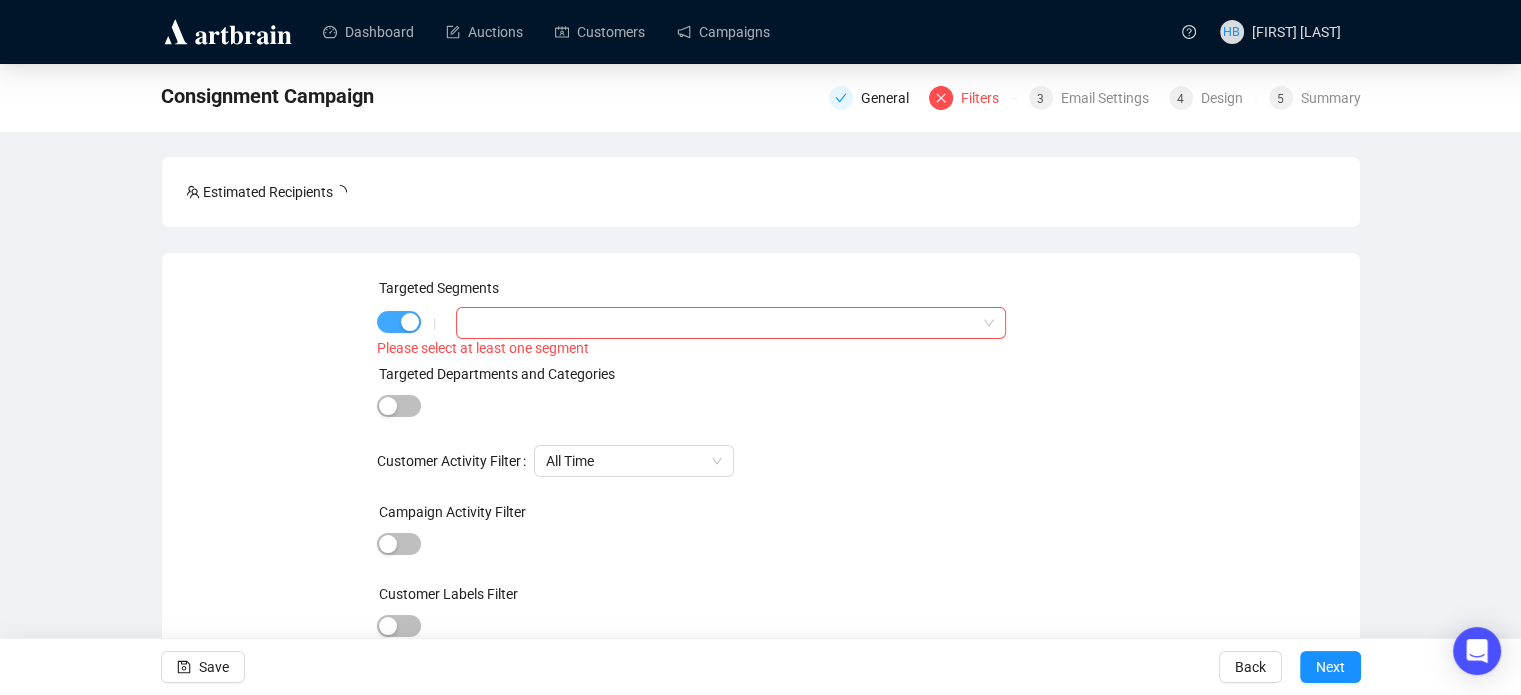 click at bounding box center (399, 322) 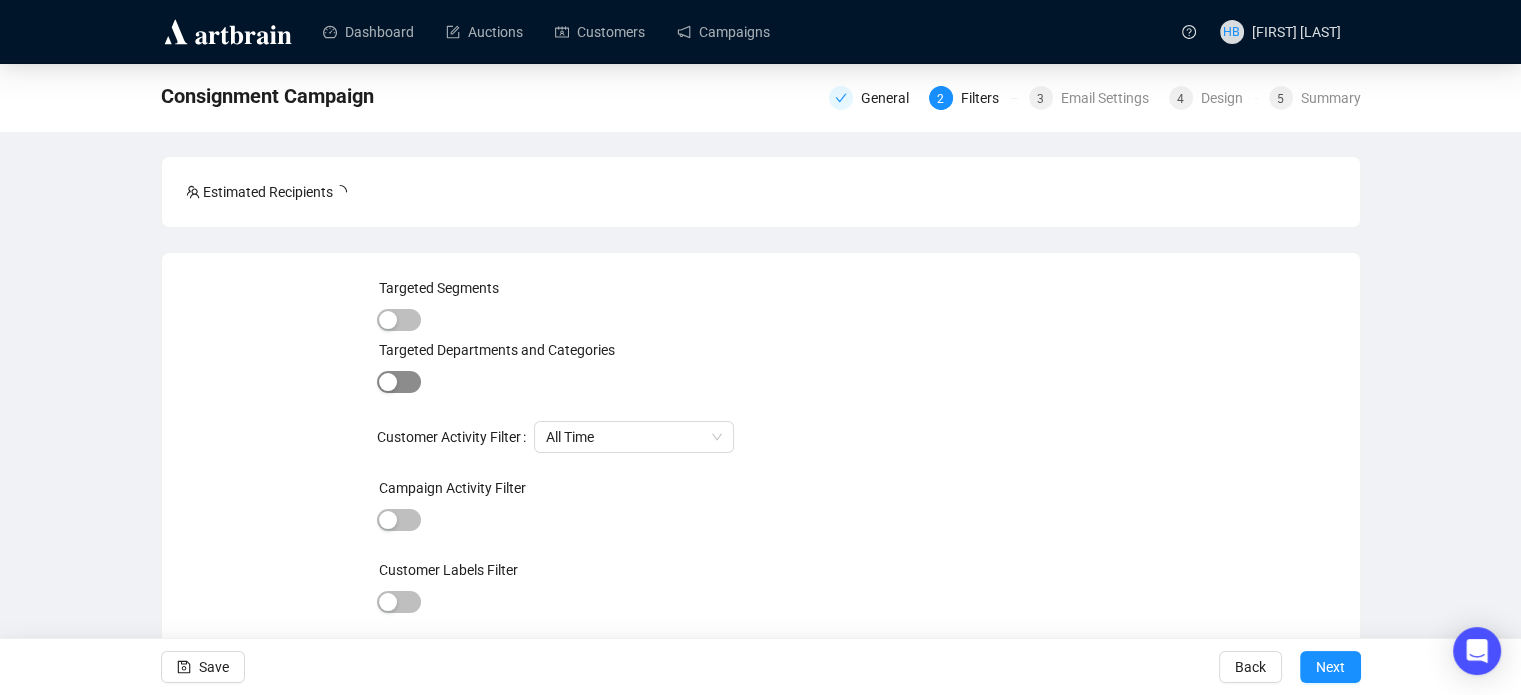 click at bounding box center [388, 382] 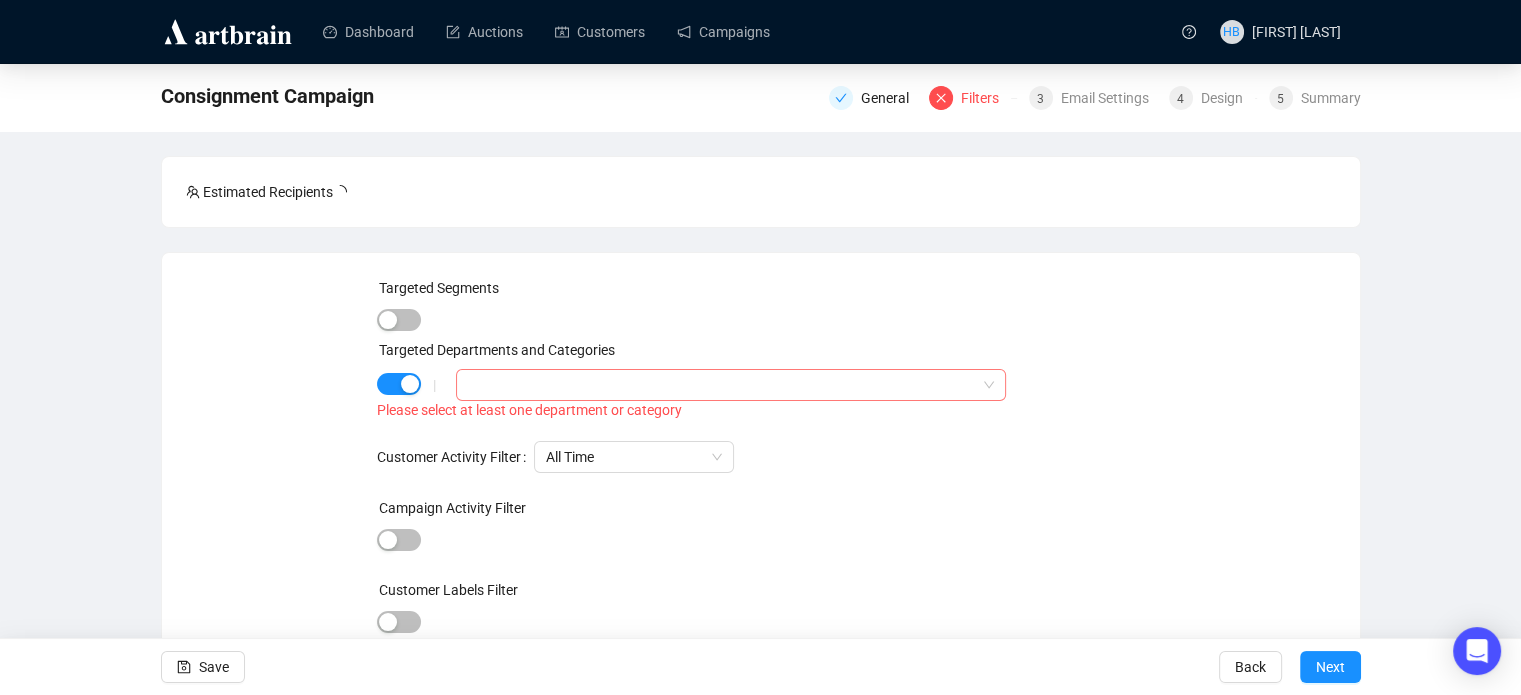 click at bounding box center (720, 385) 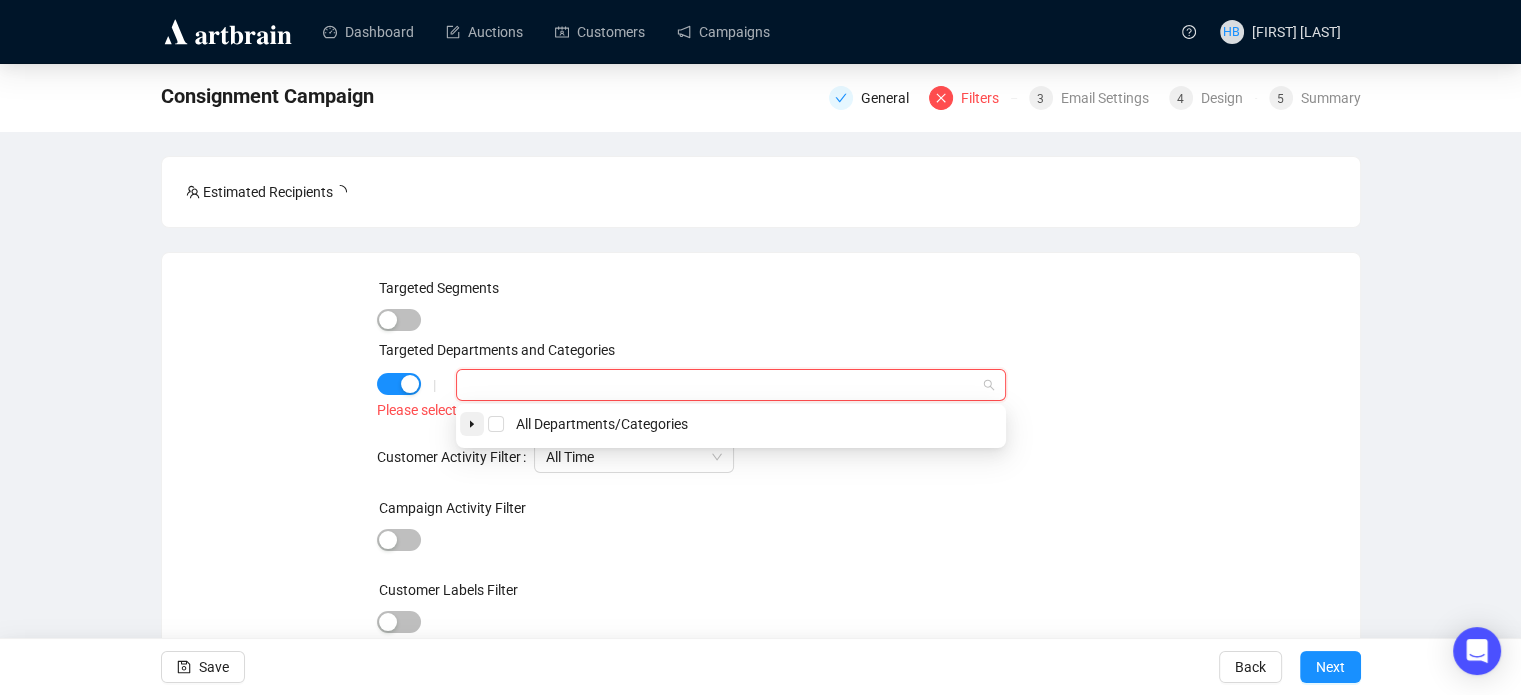 click 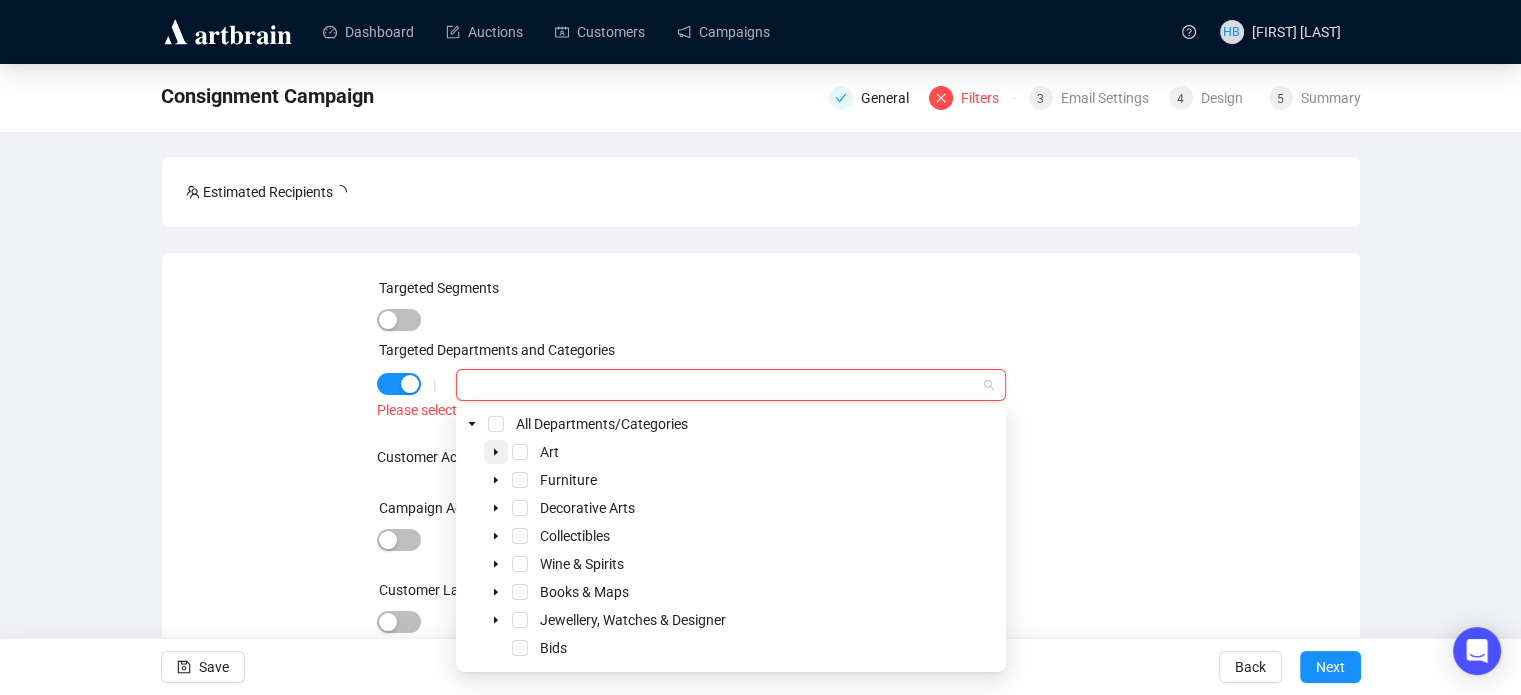 click 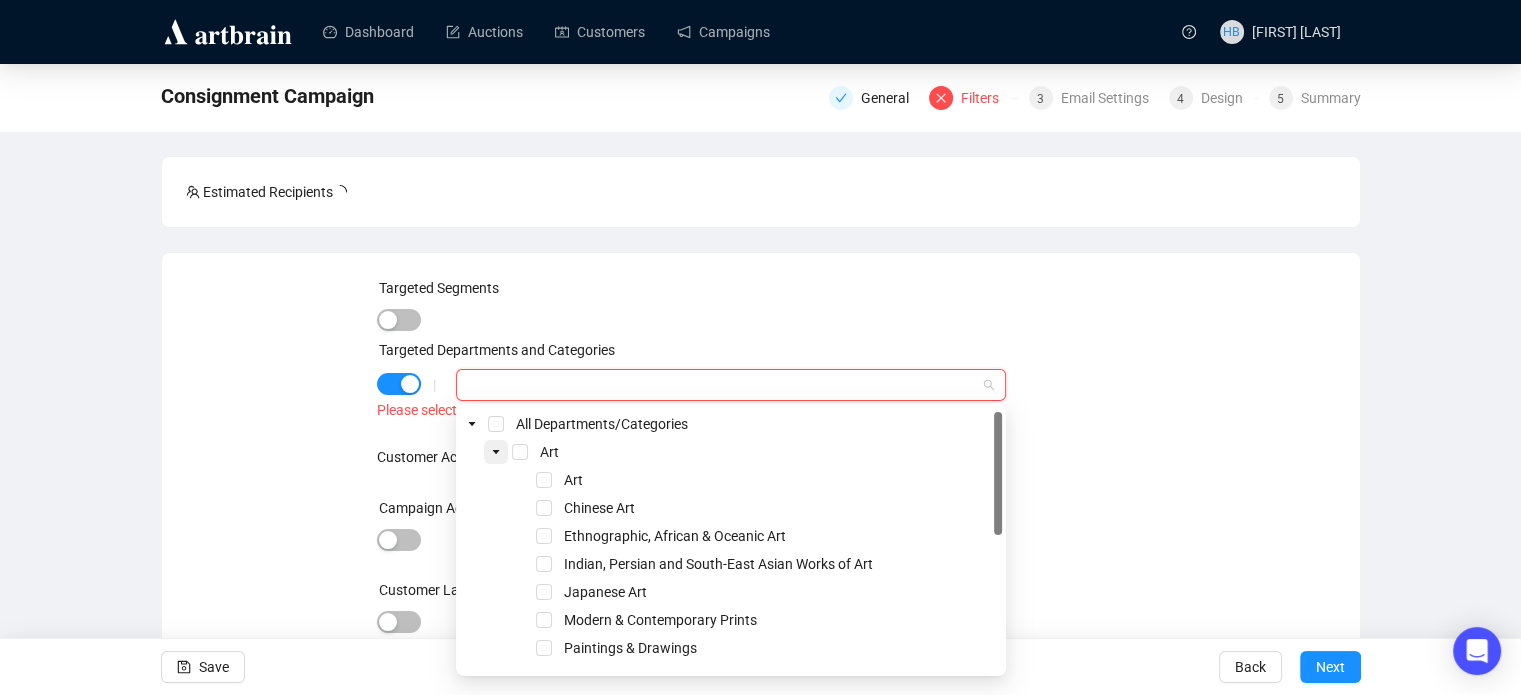 click 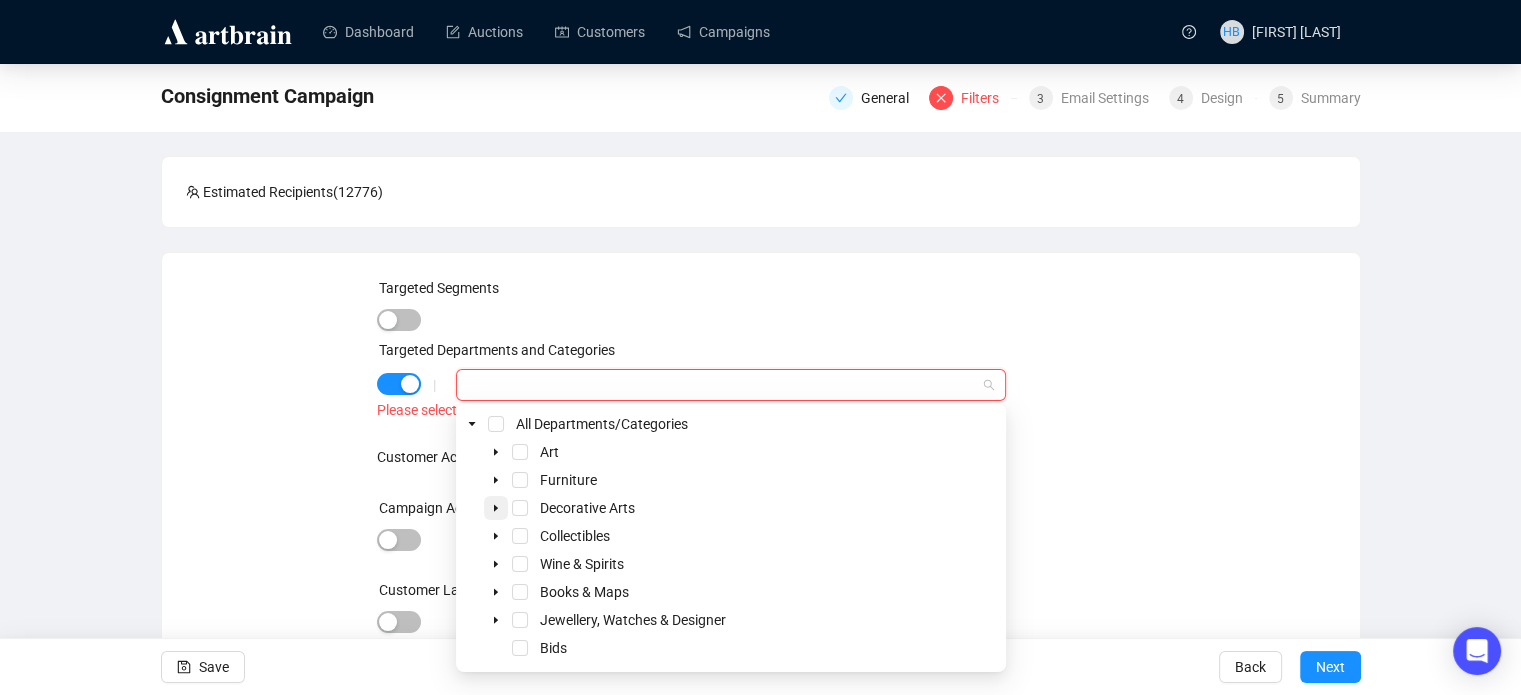 click 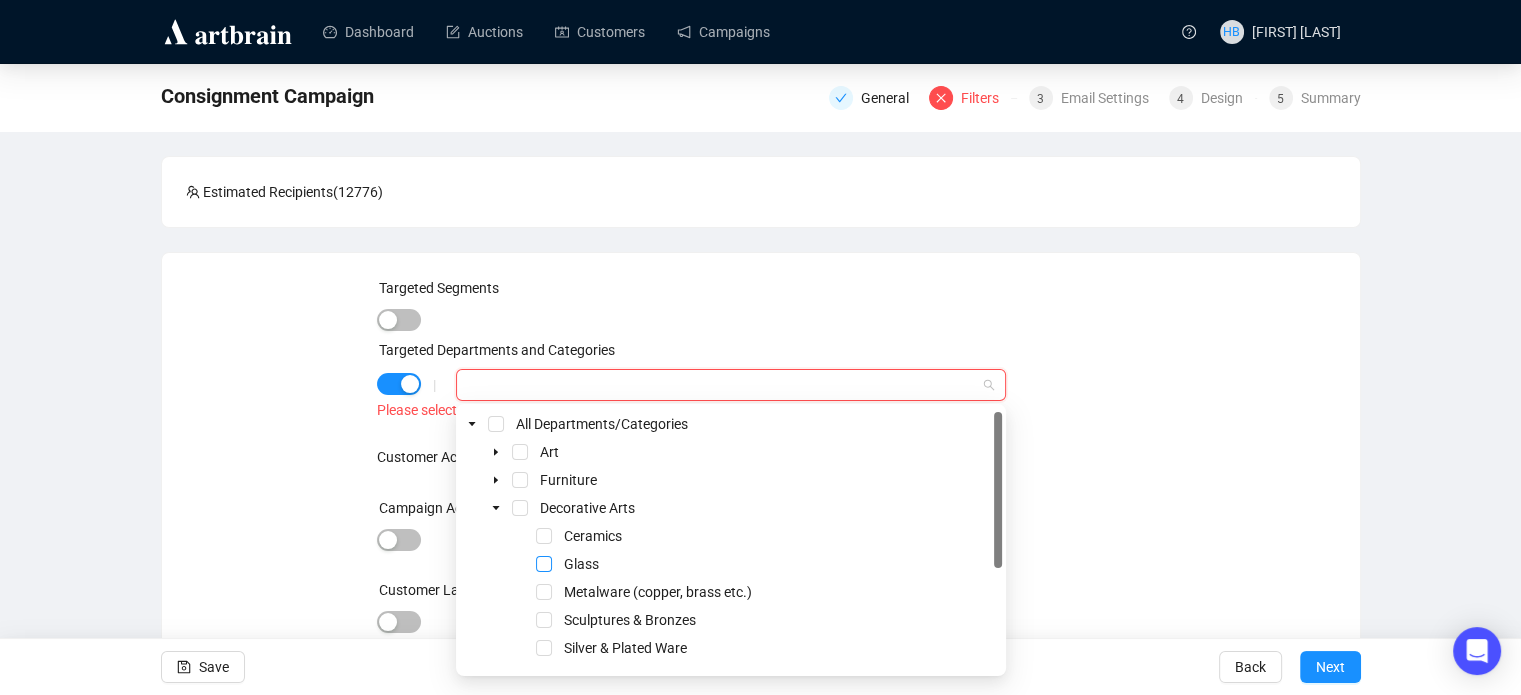 click at bounding box center (544, 564) 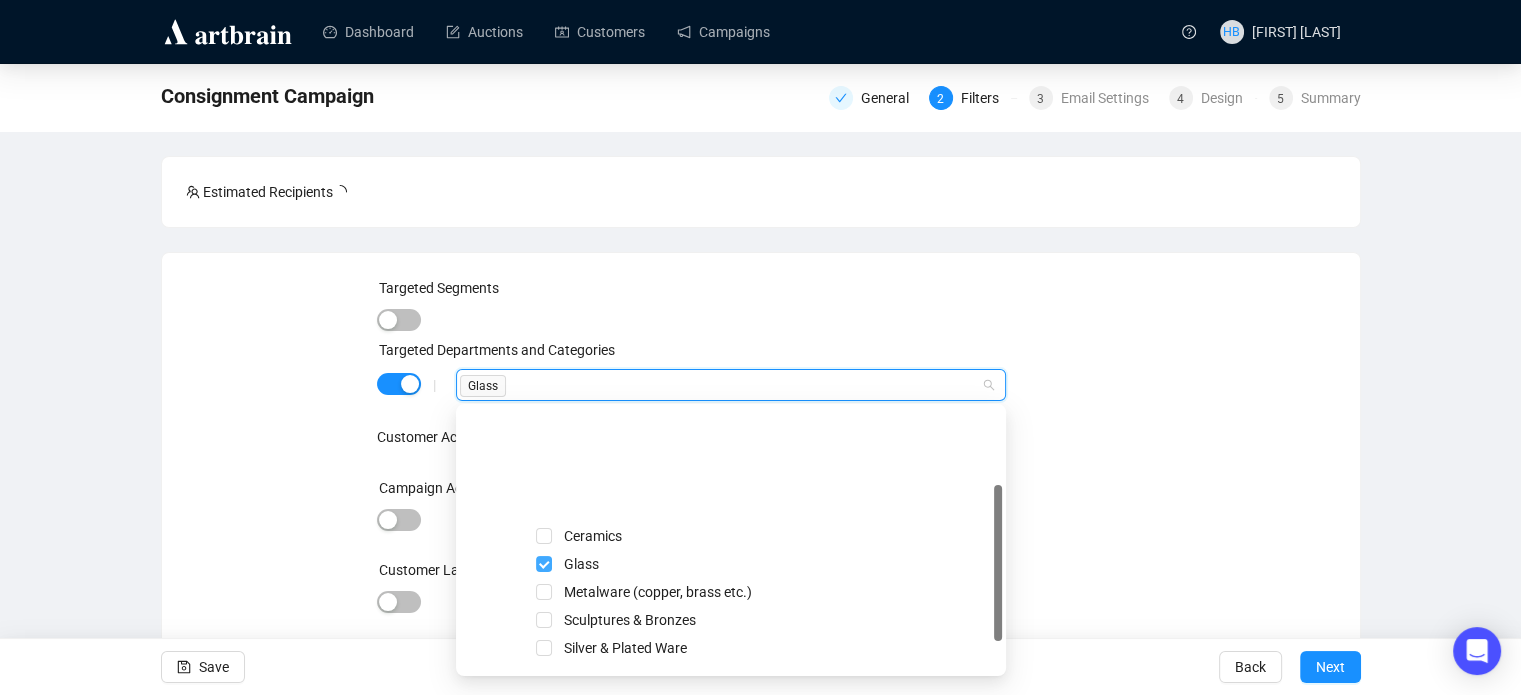 scroll, scrollTop: 164, scrollLeft: 0, axis: vertical 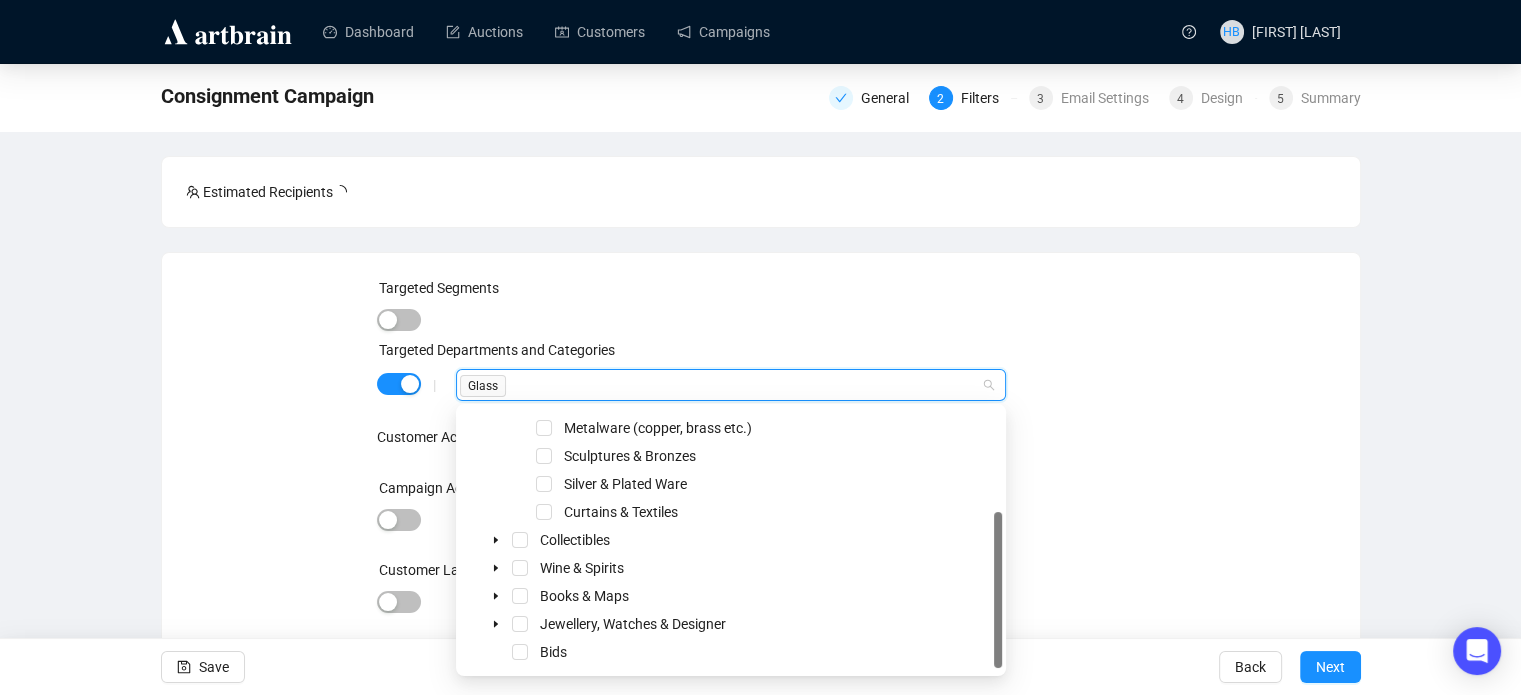 click on "Targeted Segments Targeted Departments and Categories | Glass   Customer Activity Filter All Time Campaign Activity Filter Customer Labels Filter VIP Filter | Only VIP Exclude VIP Item Filters" at bounding box center (761, 535) 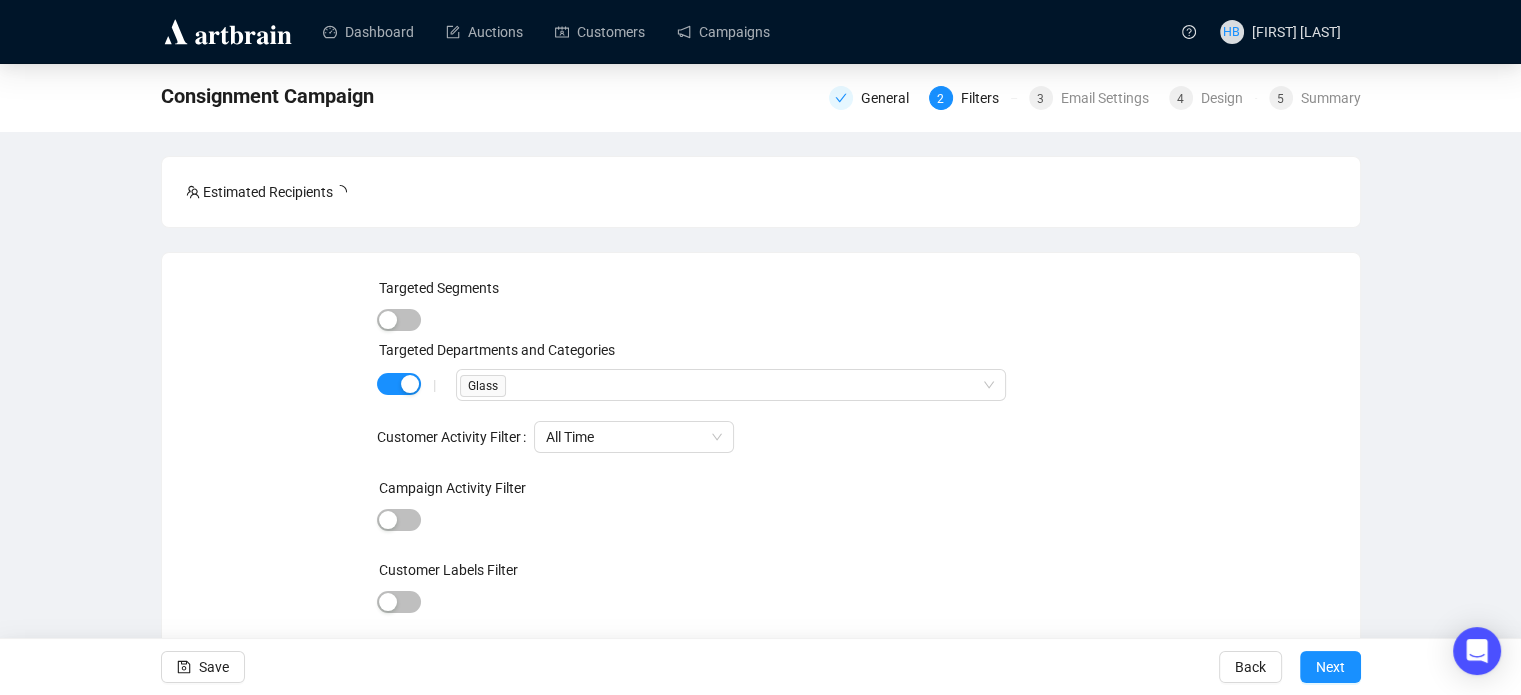 scroll, scrollTop: 121, scrollLeft: 0, axis: vertical 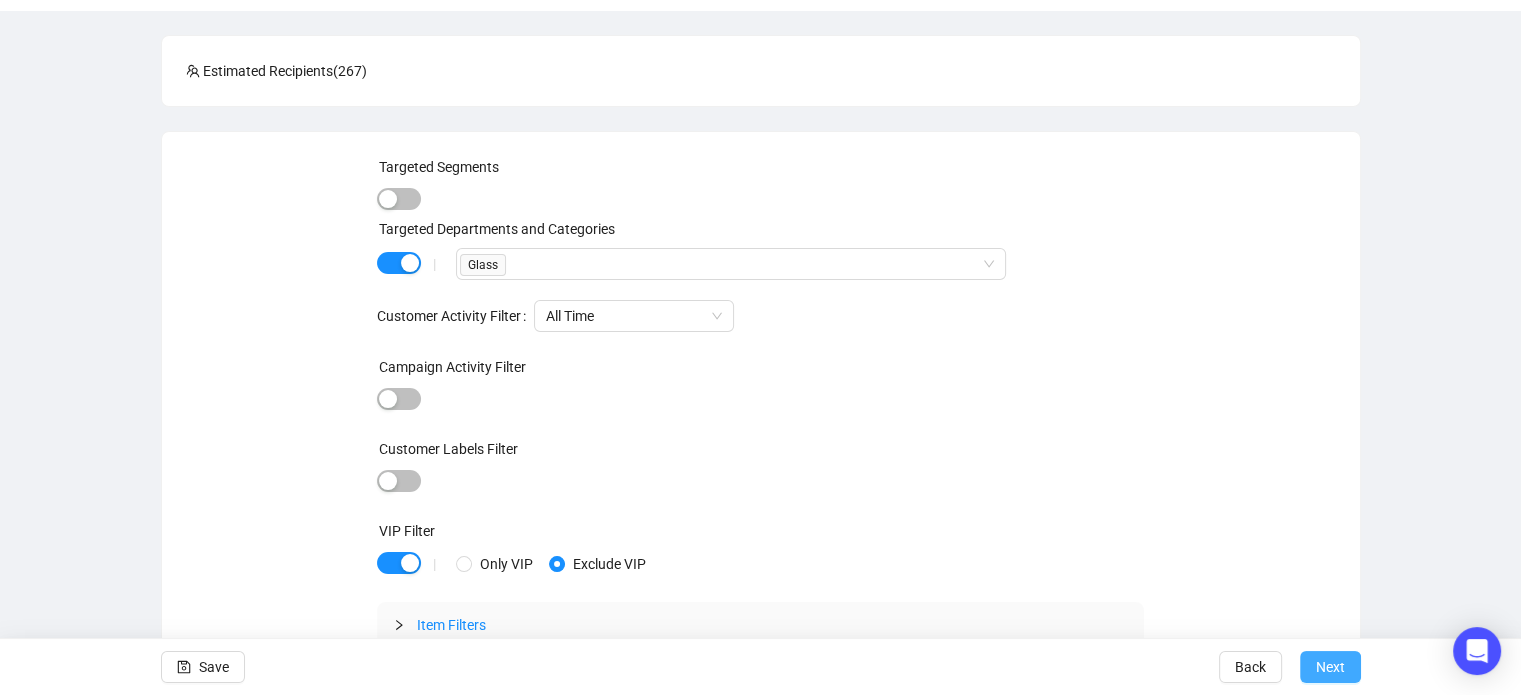 click on "Next" at bounding box center [1330, 667] 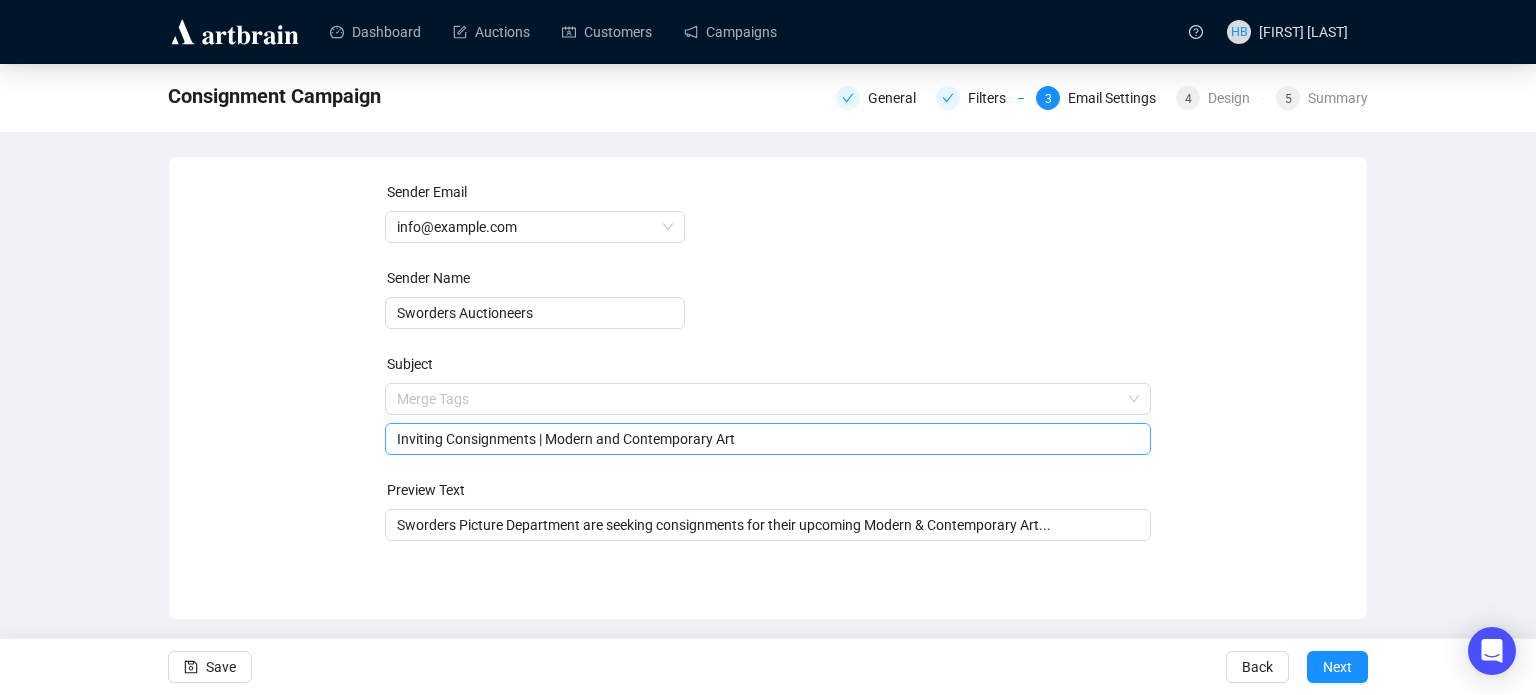 click on "Merge Tags Inviting Consignments | Modern and Contemporary Art" at bounding box center (768, 419) 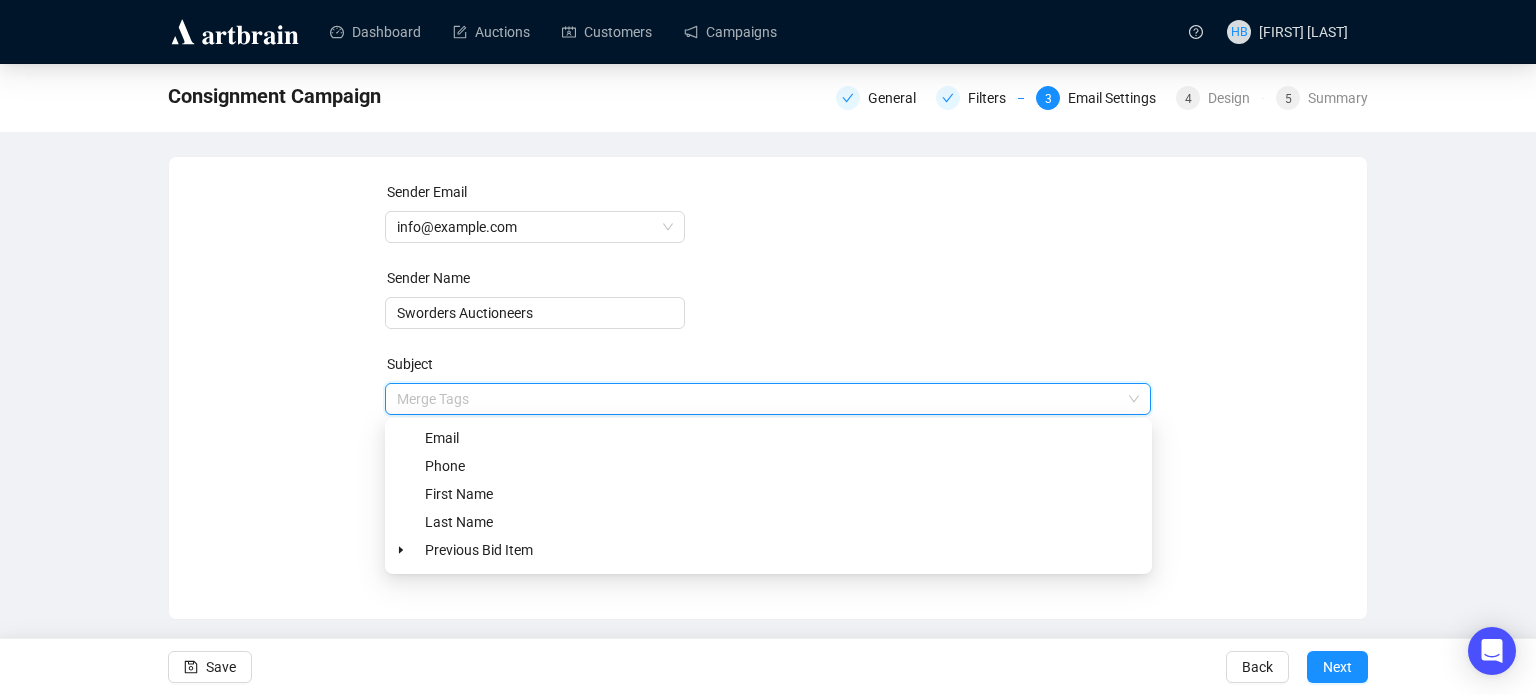 click on "Sender Email info@sworder.co.uk Sender Name Sworders Auctioneers Subject Merge Tags Inviting Consignments | Modern and Contemporary Art Preview Text Sworders Picture Department are seeking consignments for their upcoming Modern & Contemporary Art... Save Back Next" at bounding box center (768, 361) 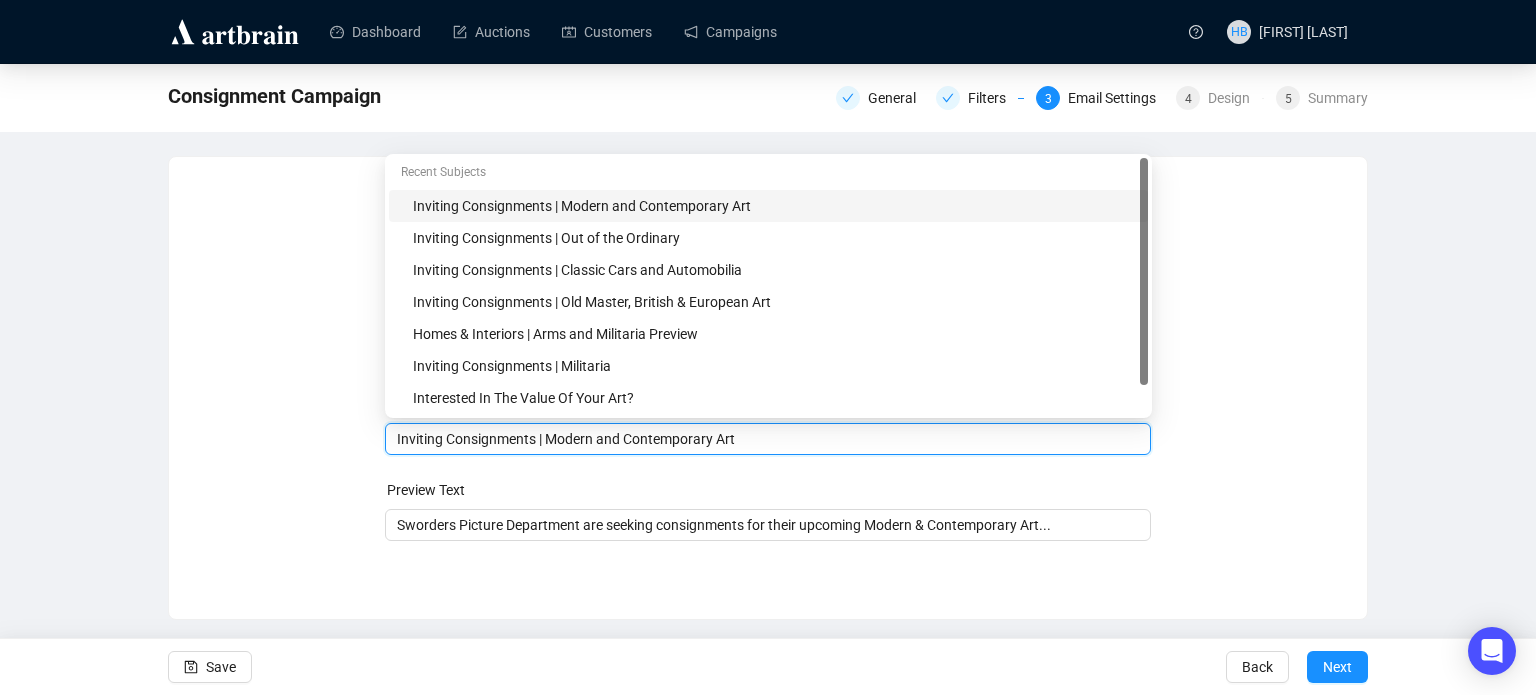 drag, startPoint x: 762, startPoint y: 443, endPoint x: 544, endPoint y: 456, distance: 218.38727 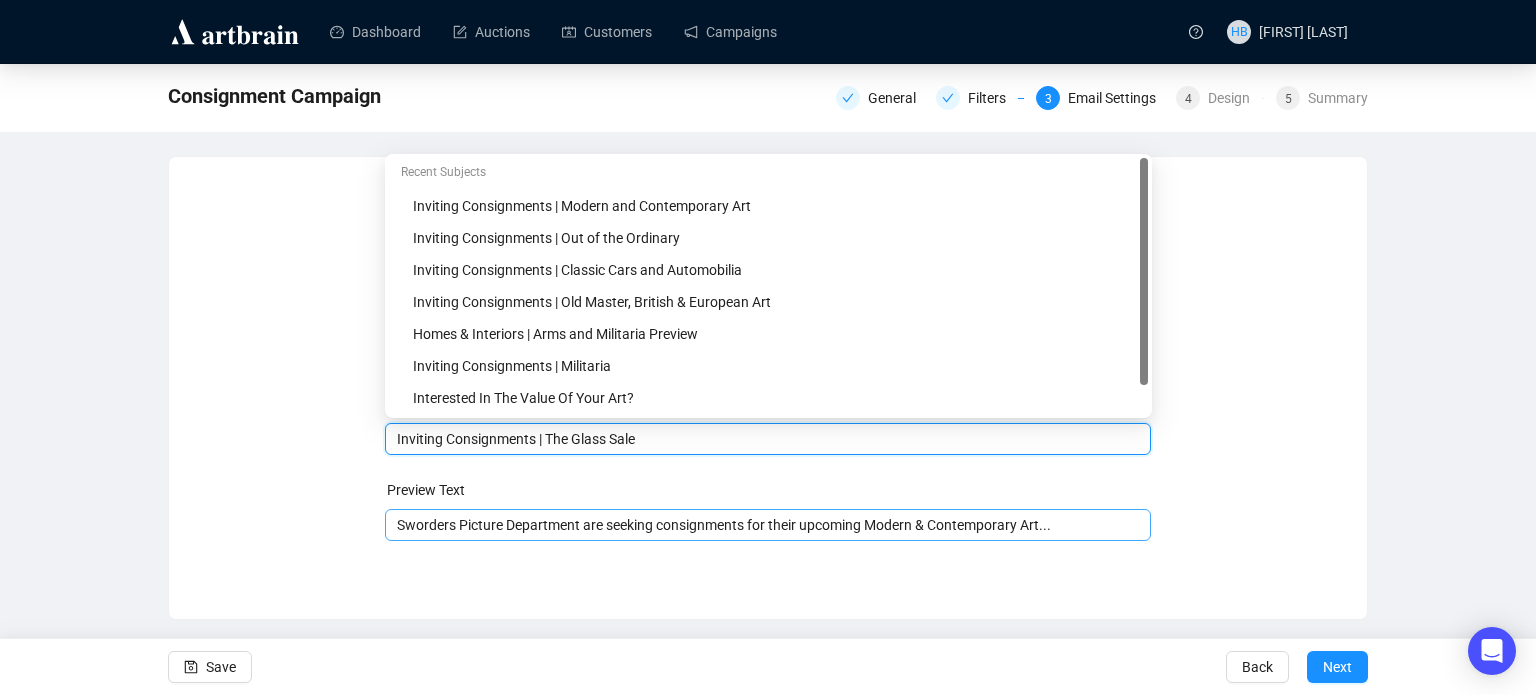 type on "Inviting Consignments | The Glass Sale" 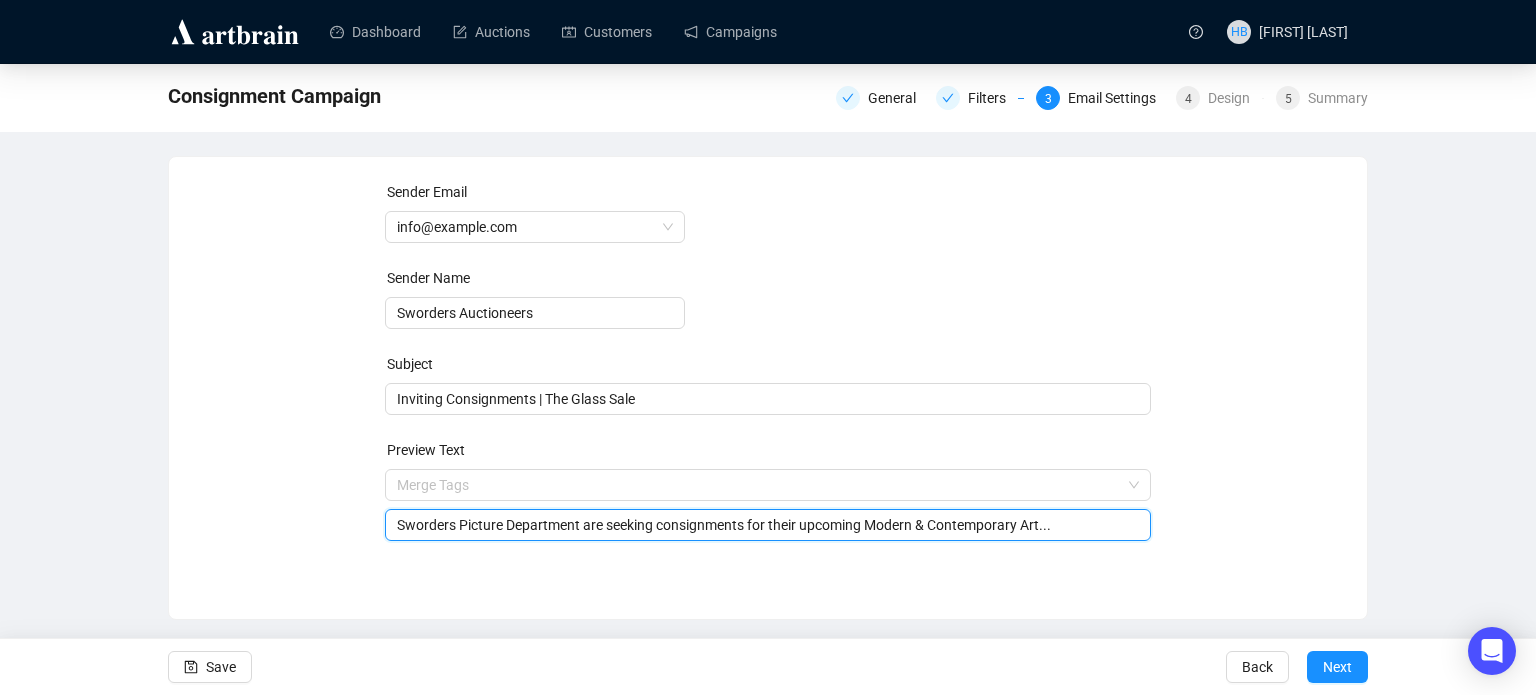 click on "Sworders Picture Department are seeking consignments for their upcoming Modern & Contemporary Art..." at bounding box center [768, 525] 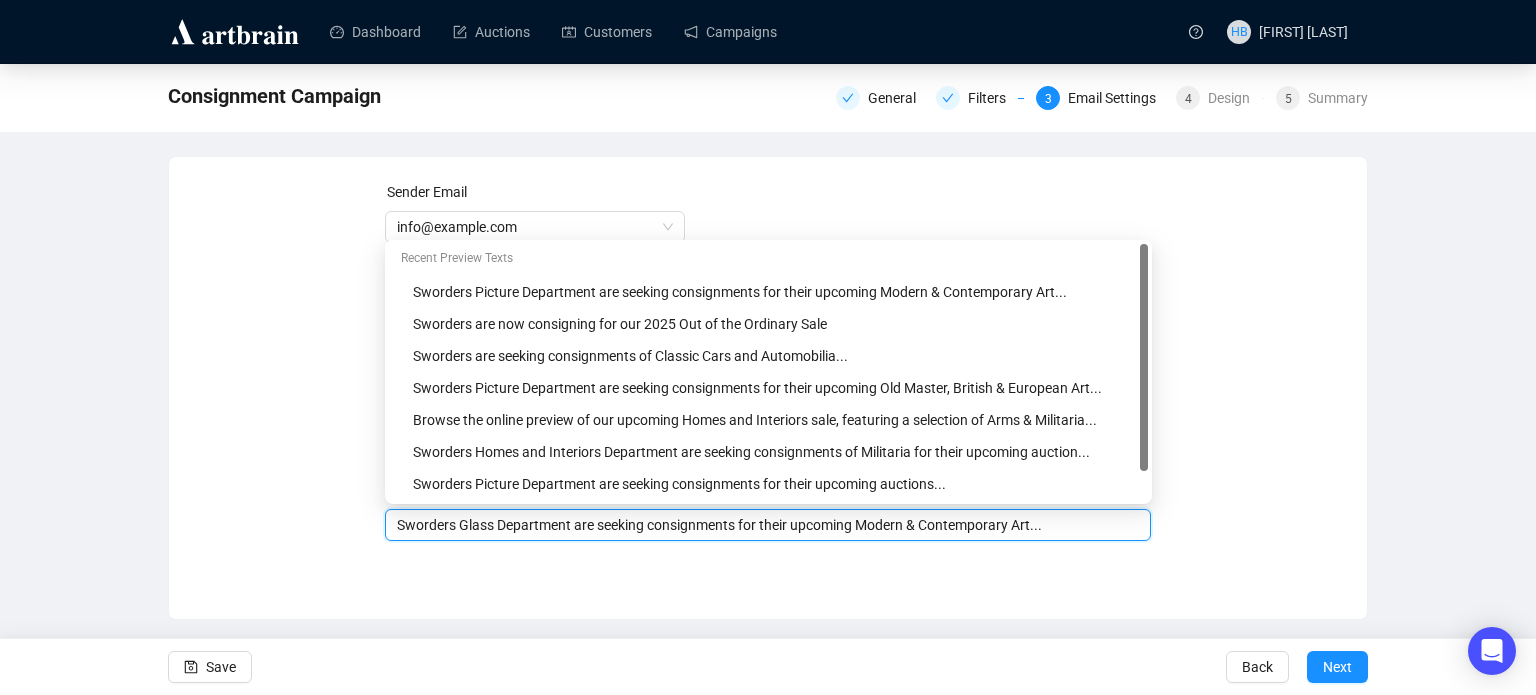 drag, startPoint x: 852, startPoint y: 525, endPoint x: 1099, endPoint y: 517, distance: 247.12952 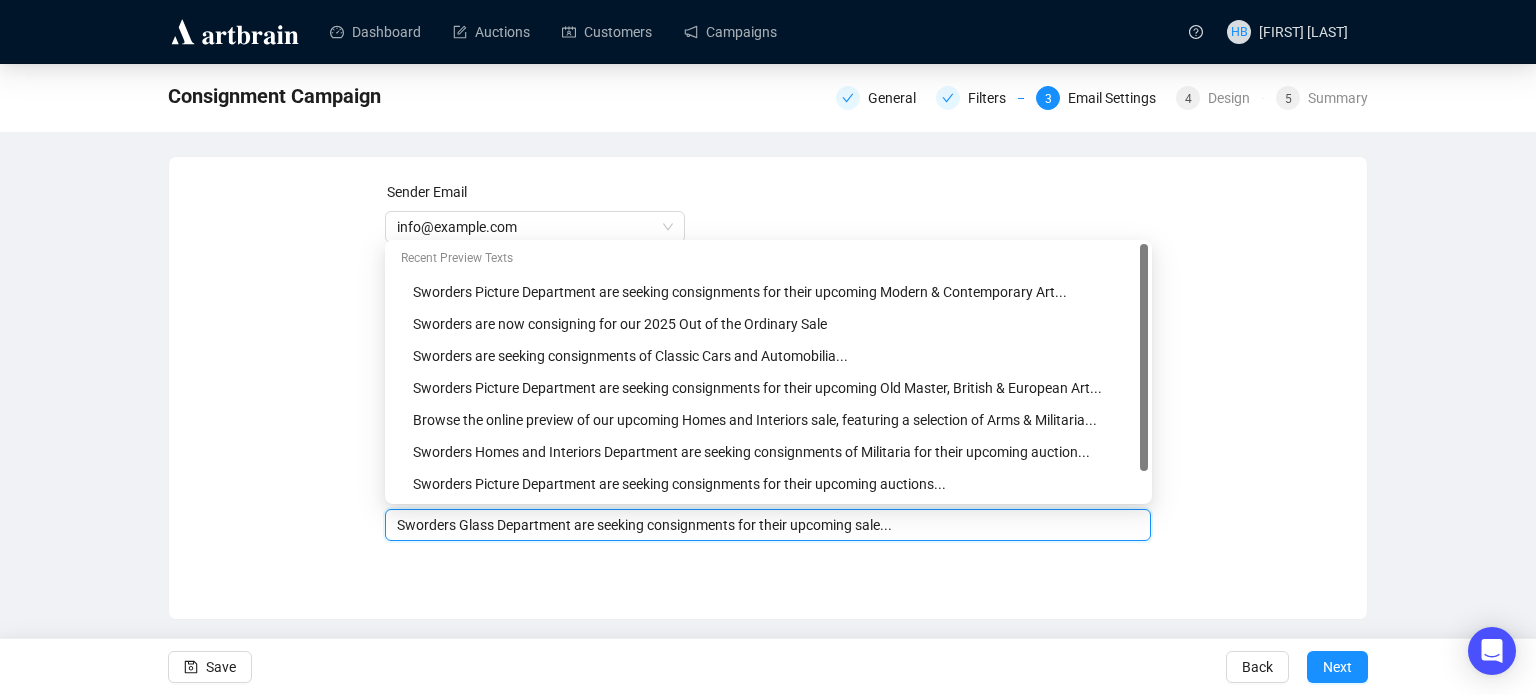 type on "Sworders Glass Department are seeking consignments for their upcoming sale..." 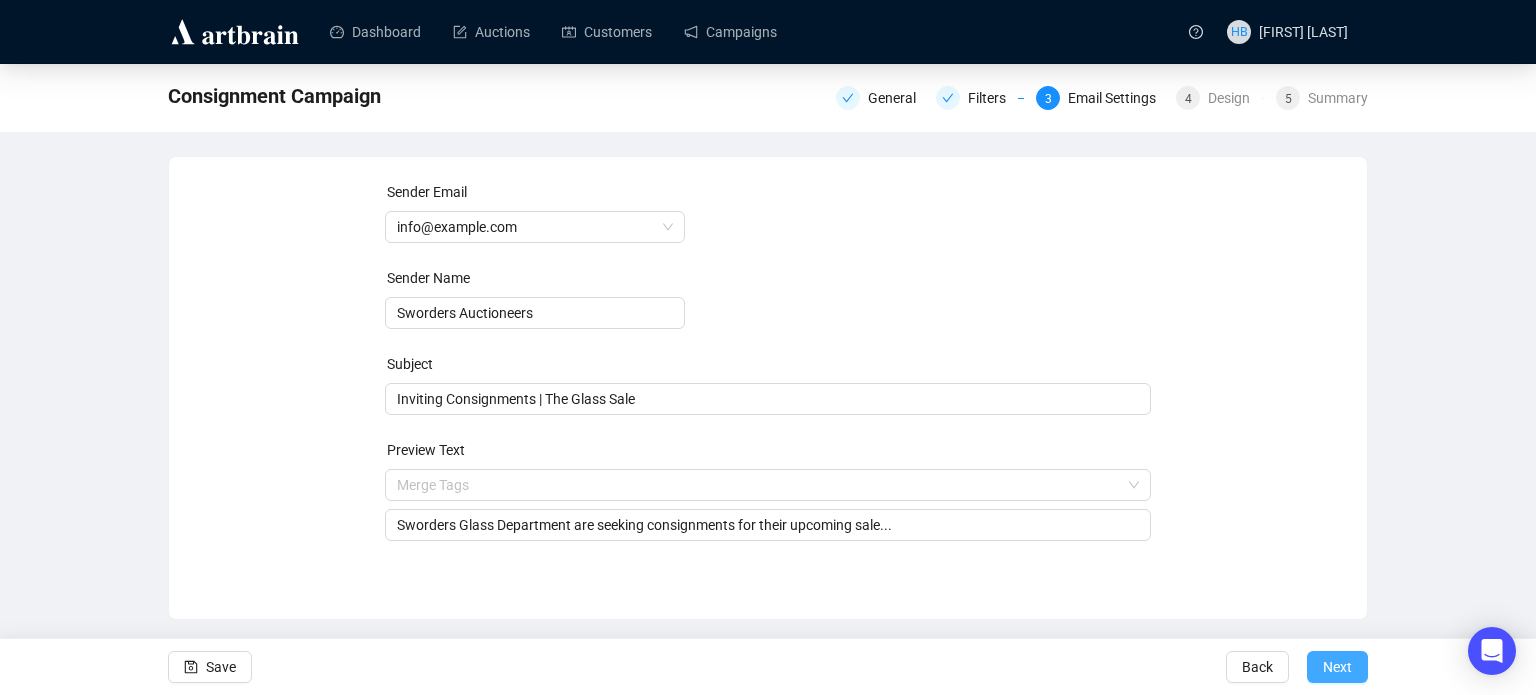 click on "Next" at bounding box center [1337, 667] 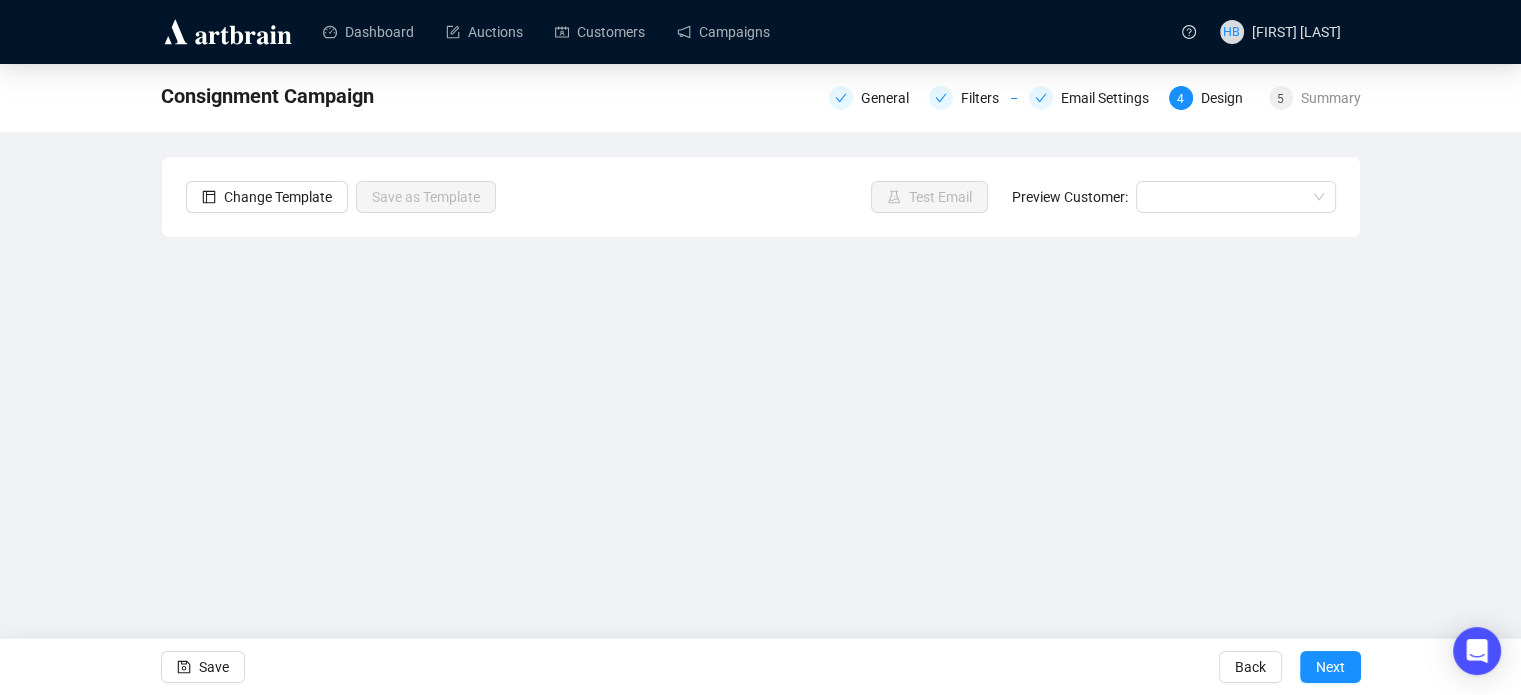 scroll, scrollTop: 48, scrollLeft: 0, axis: vertical 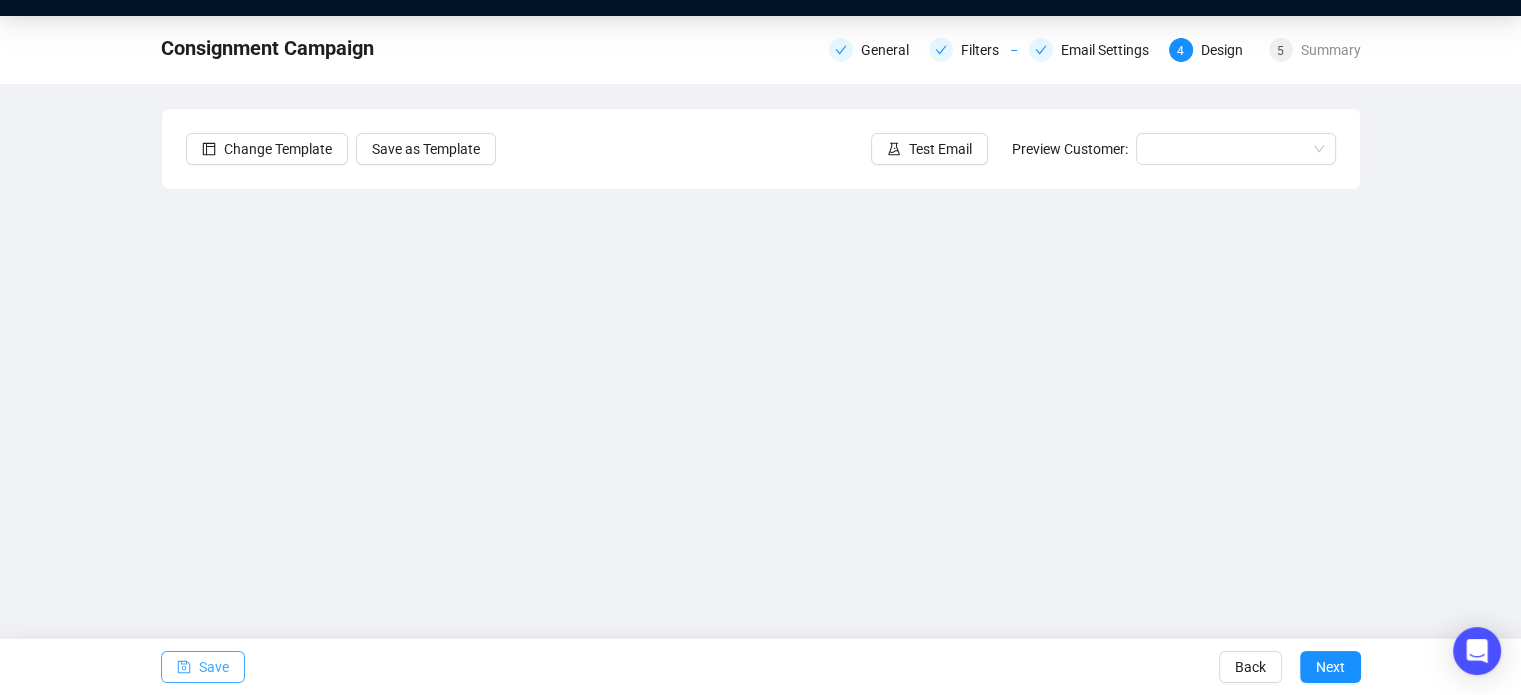 click on "Save" at bounding box center (203, 667) 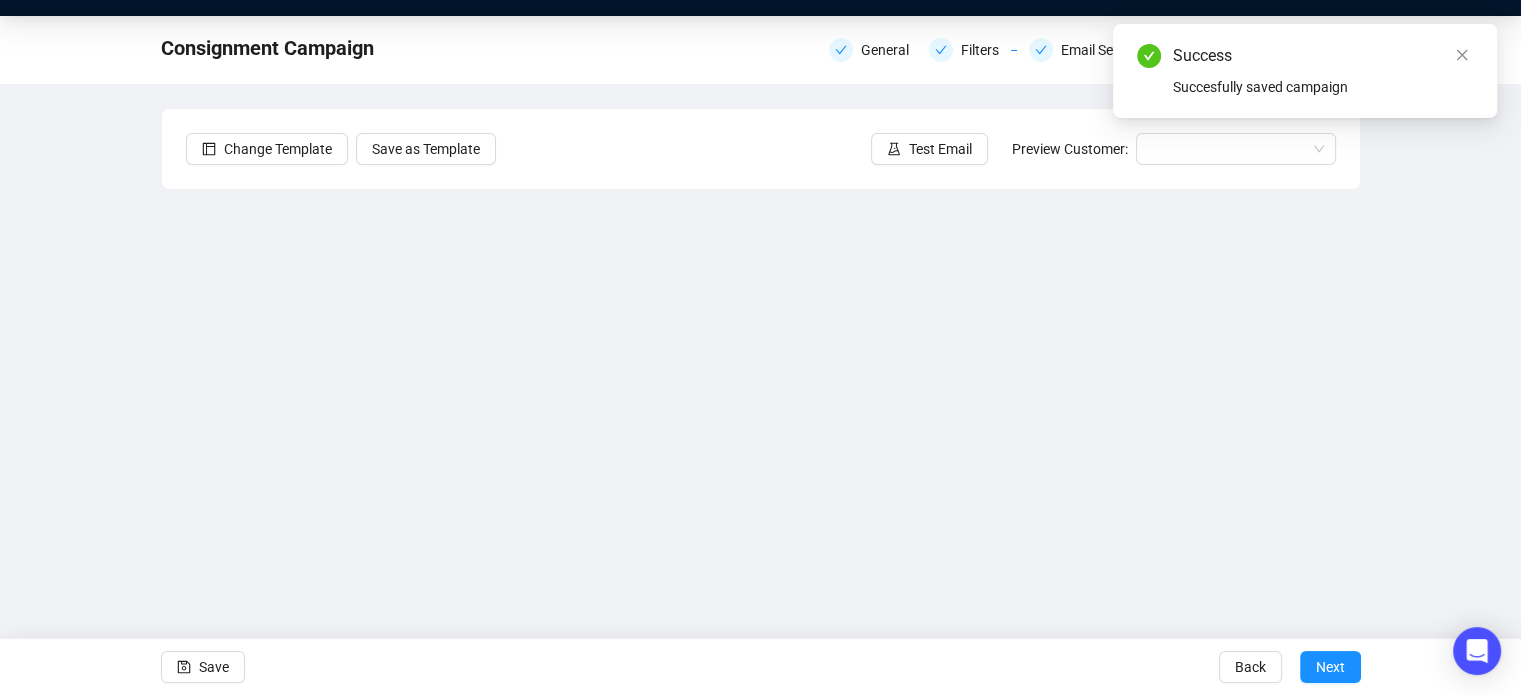scroll, scrollTop: 0, scrollLeft: 0, axis: both 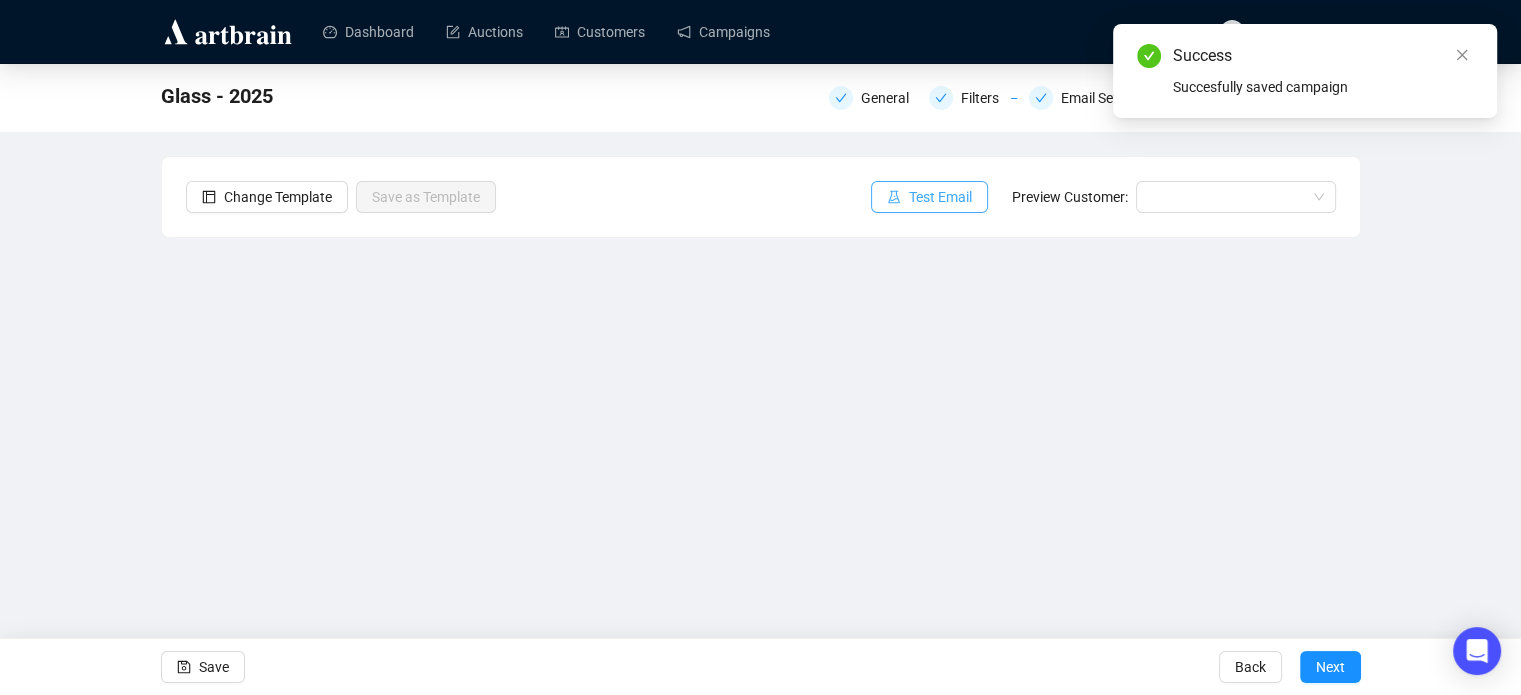 click on "Test Email" at bounding box center (940, 197) 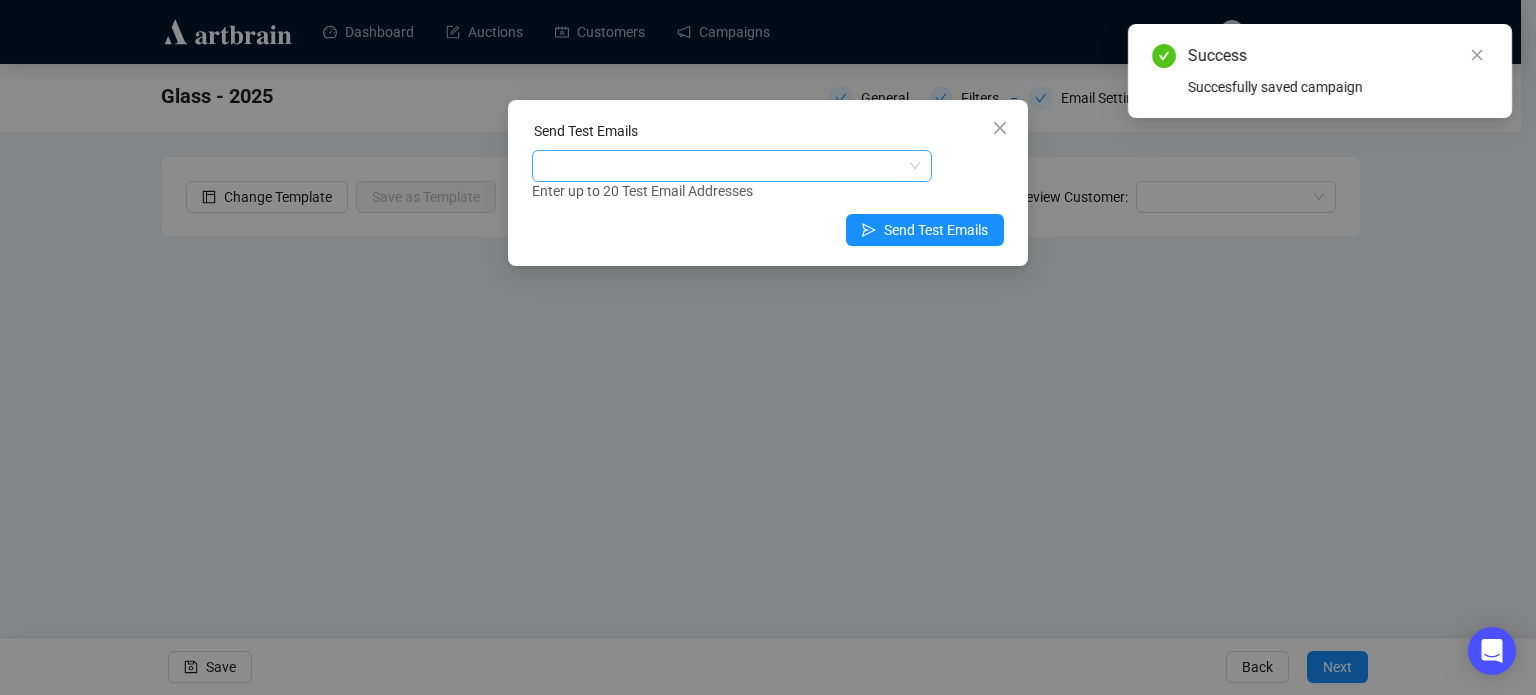 click at bounding box center [721, 166] 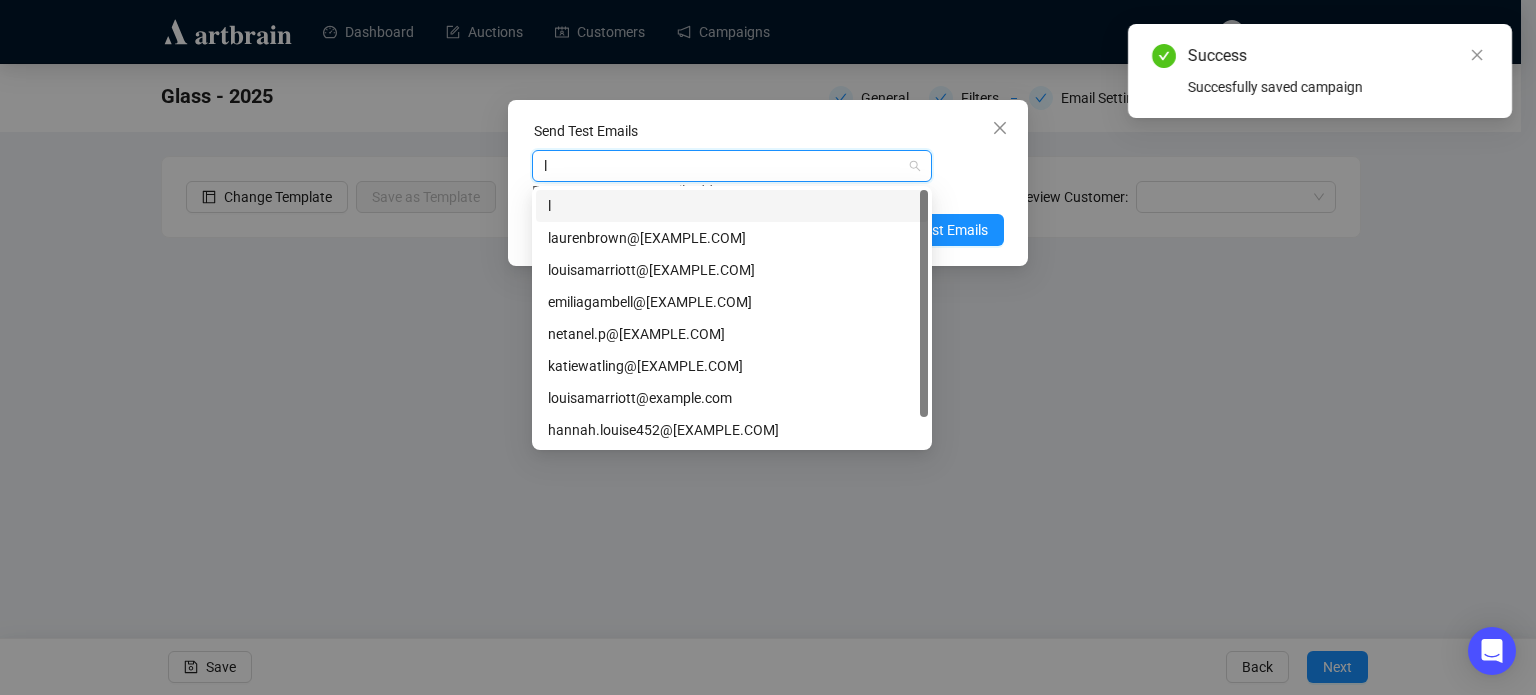type on "lo" 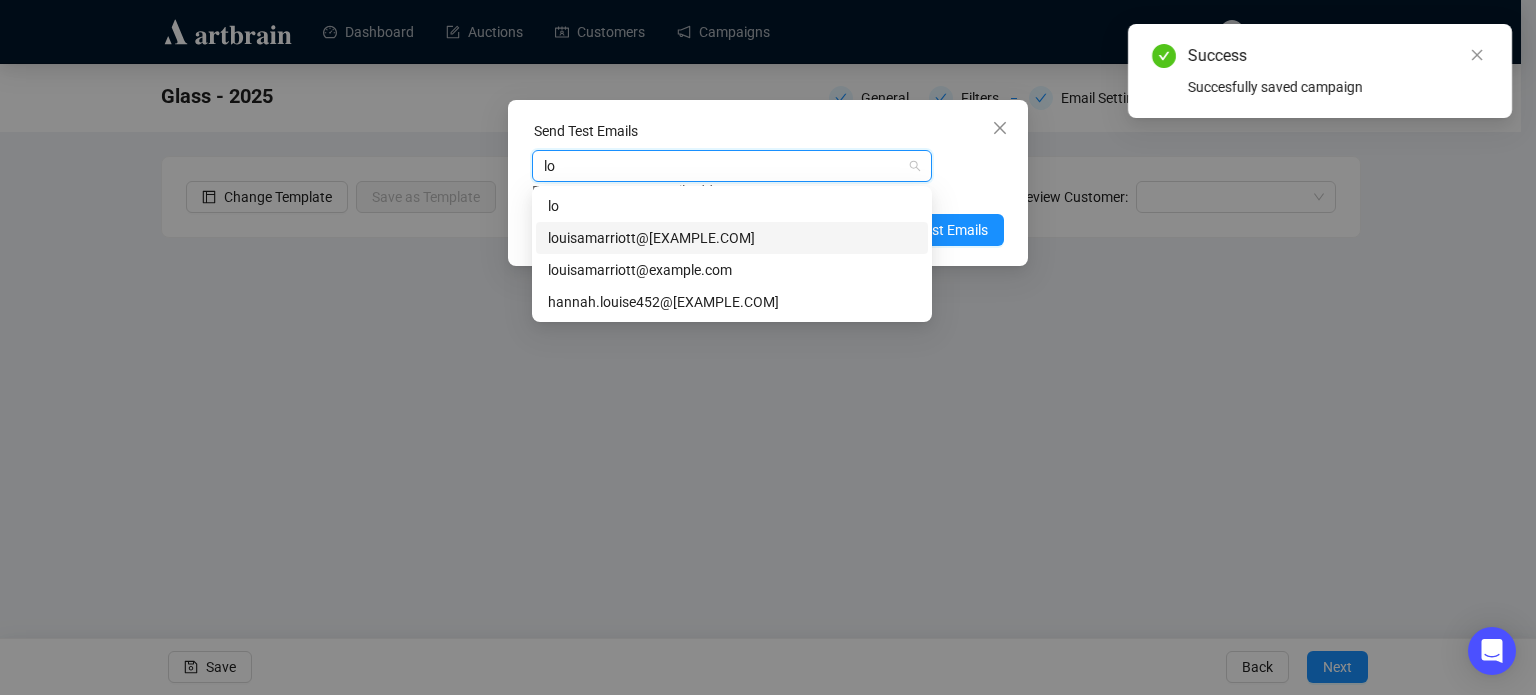 click on "louisamarriott@sworder.co.uk" at bounding box center (732, 238) 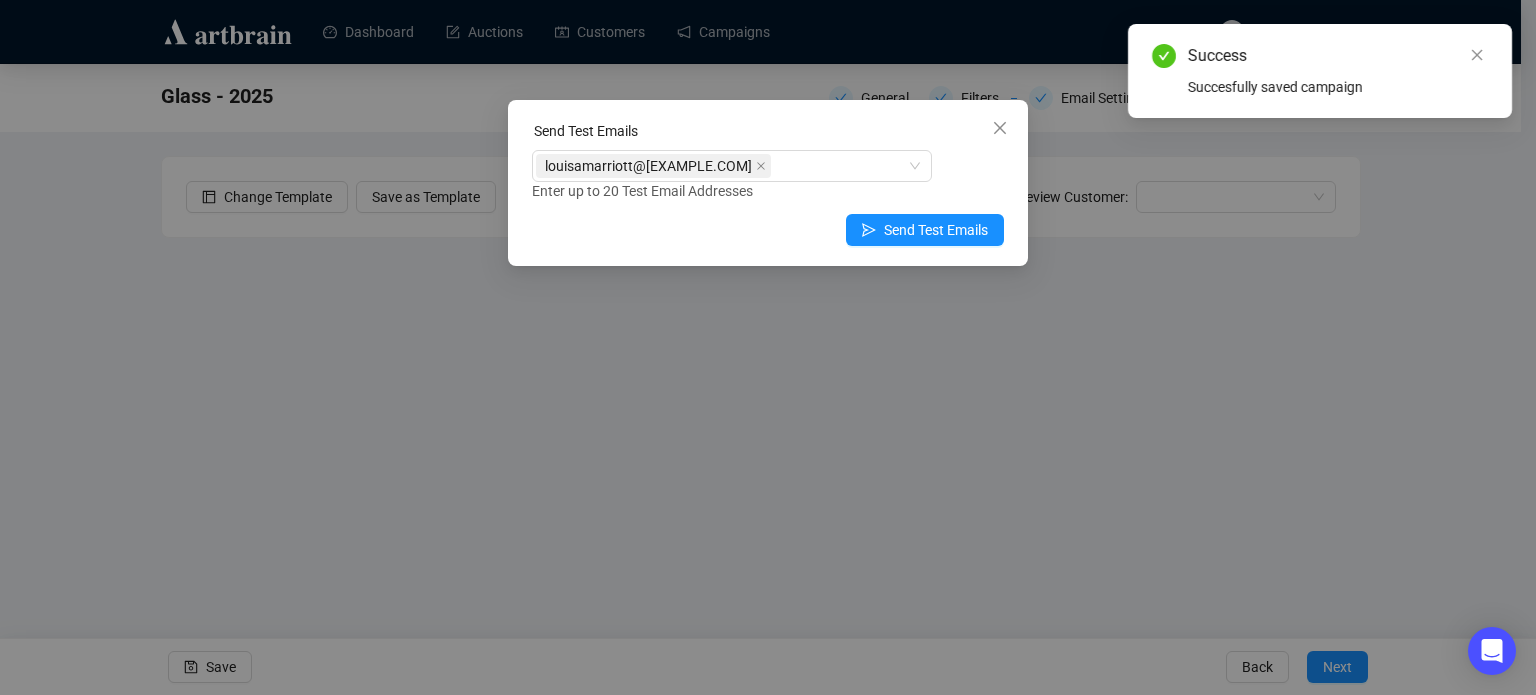click on "Enter up to 20 Test Email Addresses" at bounding box center [768, 191] 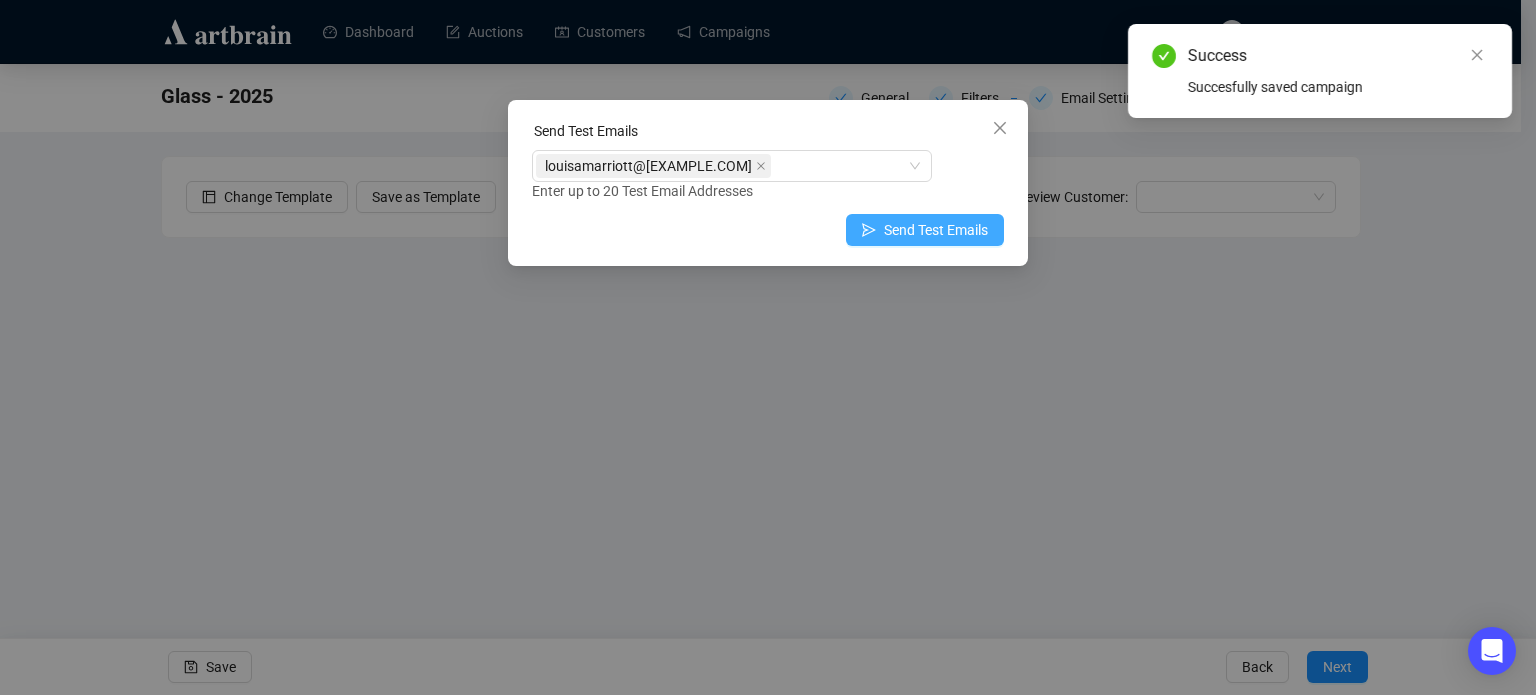 click on "Send Test Emails" at bounding box center [936, 230] 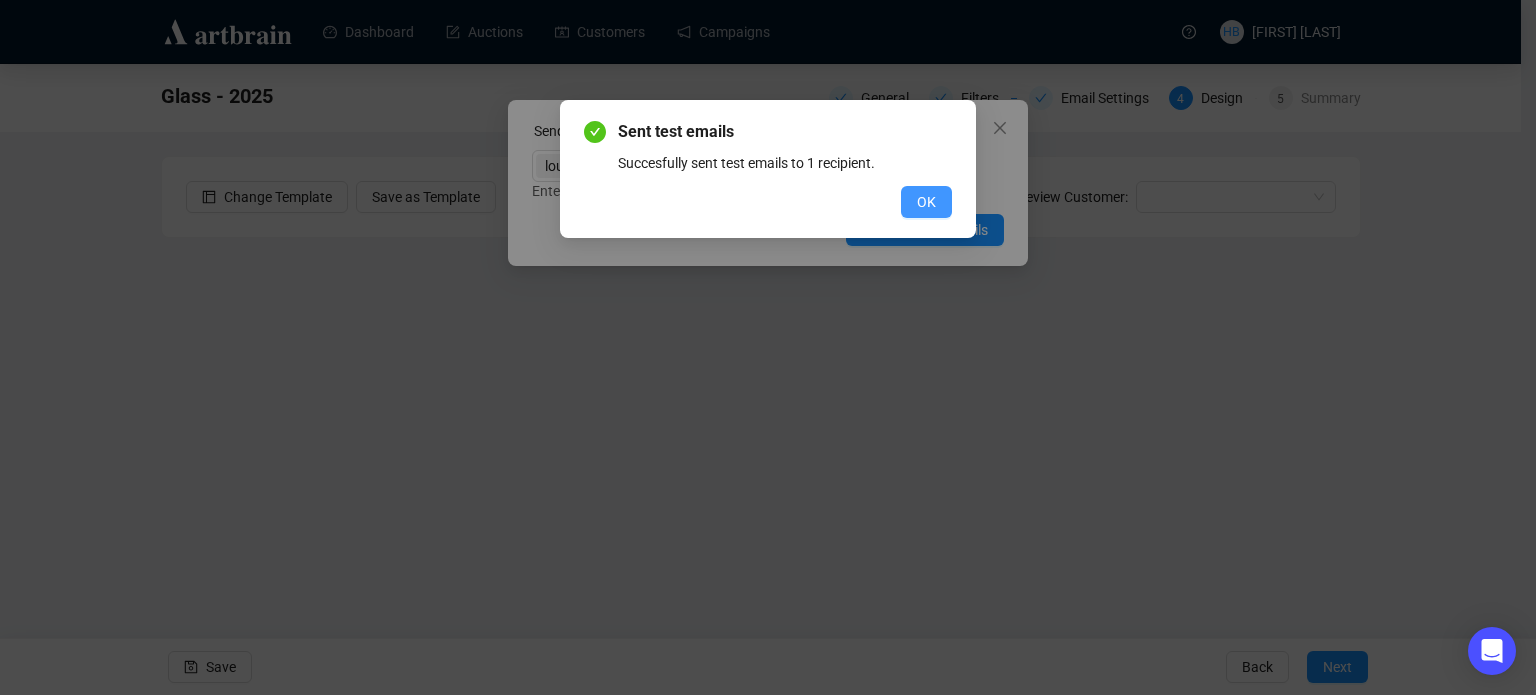 click on "OK" at bounding box center [926, 202] 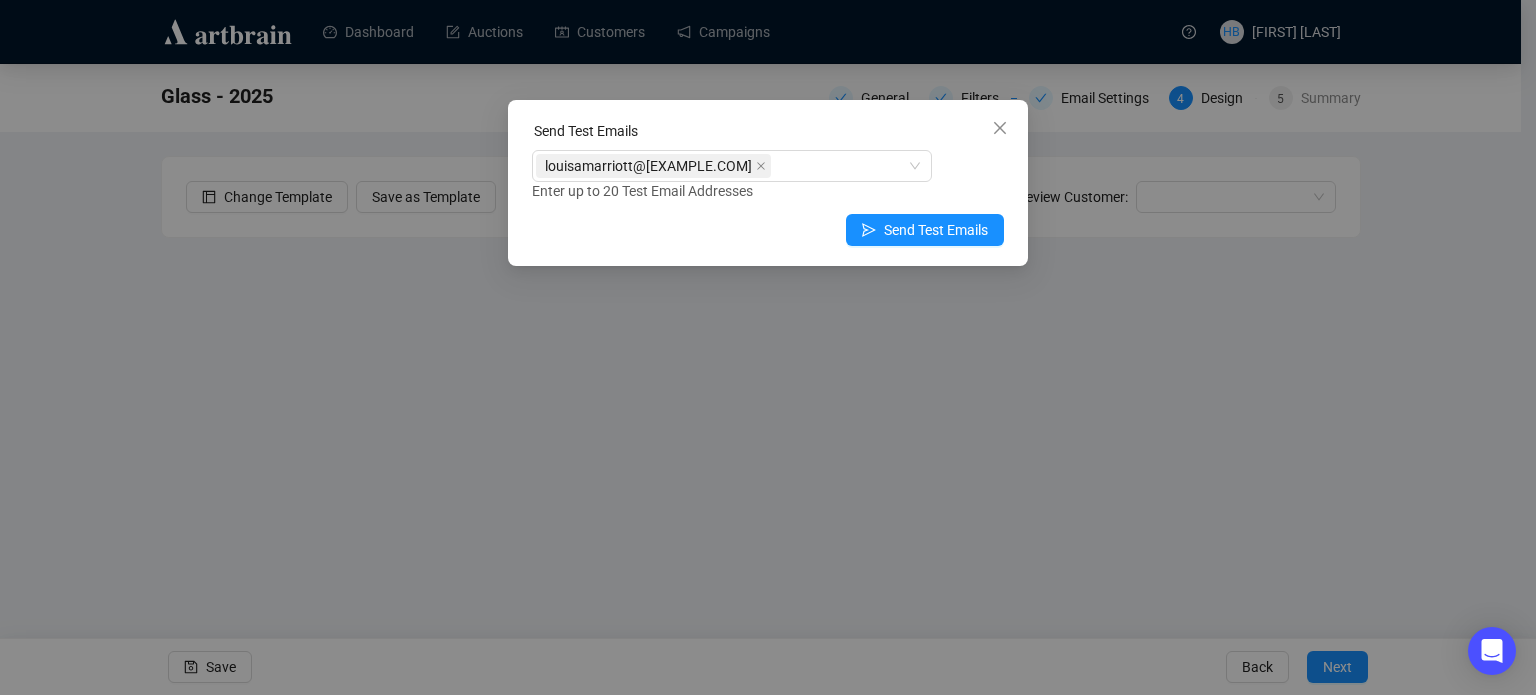 click on "Send Test Emails louisamarriott@sworder.co.uk   Enter up to 20 Test Email Addresses Send Test Emails" at bounding box center (768, 347) 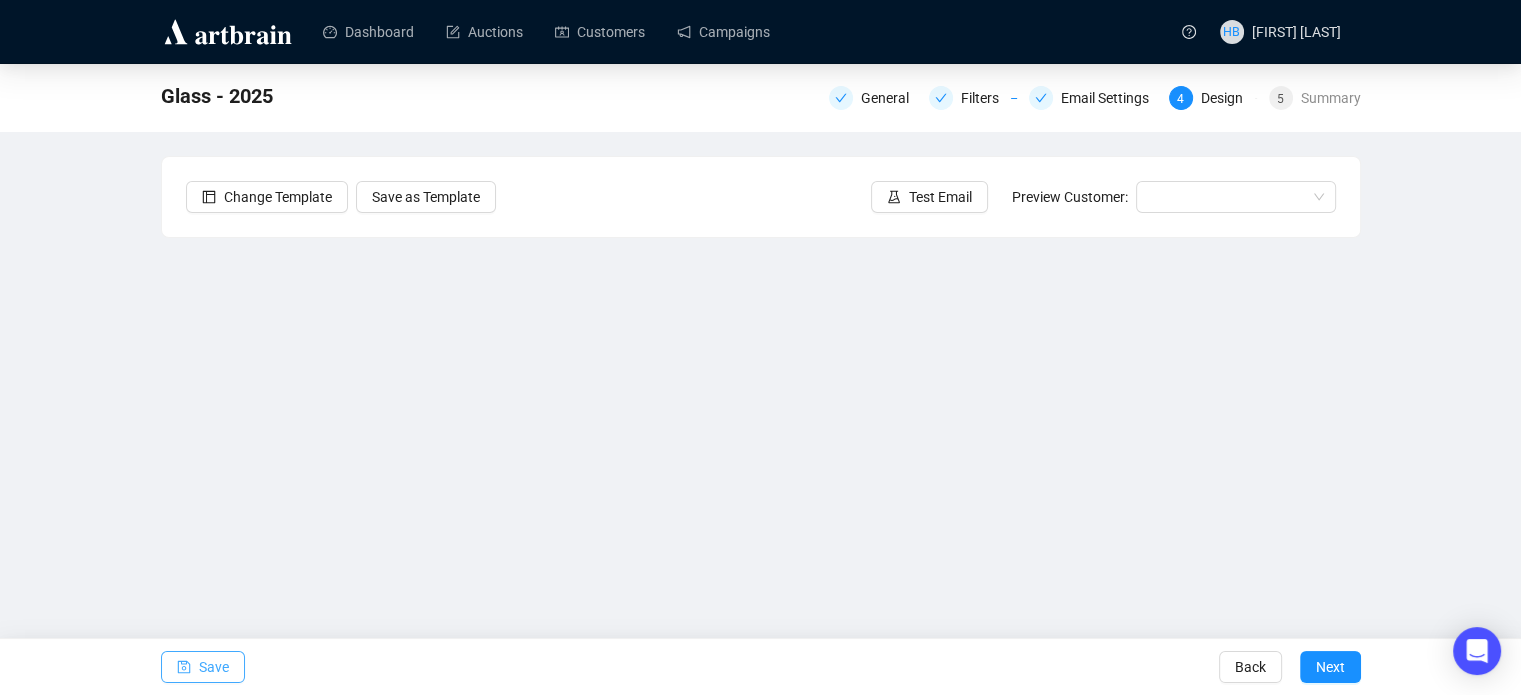 click on "Save" at bounding box center (214, 667) 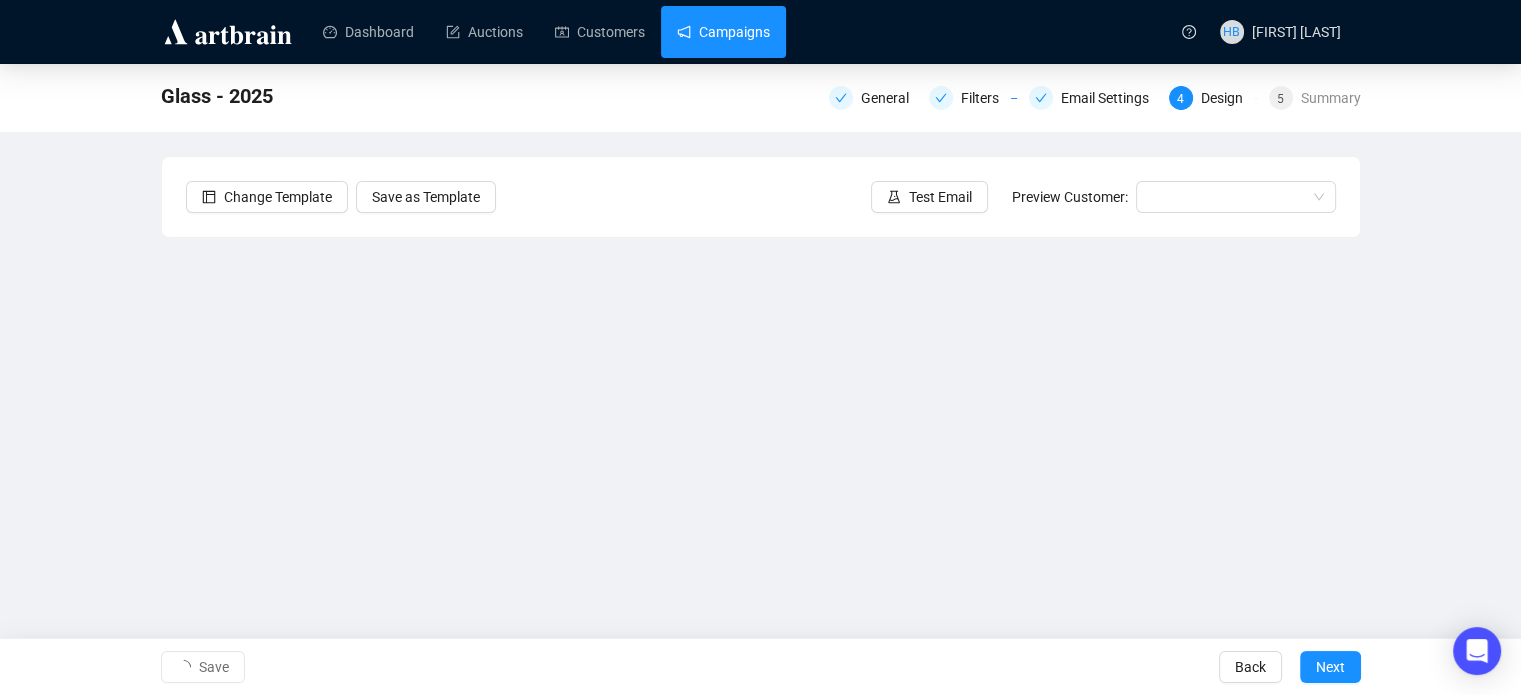 click on "Campaigns" at bounding box center (723, 32) 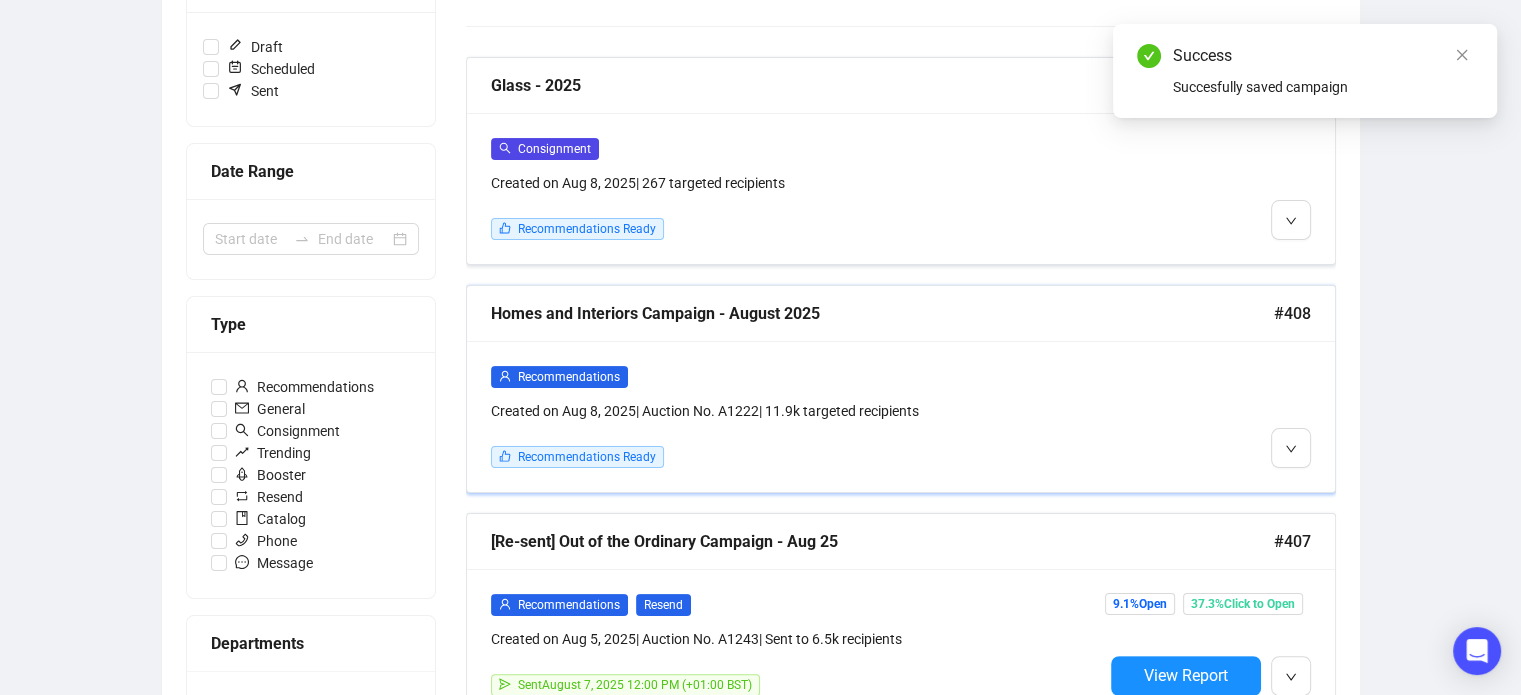 click on "Recommendations Created on Aug 8, 2025  | Auction No. A1222  | 11.9k targeted recipients Recommendations Ready" at bounding box center (901, 416) 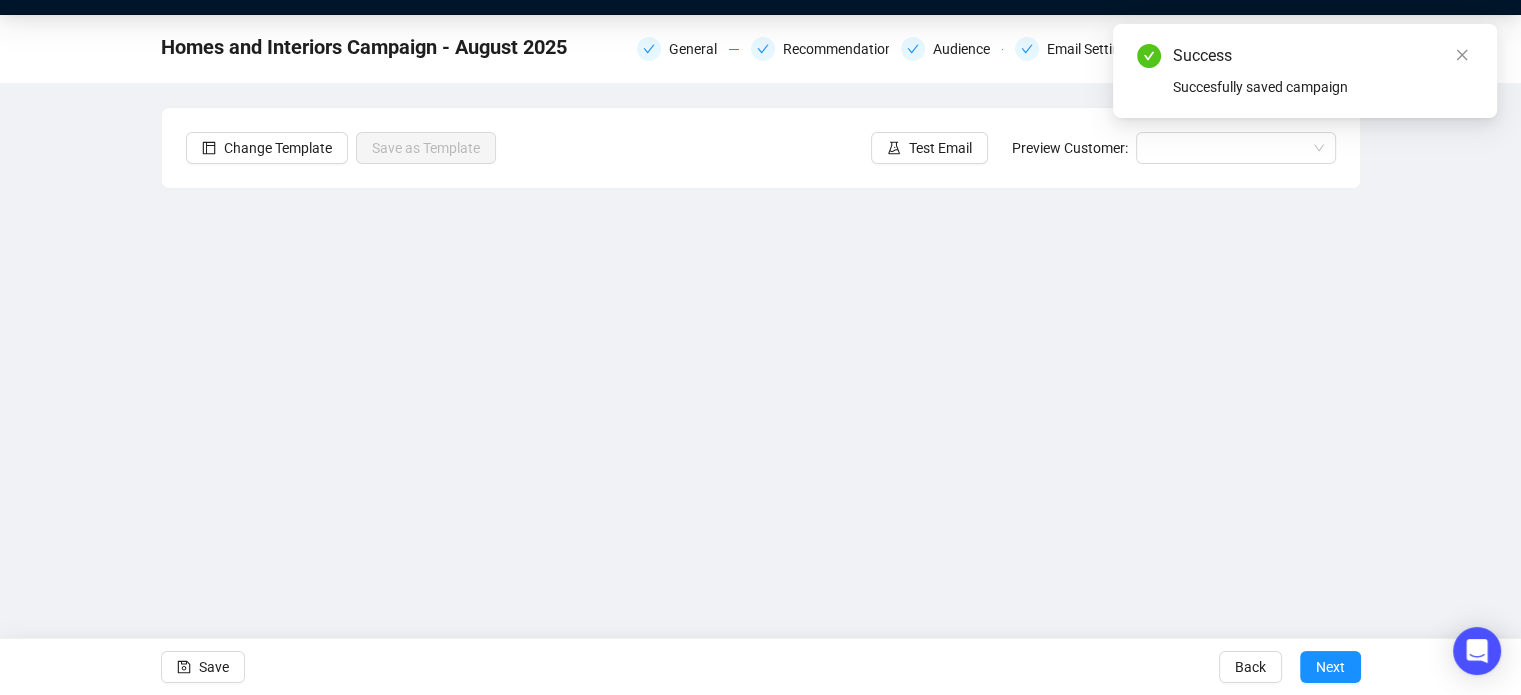 scroll, scrollTop: 48, scrollLeft: 0, axis: vertical 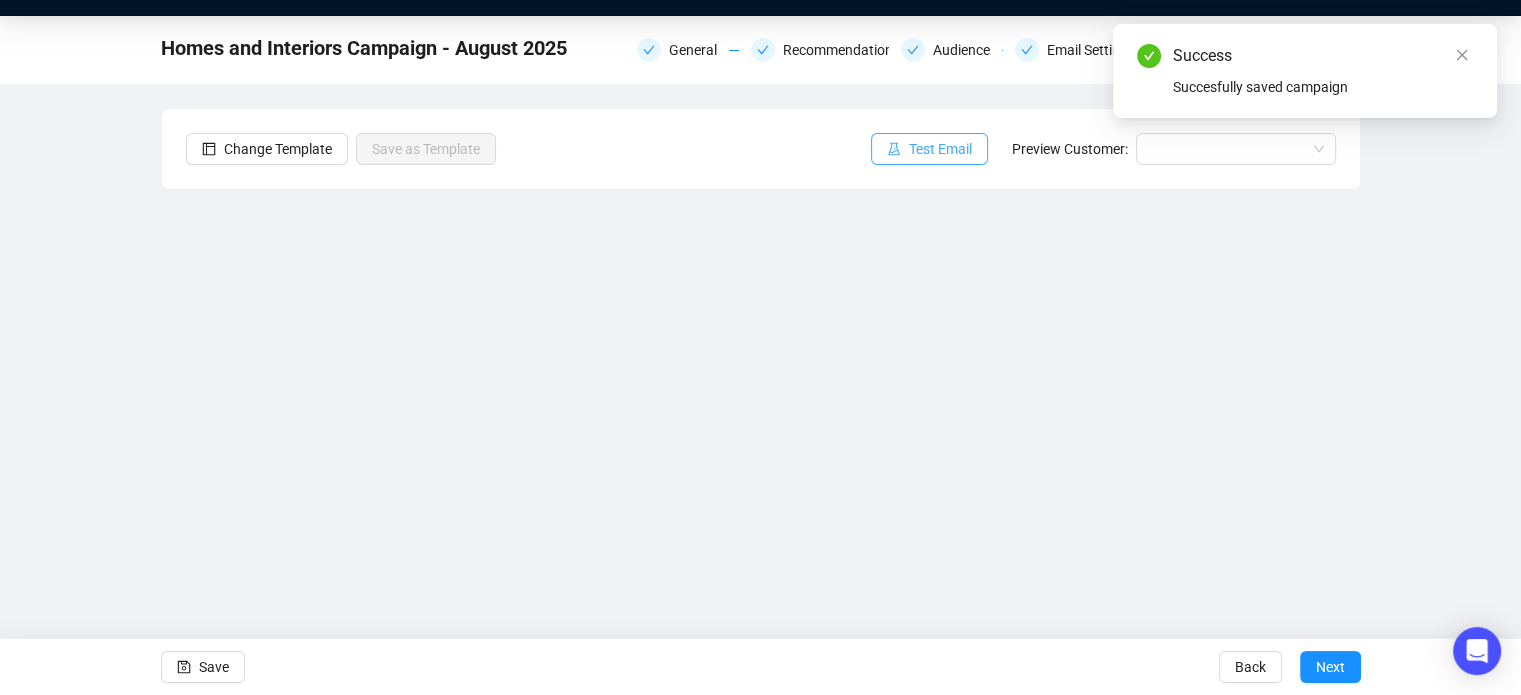 click on "Test Email" at bounding box center (940, 149) 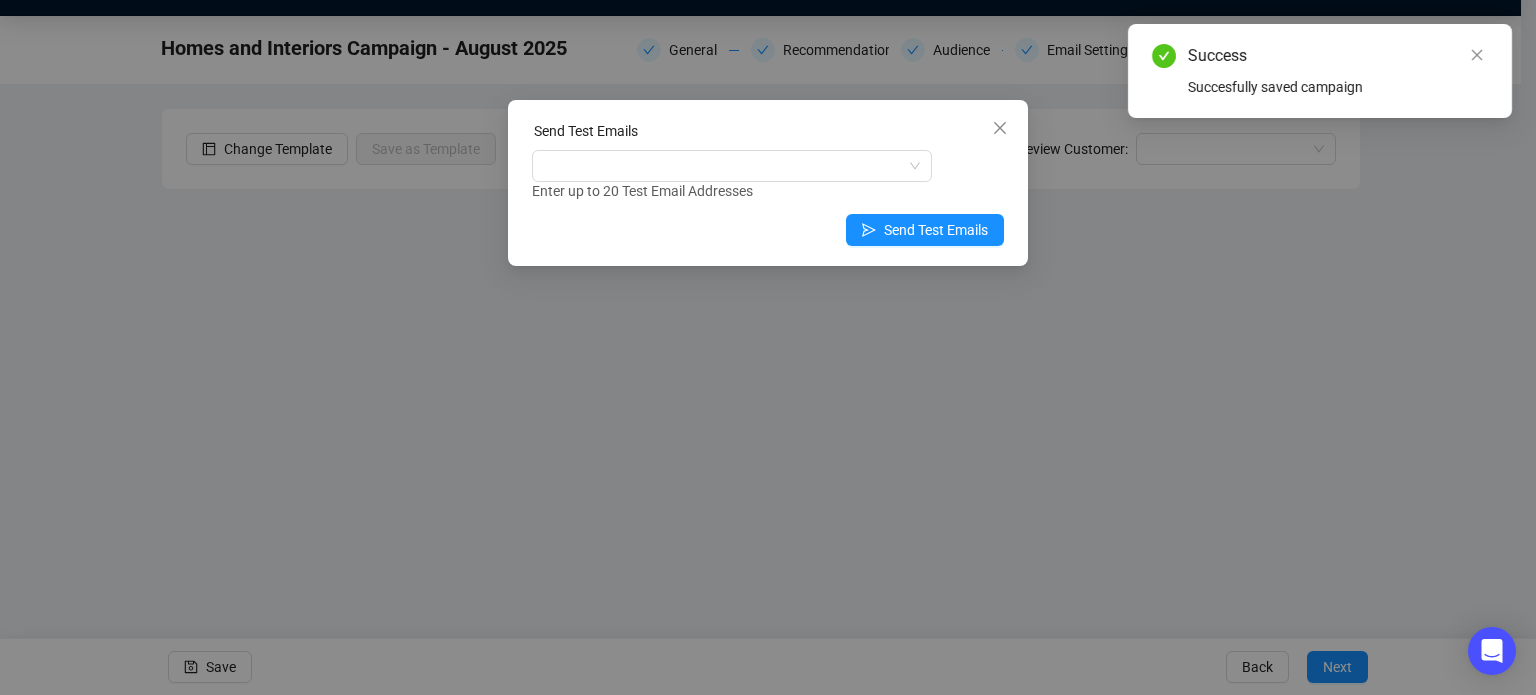 click on "Send Test Emails" at bounding box center (768, 135) 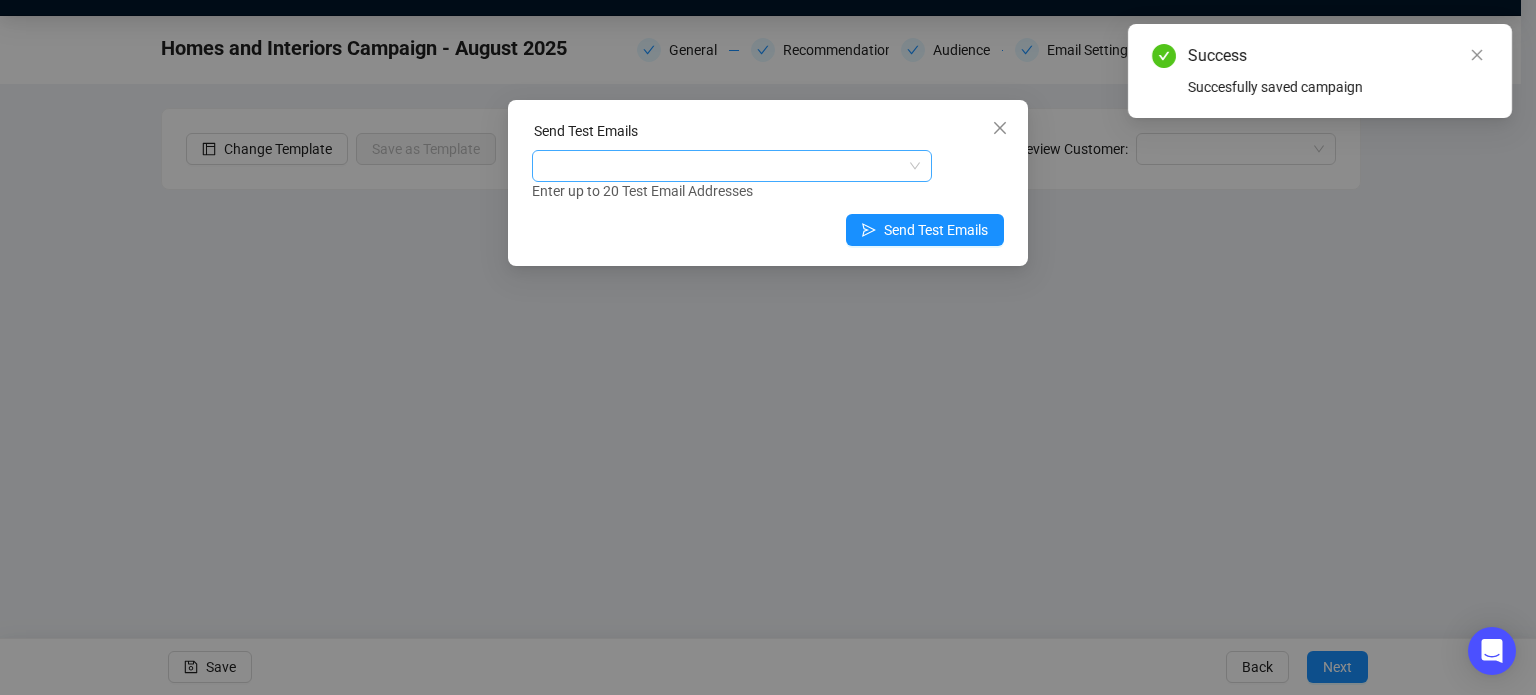 click at bounding box center [721, 166] 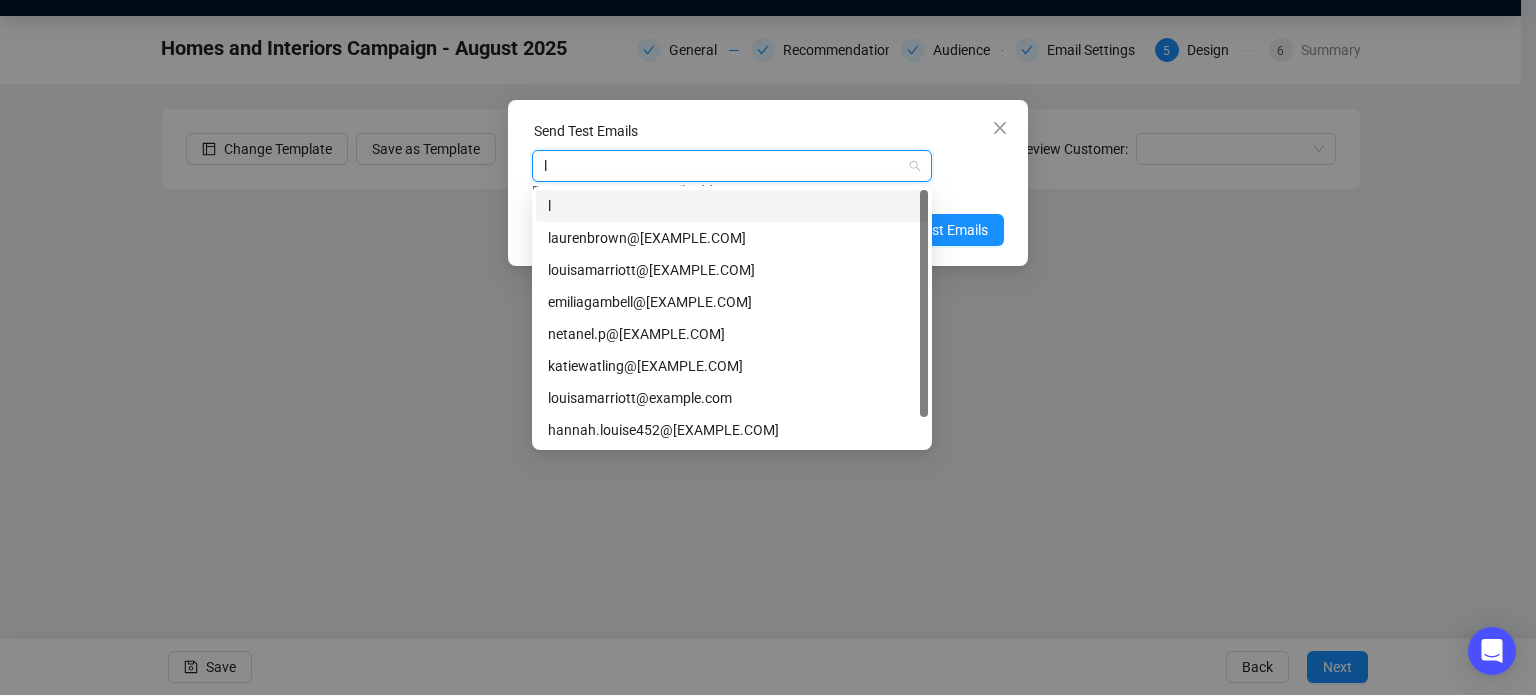 type on "lo" 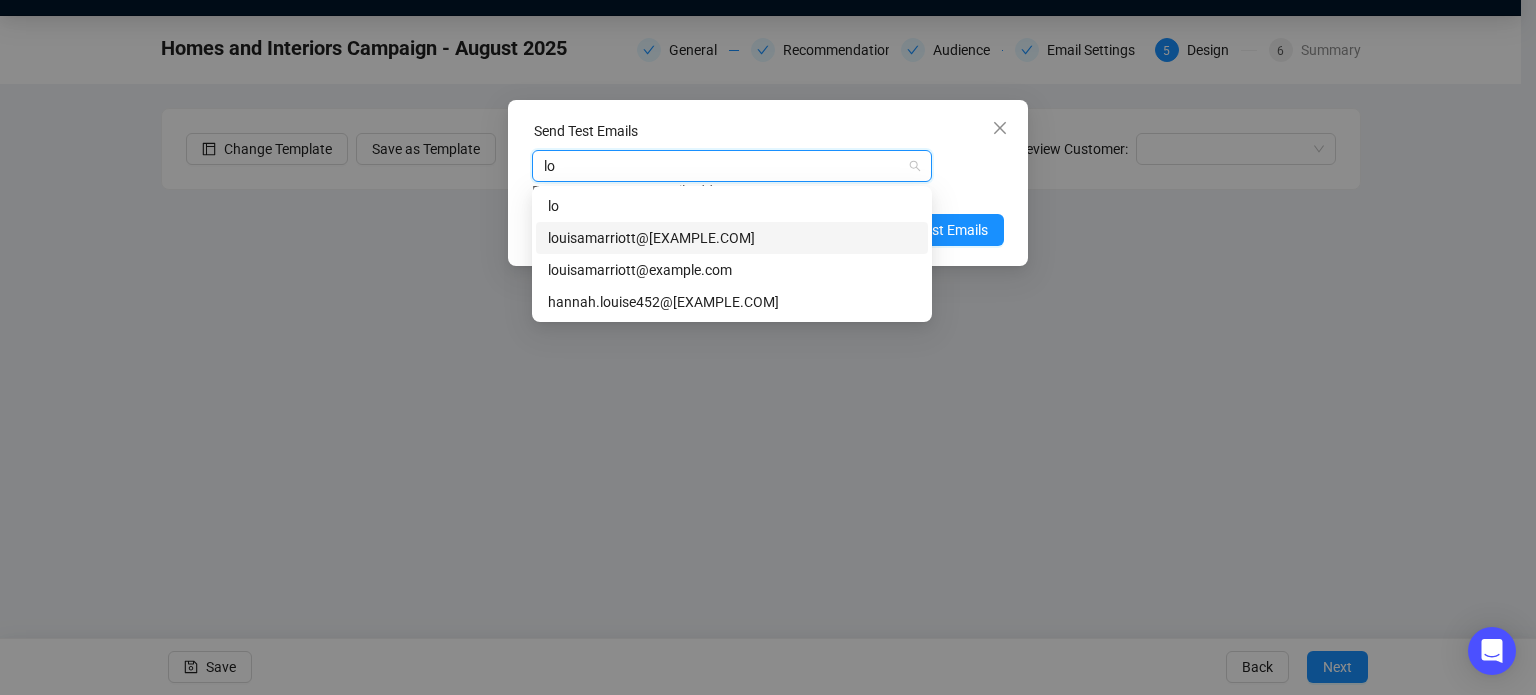 click on "louisamarriott@sworder.co.uk" at bounding box center [732, 238] 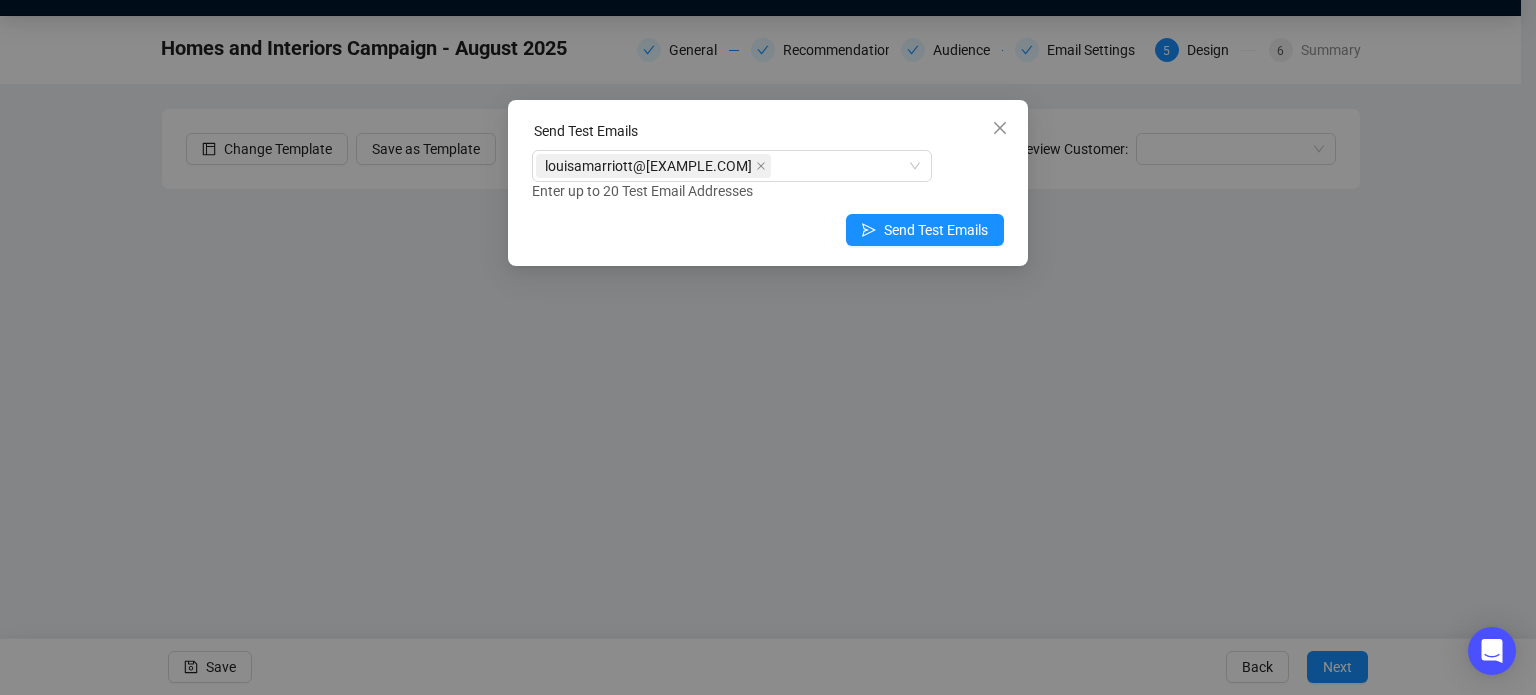 click on "Enter up to 20 Test Email Addresses" at bounding box center [768, 191] 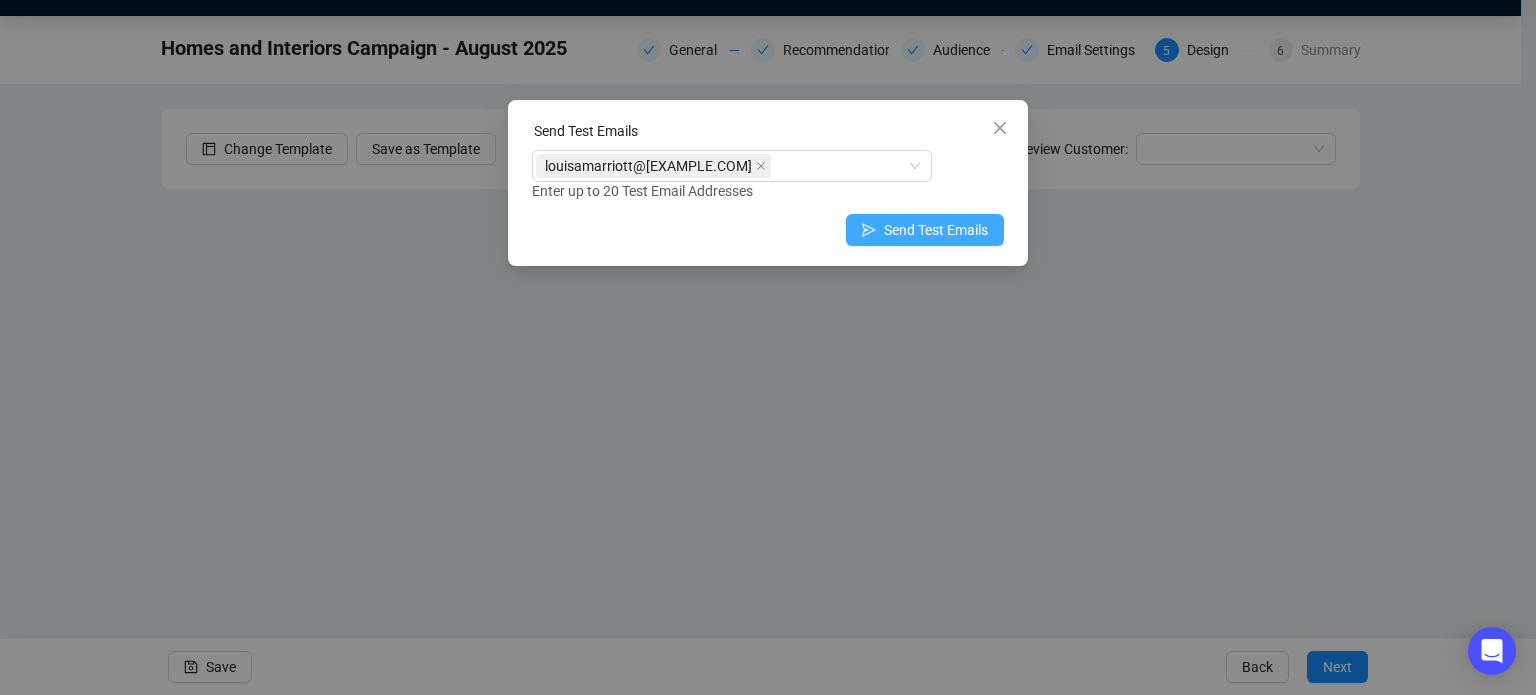 click on "Send Test Emails" at bounding box center (936, 230) 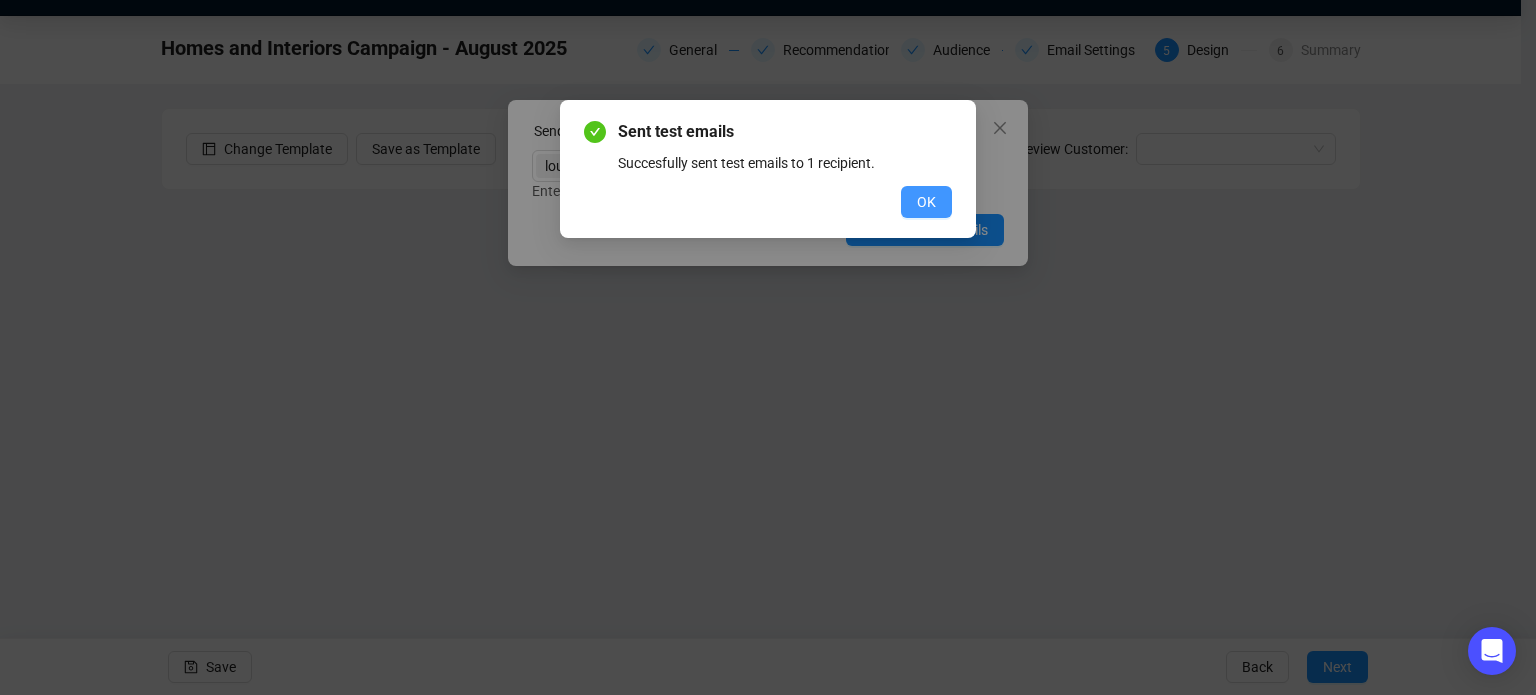 click on "OK" at bounding box center [926, 202] 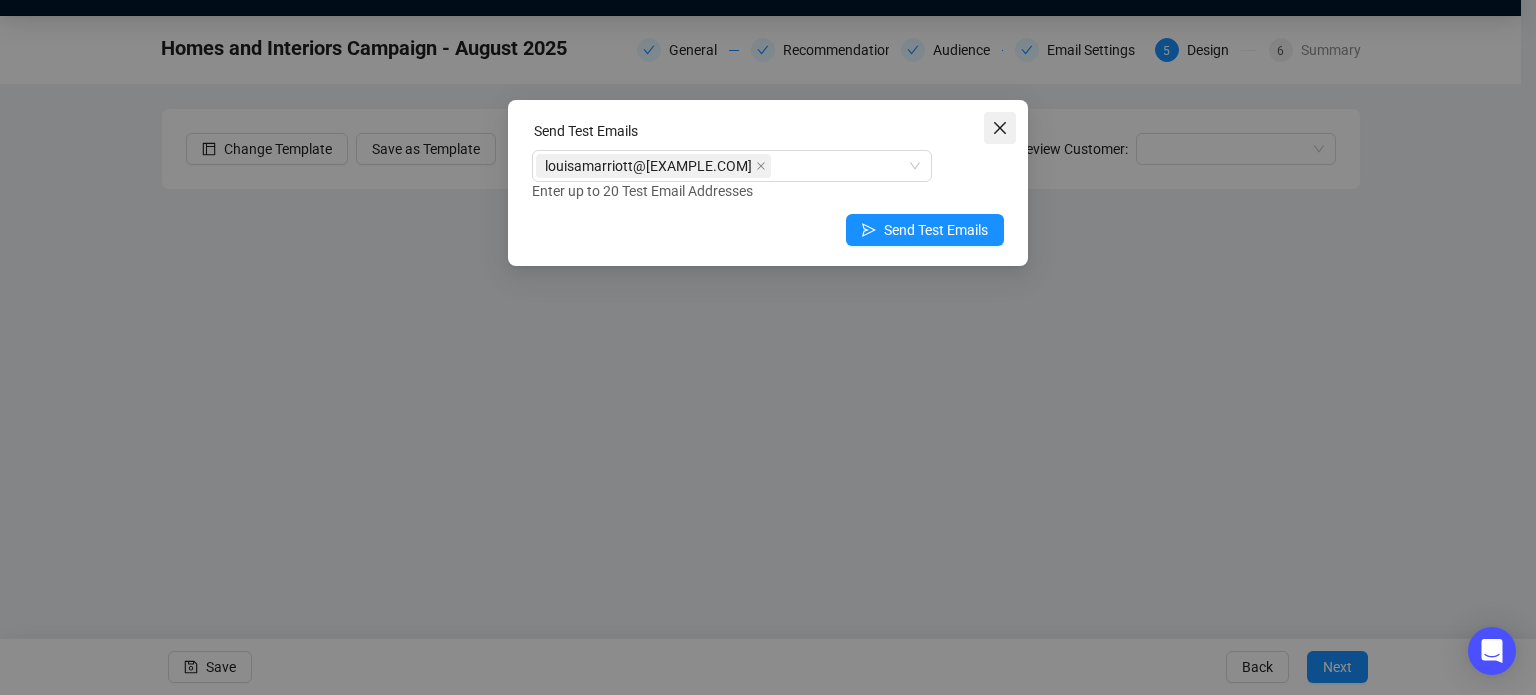 click 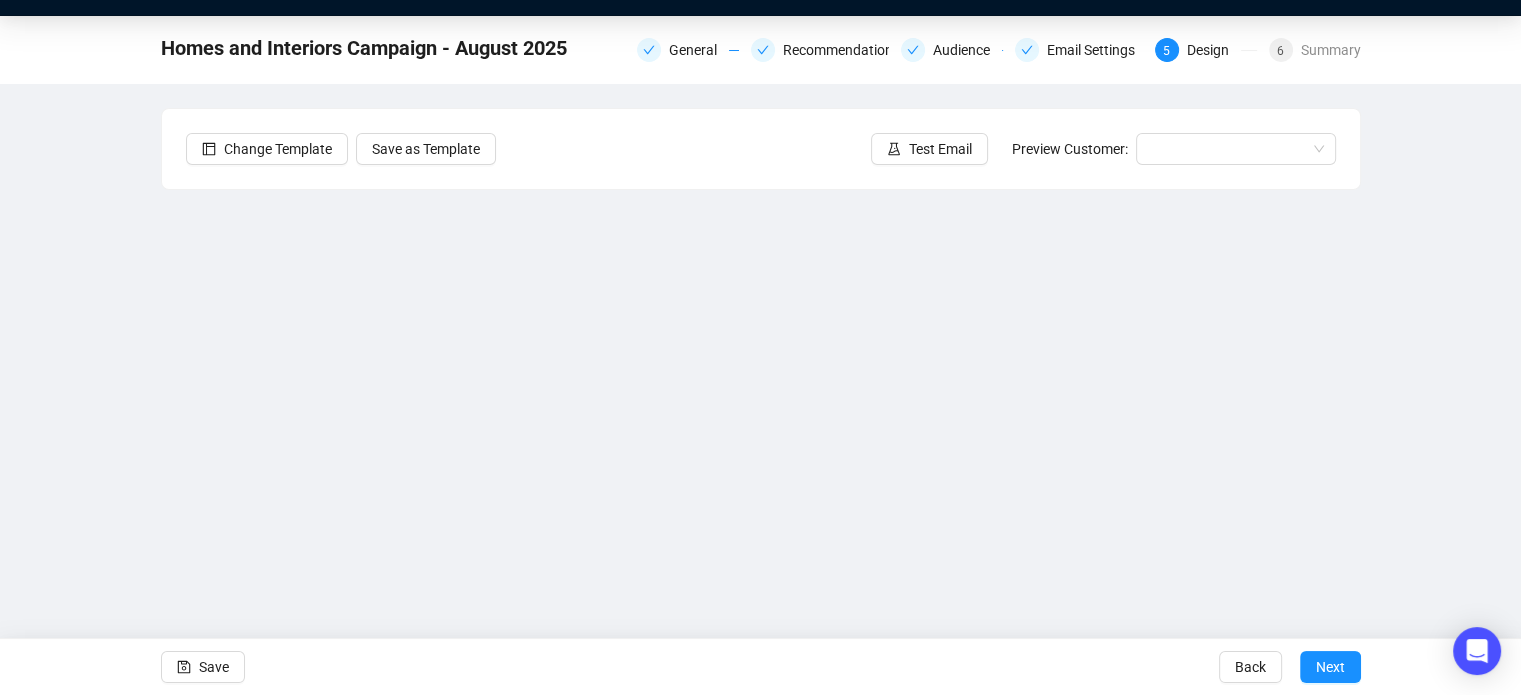 scroll, scrollTop: 0, scrollLeft: 0, axis: both 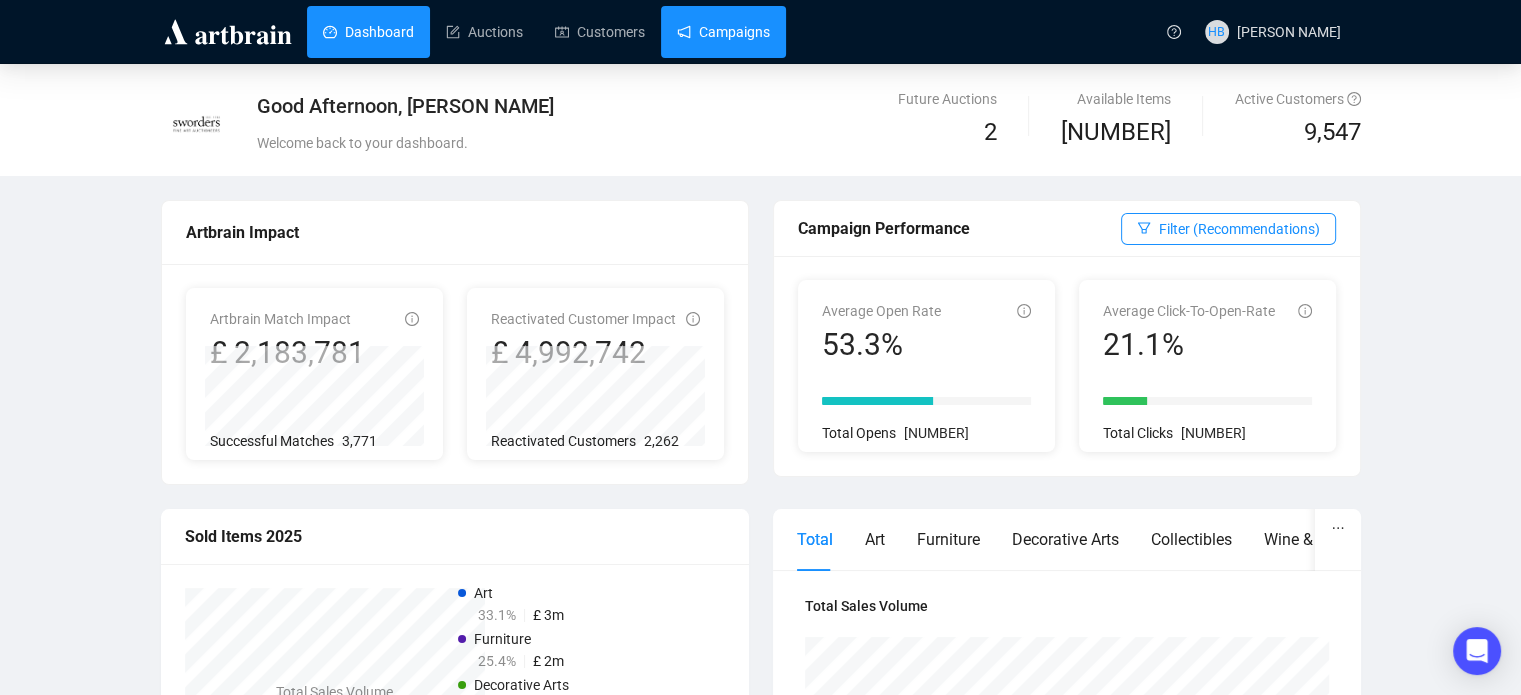 click on "Campaigns" at bounding box center (723, 32) 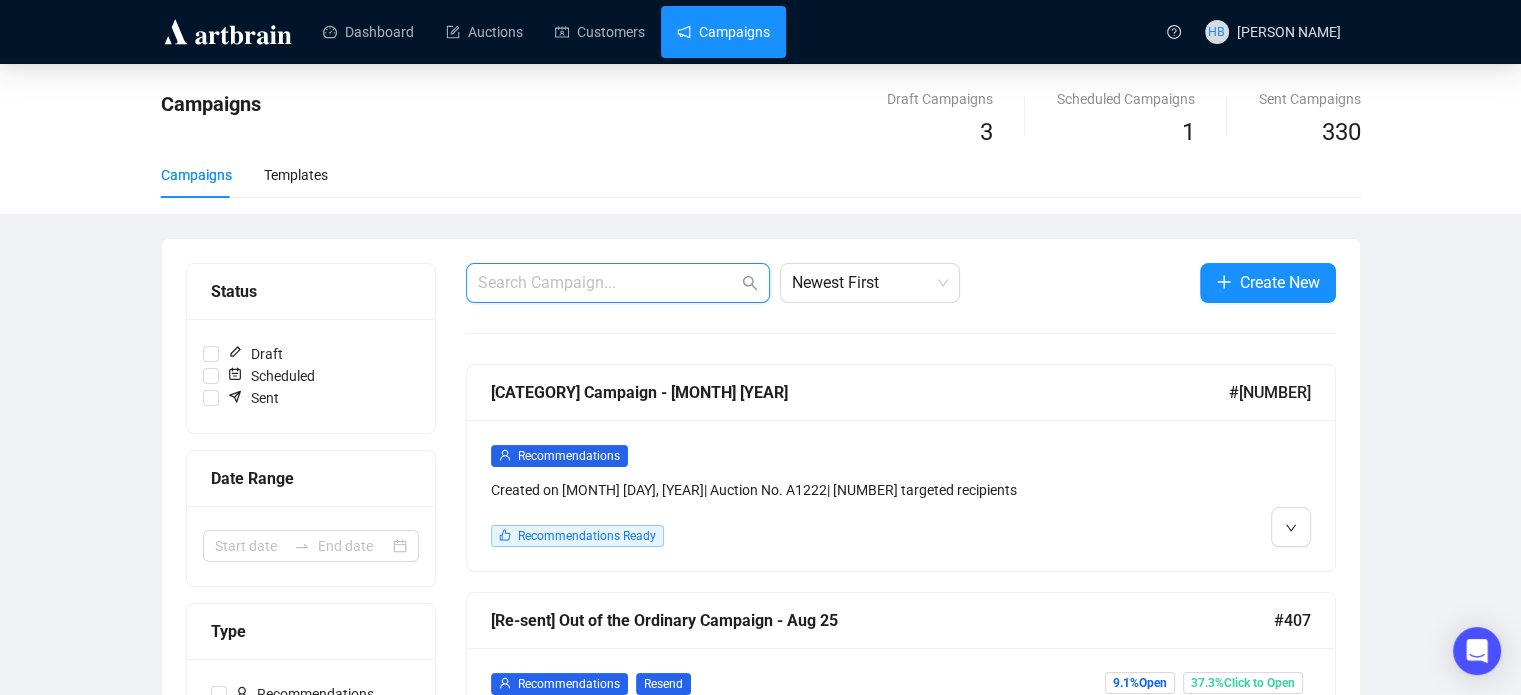 click at bounding box center (608, 283) 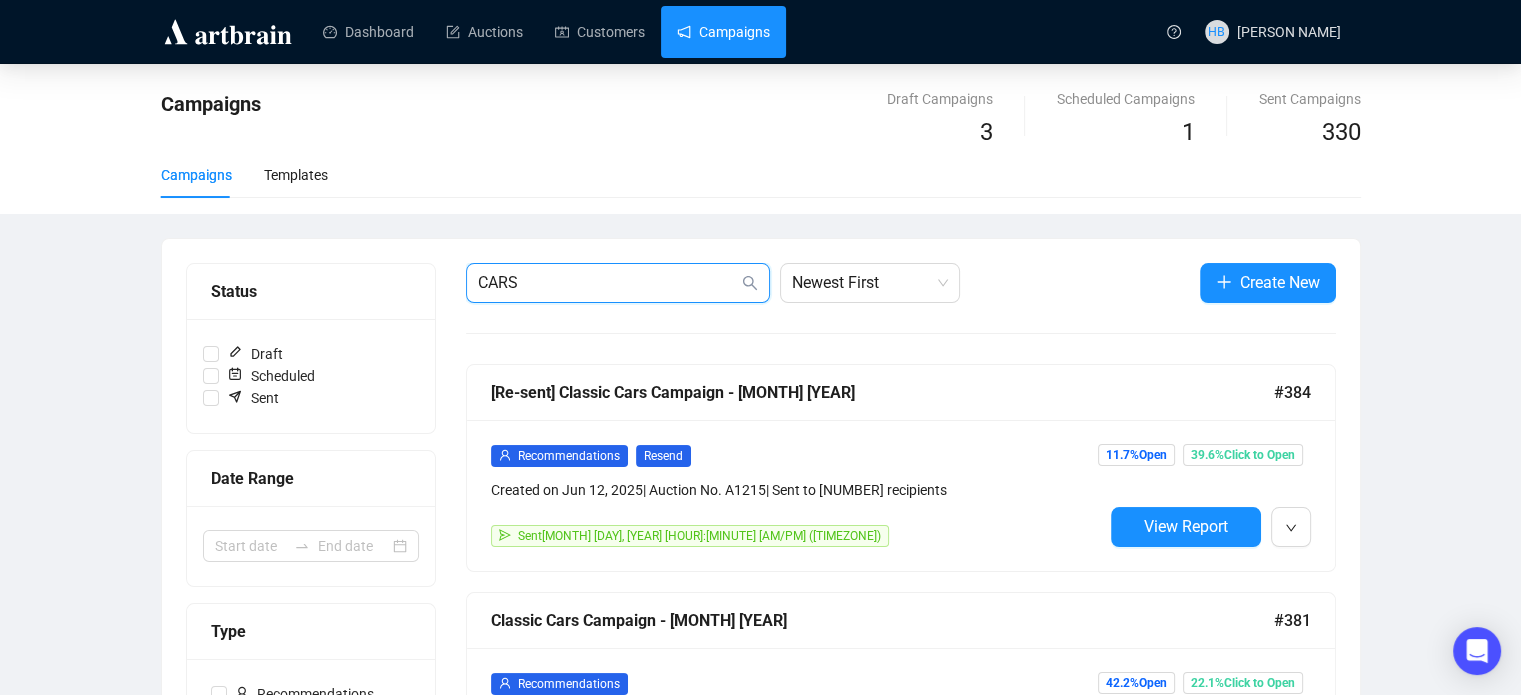 type on "CARS" 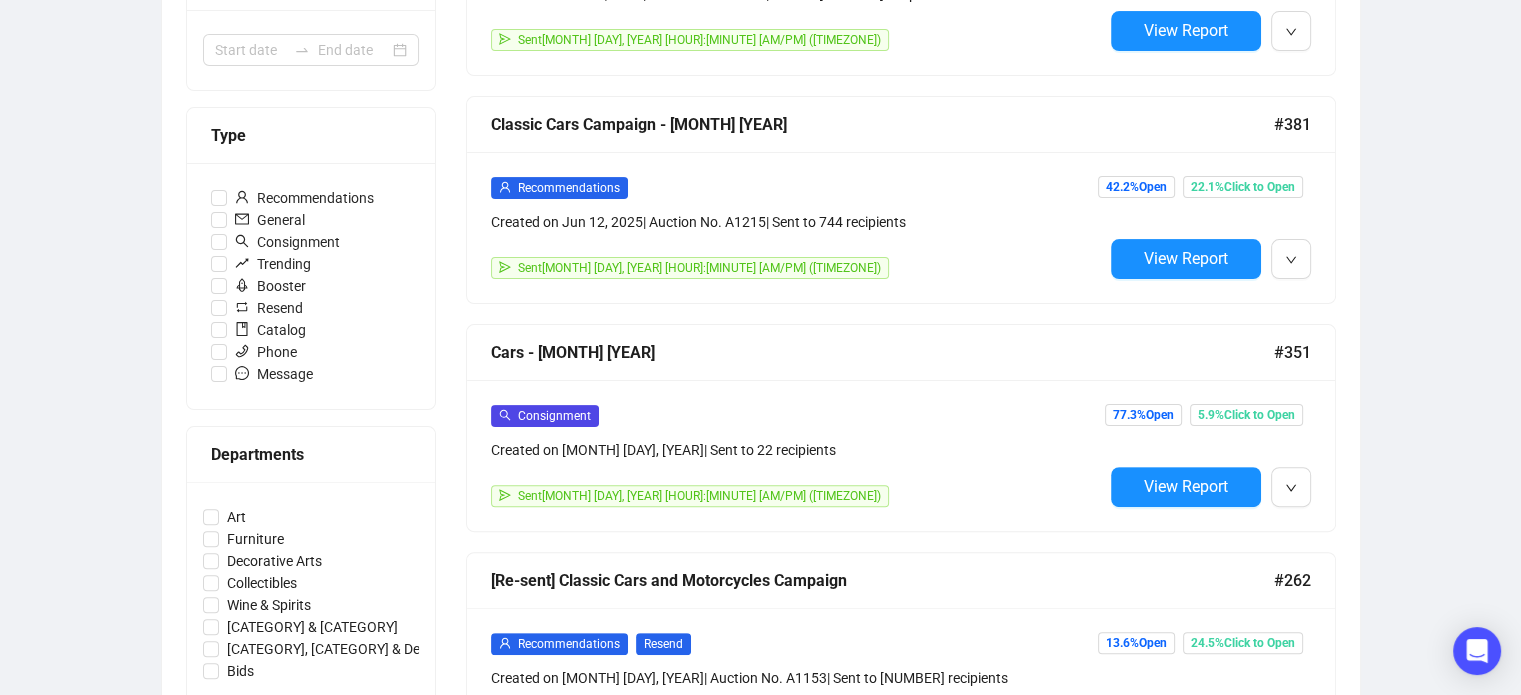 scroll, scrollTop: 493, scrollLeft: 0, axis: vertical 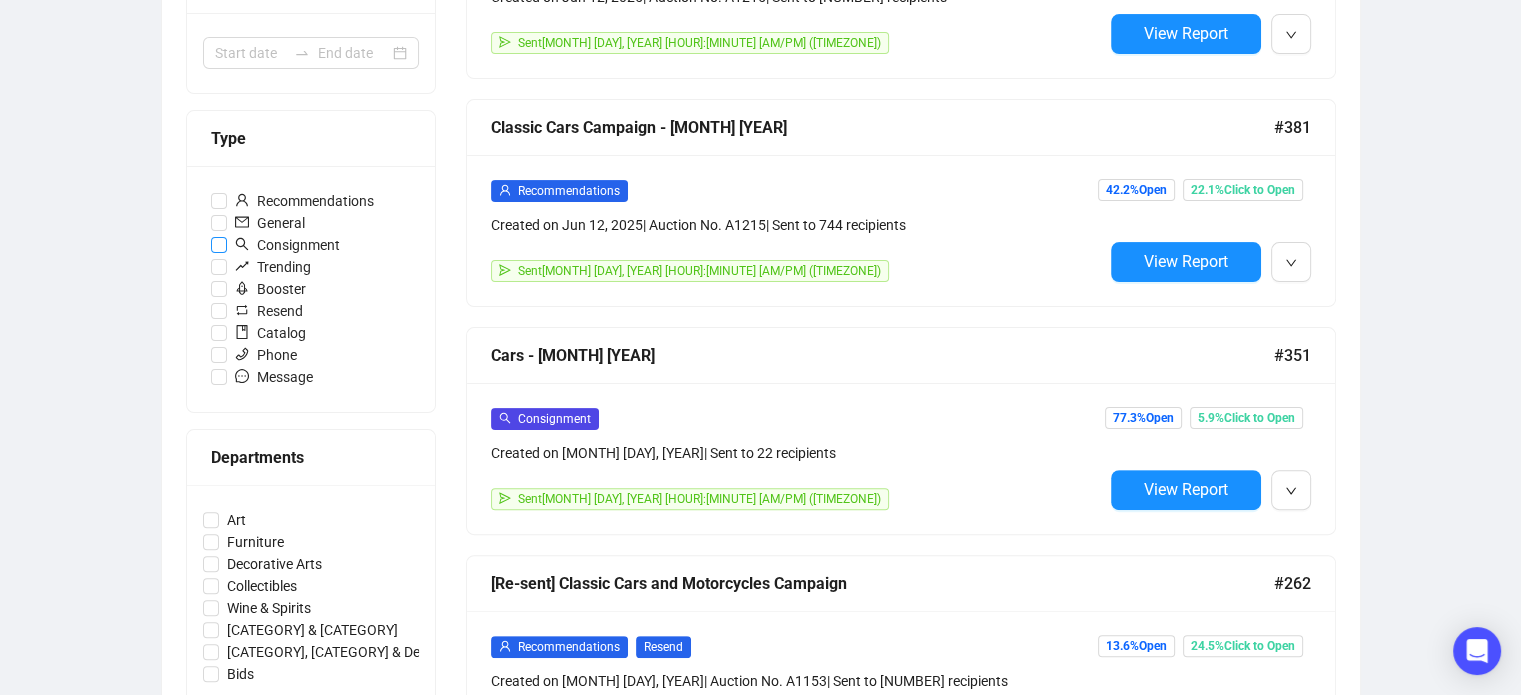 click on "Consignment" at bounding box center (287, 245) 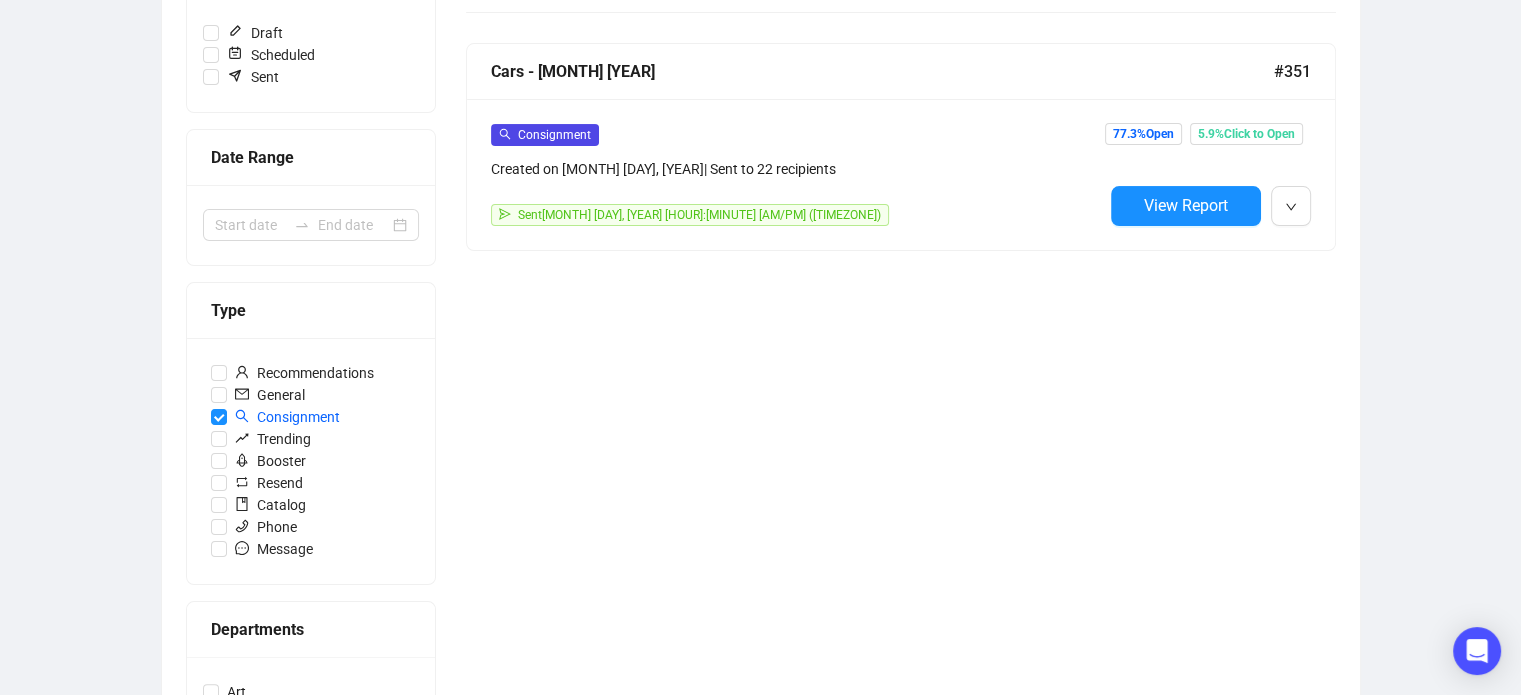 scroll, scrollTop: 320, scrollLeft: 0, axis: vertical 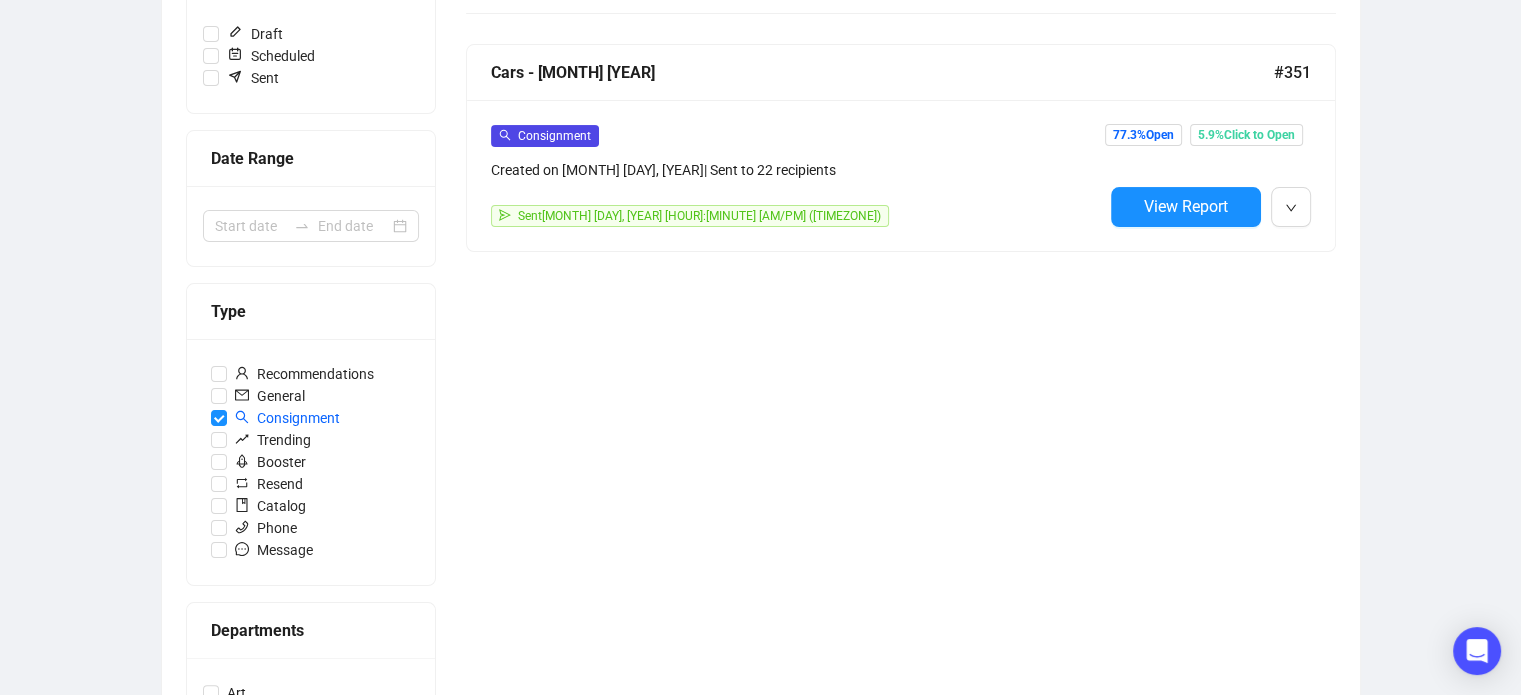 click on "Consignment Created on [MONTH] [DAY], [YEAR]  | Sent to [NUMBER]  recipients" at bounding box center (797, 152) 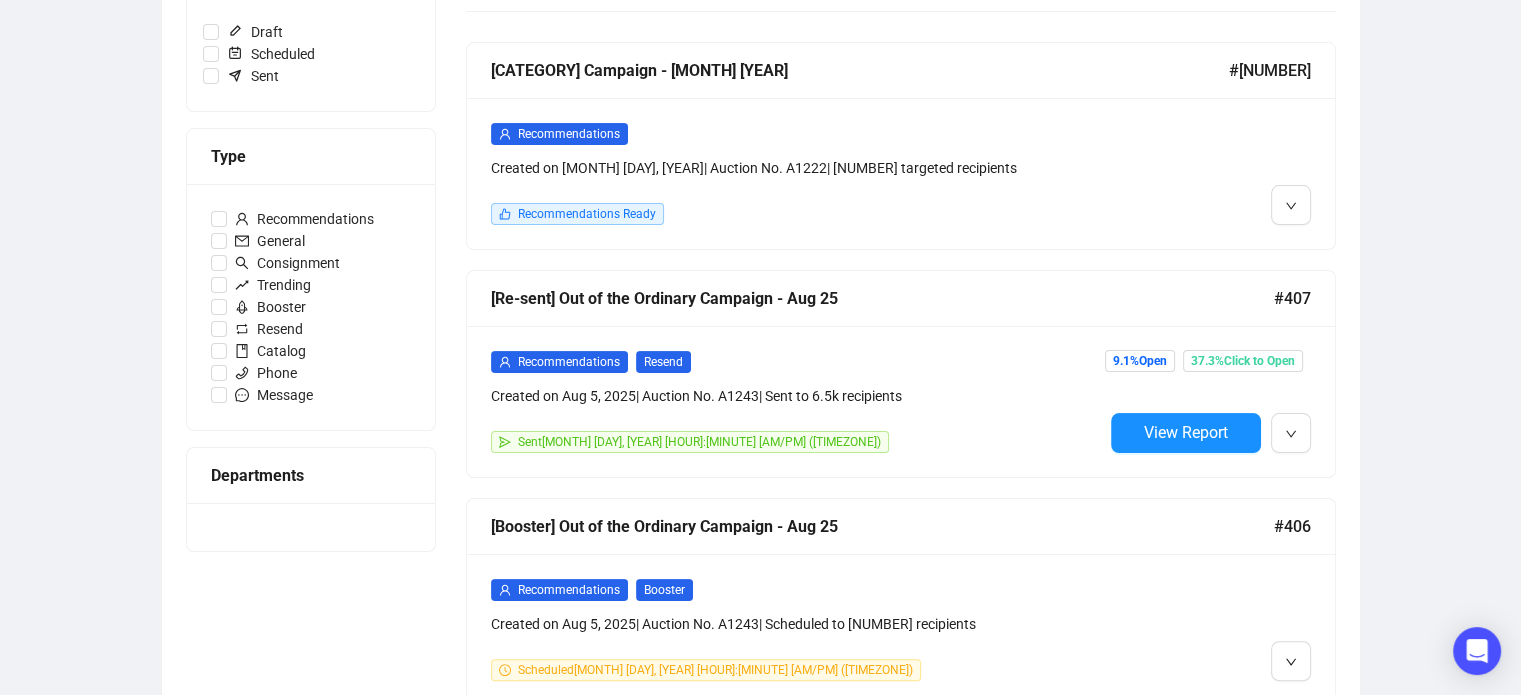 scroll, scrollTop: 322, scrollLeft: 0, axis: vertical 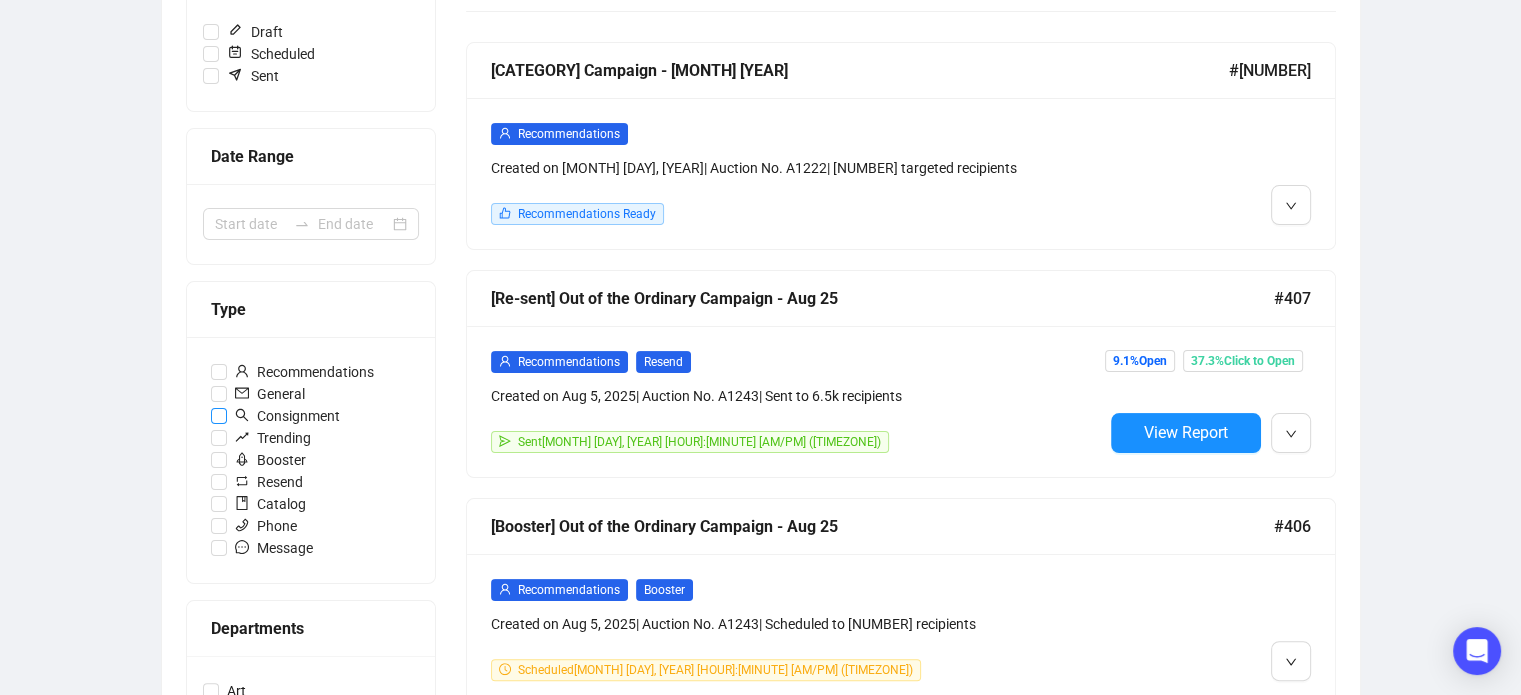 click on "Consignment" at bounding box center (287, 416) 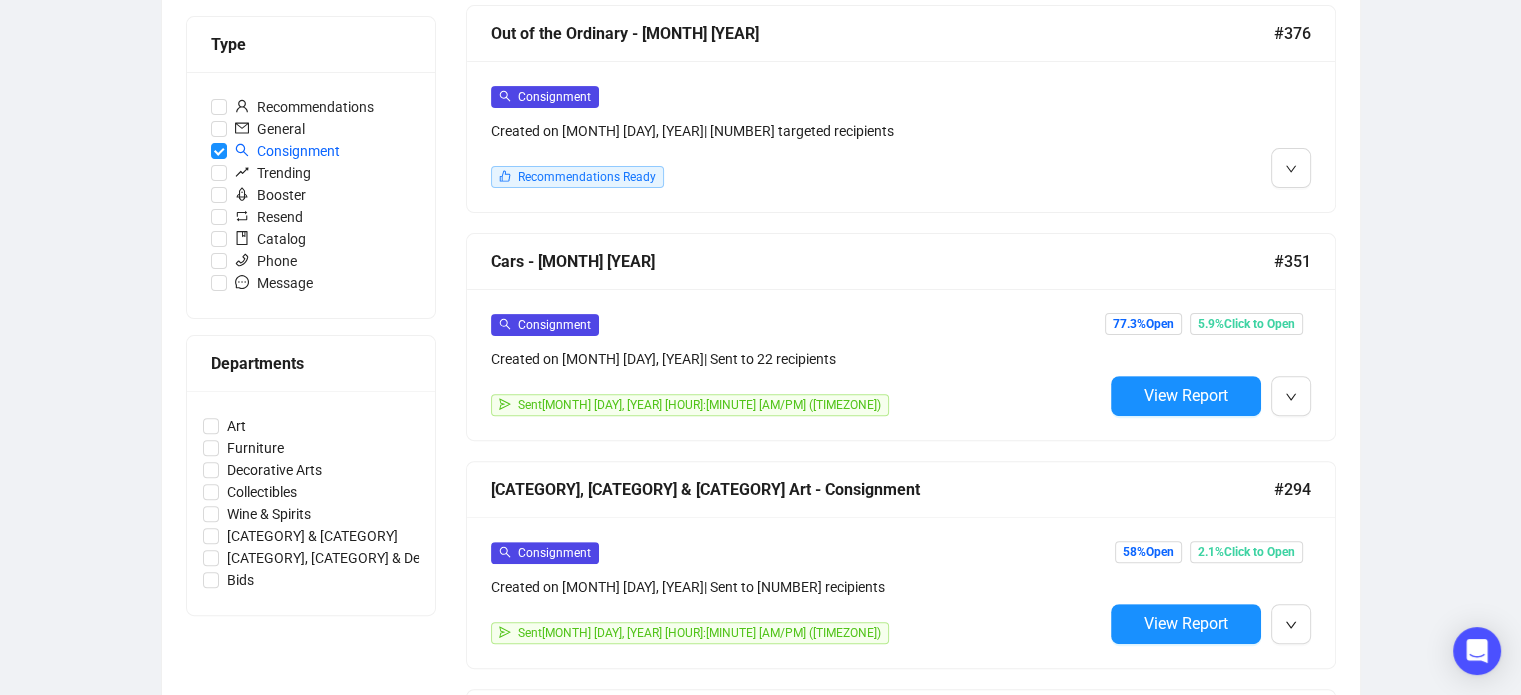 scroll, scrollTop: 588, scrollLeft: 0, axis: vertical 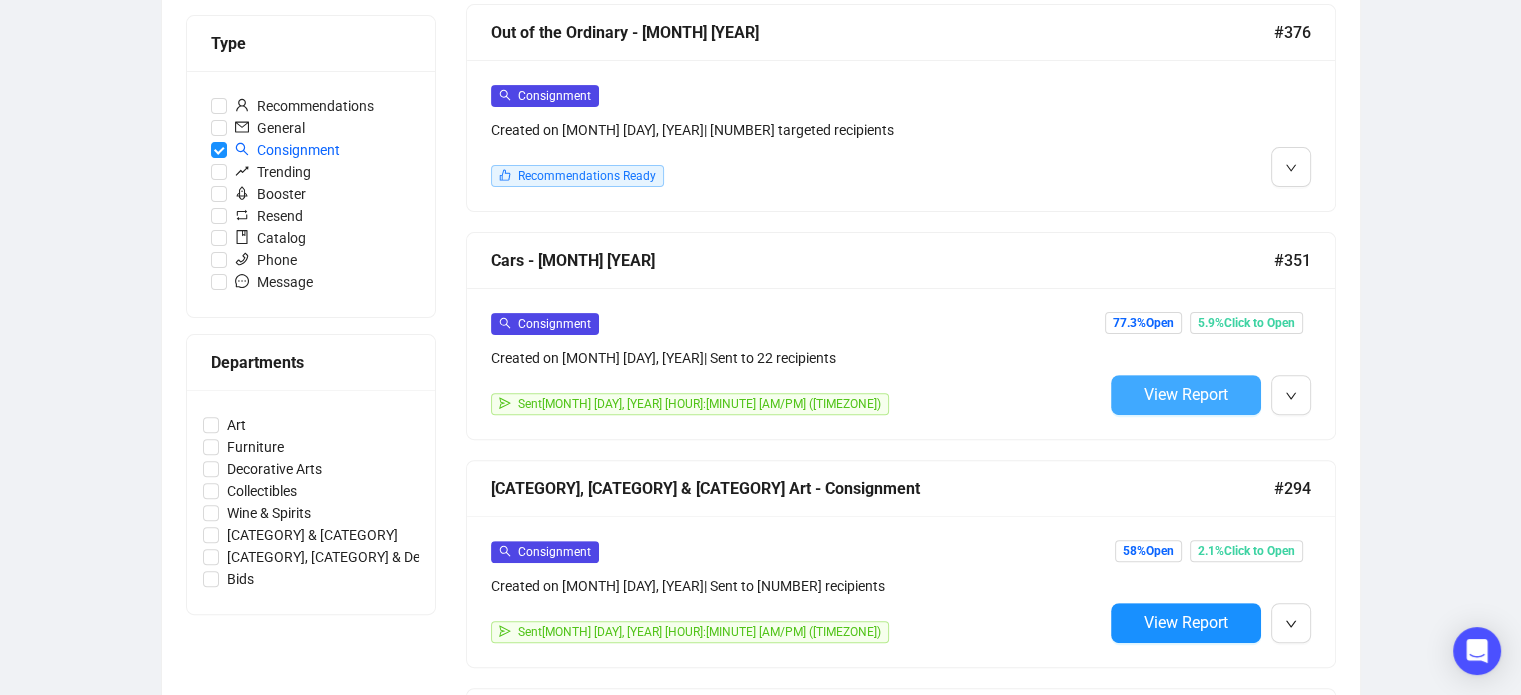 click on "View Report" at bounding box center (1186, 394) 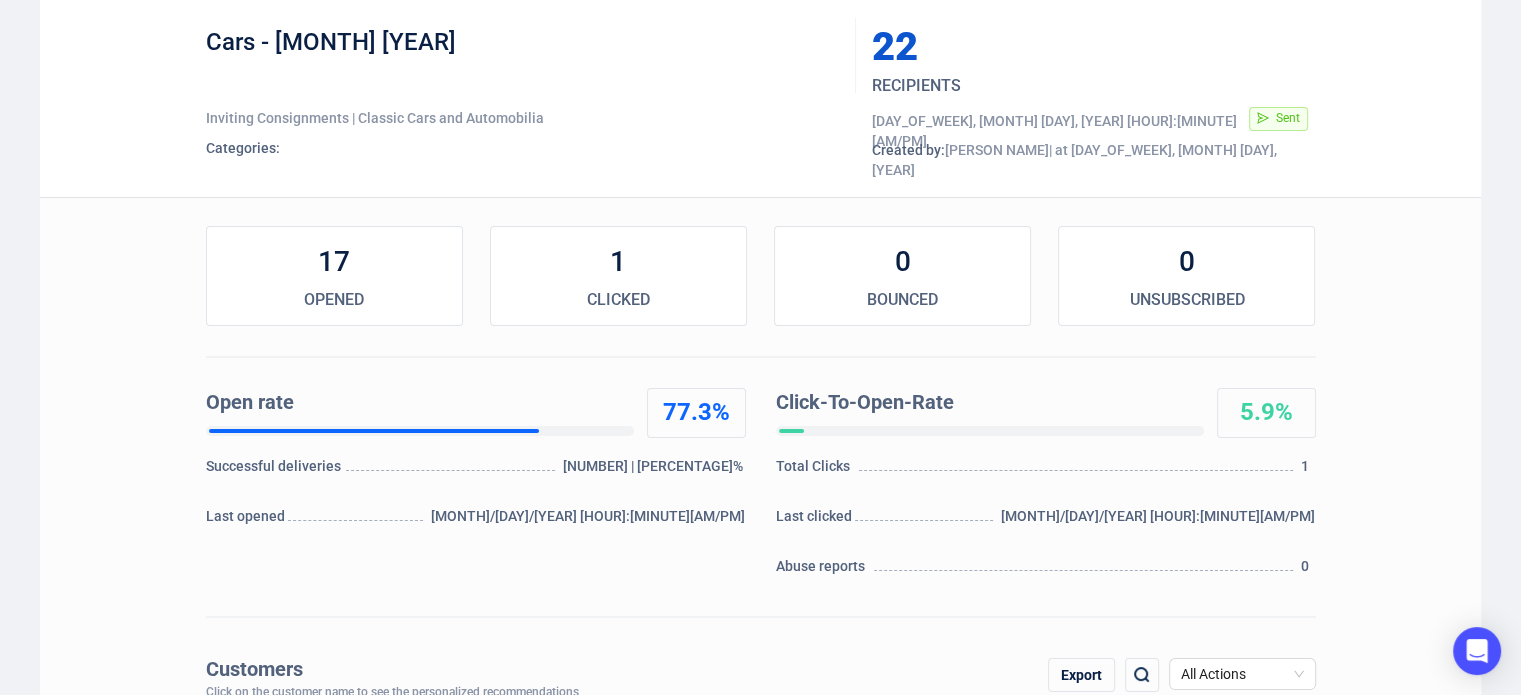 scroll, scrollTop: 100, scrollLeft: 0, axis: vertical 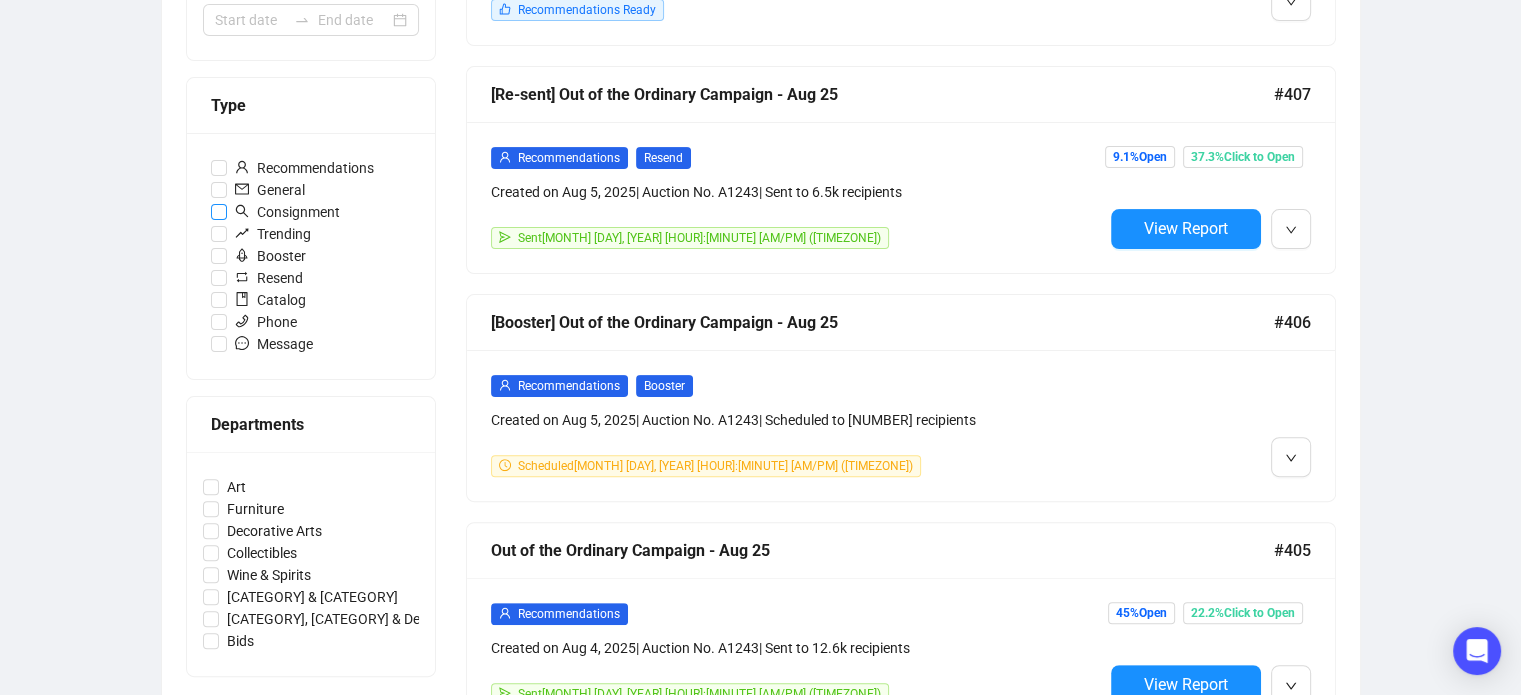 click on "Consignment" at bounding box center (287, 212) 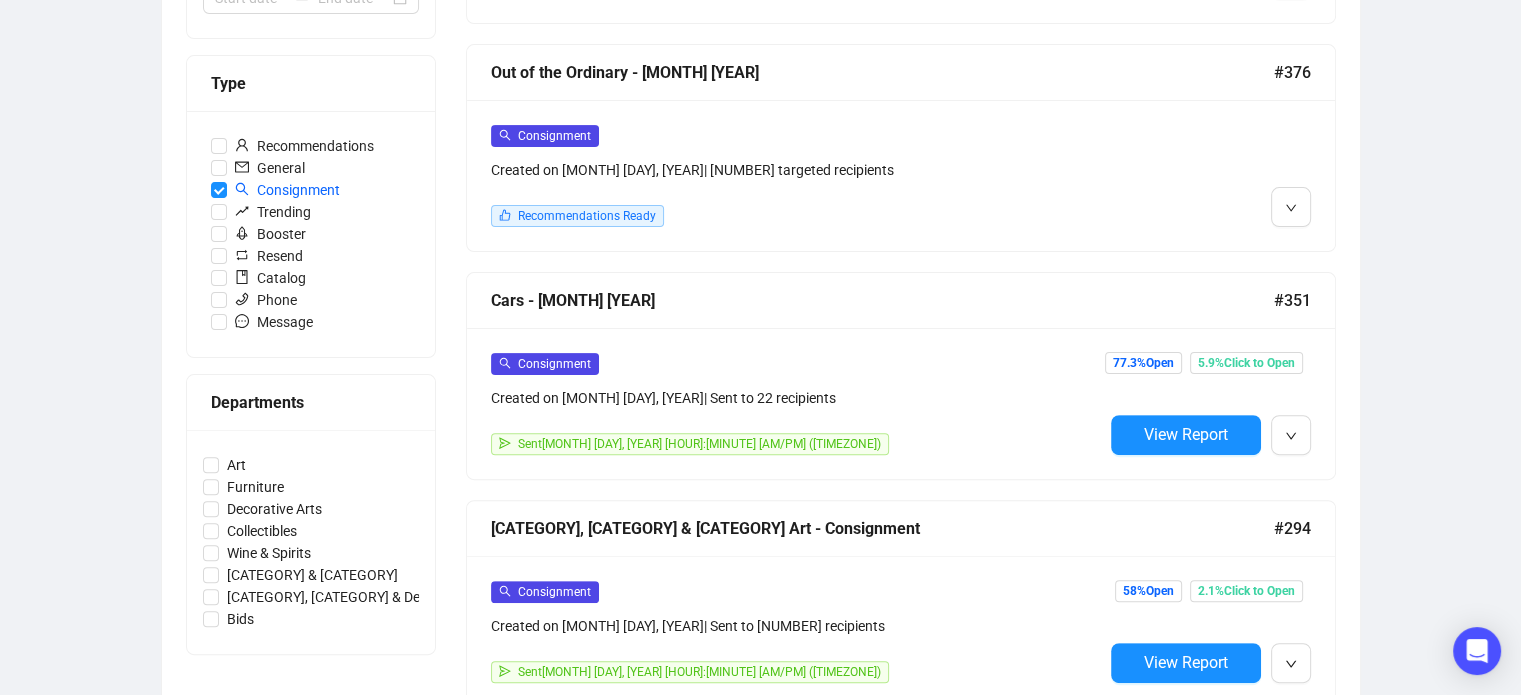 scroll, scrollTop: 551, scrollLeft: 0, axis: vertical 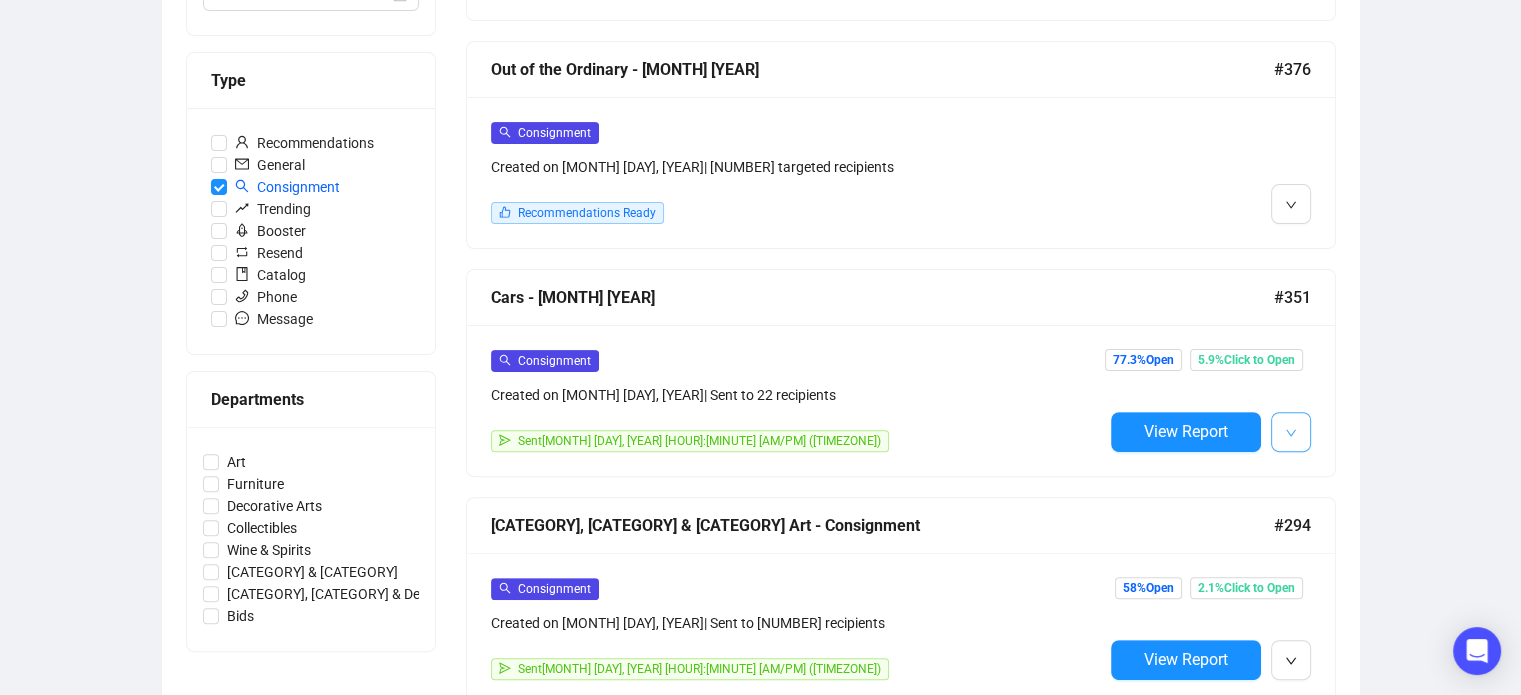 click at bounding box center (1291, 431) 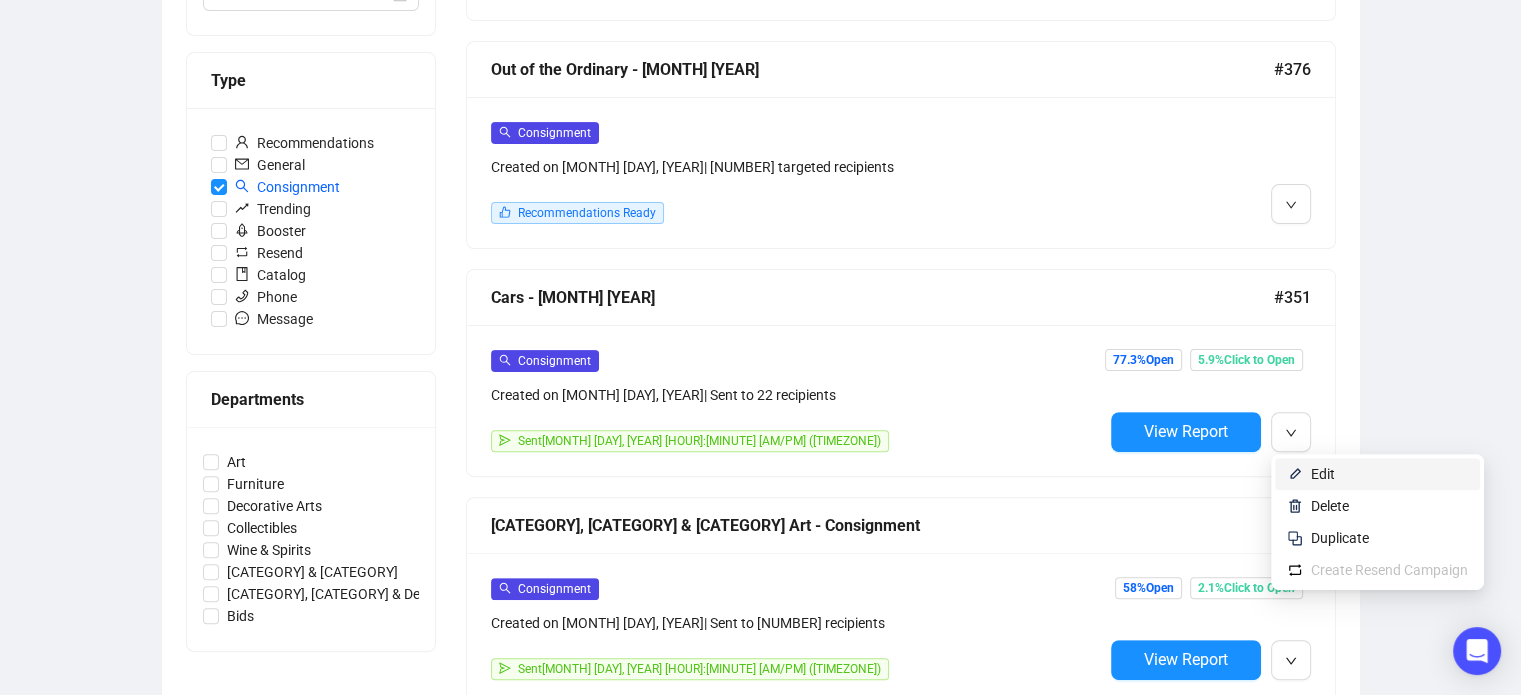 click on "Edit" at bounding box center (1323, 474) 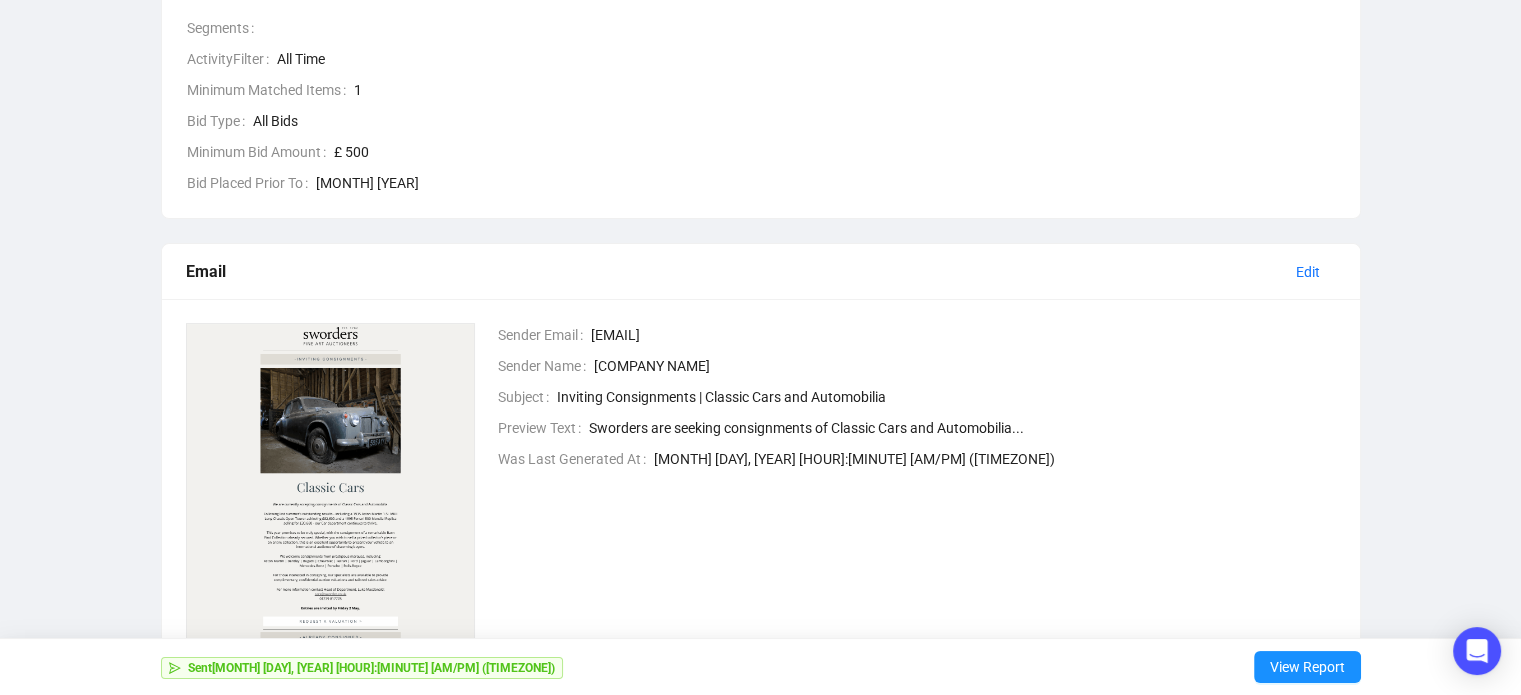 scroll, scrollTop: 380, scrollLeft: 0, axis: vertical 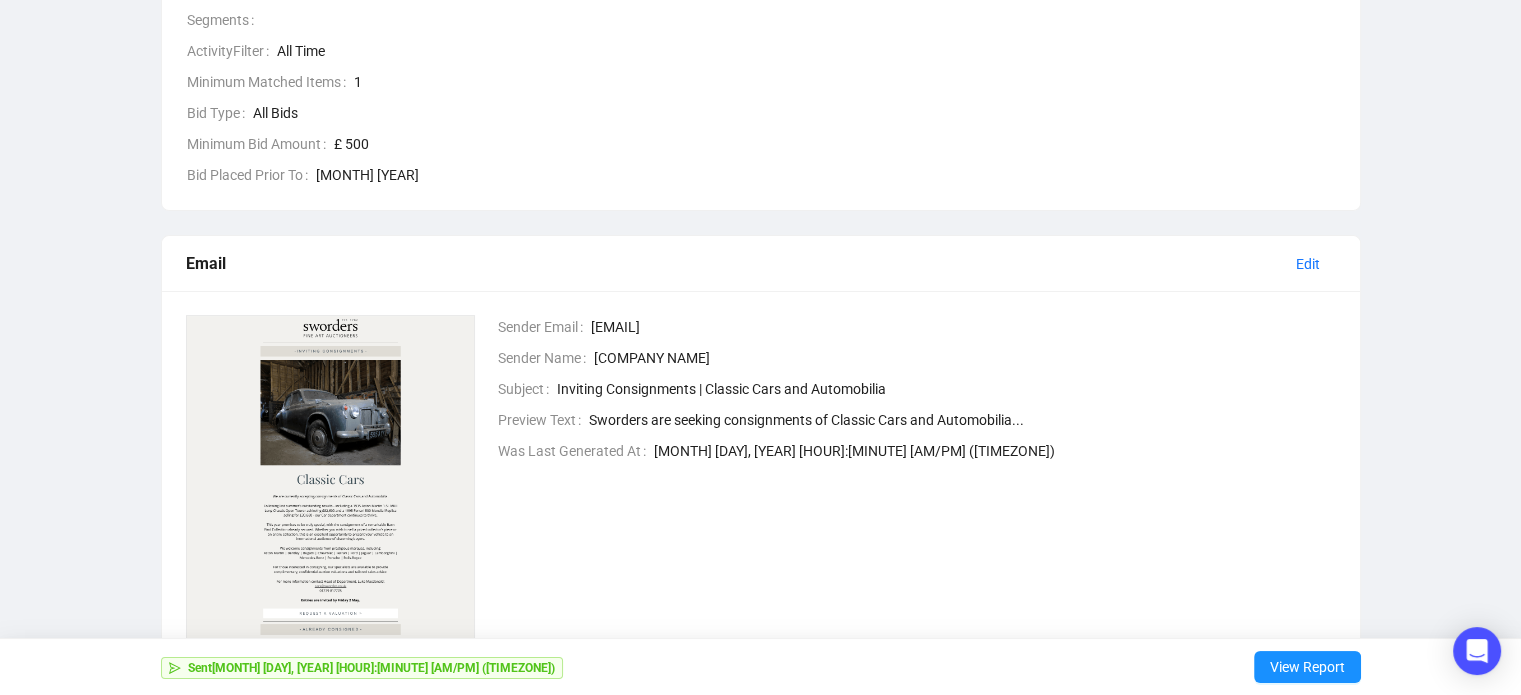 click at bounding box center (331, 516) 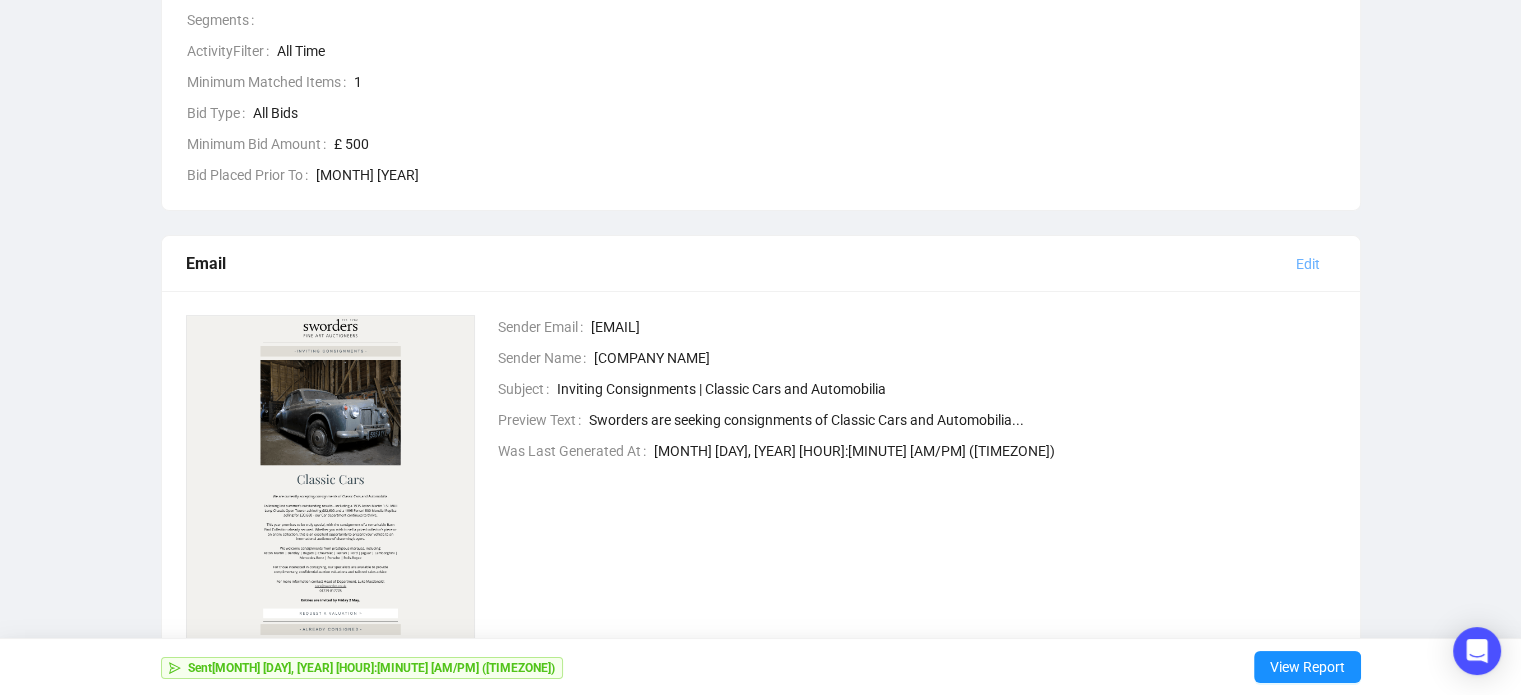 click on "Edit" at bounding box center [1308, 264] 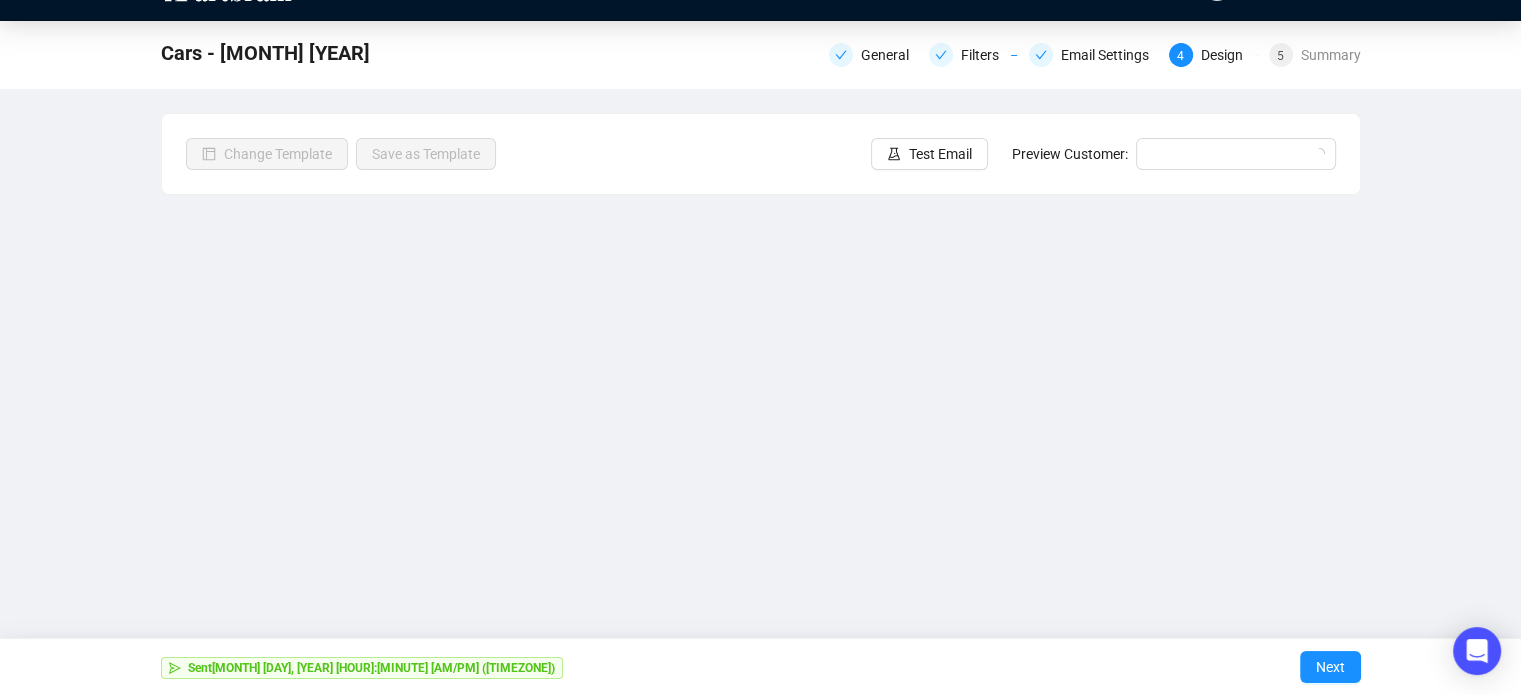 scroll, scrollTop: 48, scrollLeft: 0, axis: vertical 